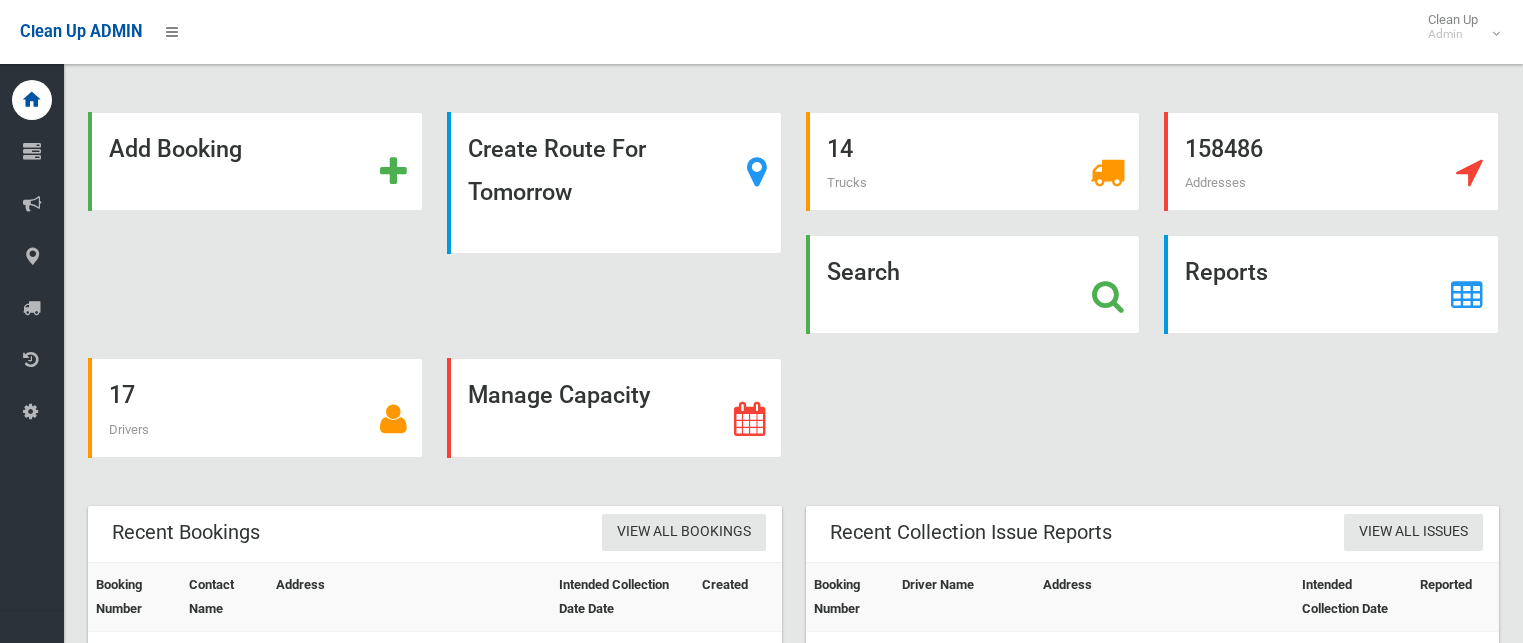 scroll, scrollTop: 0, scrollLeft: 0, axis: both 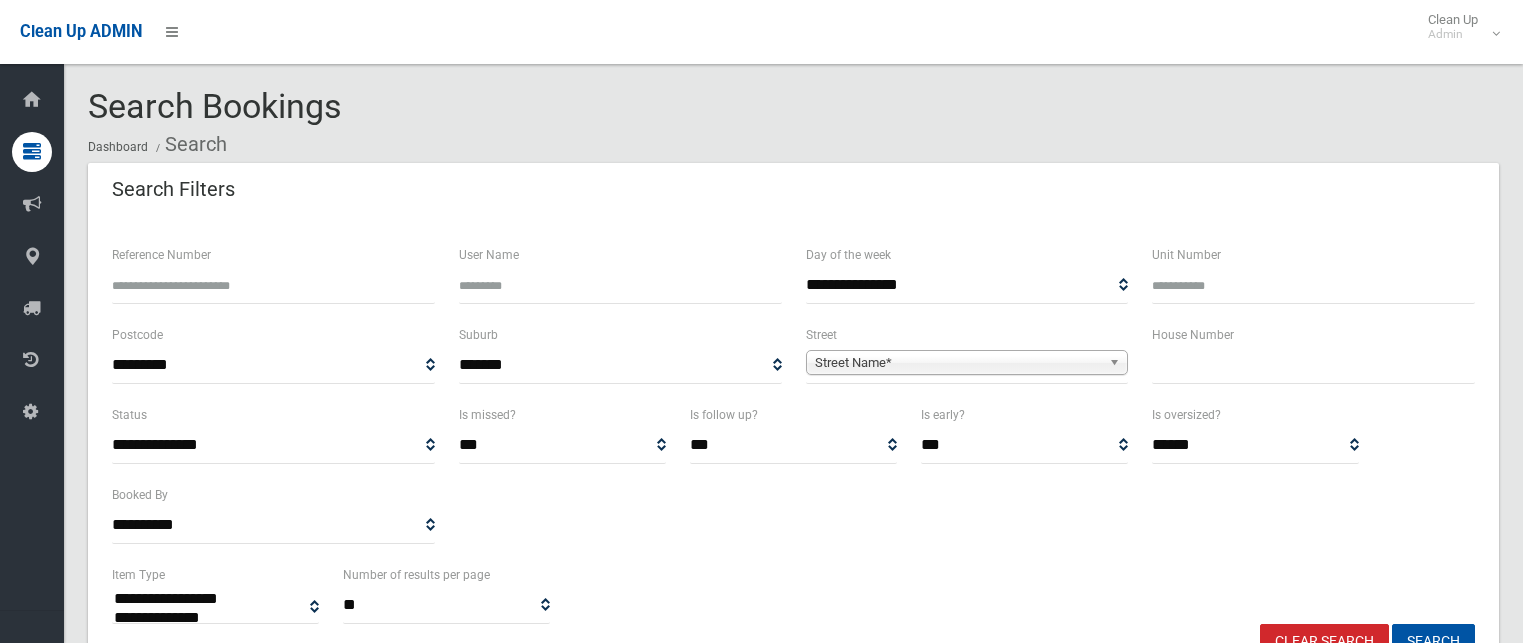 select 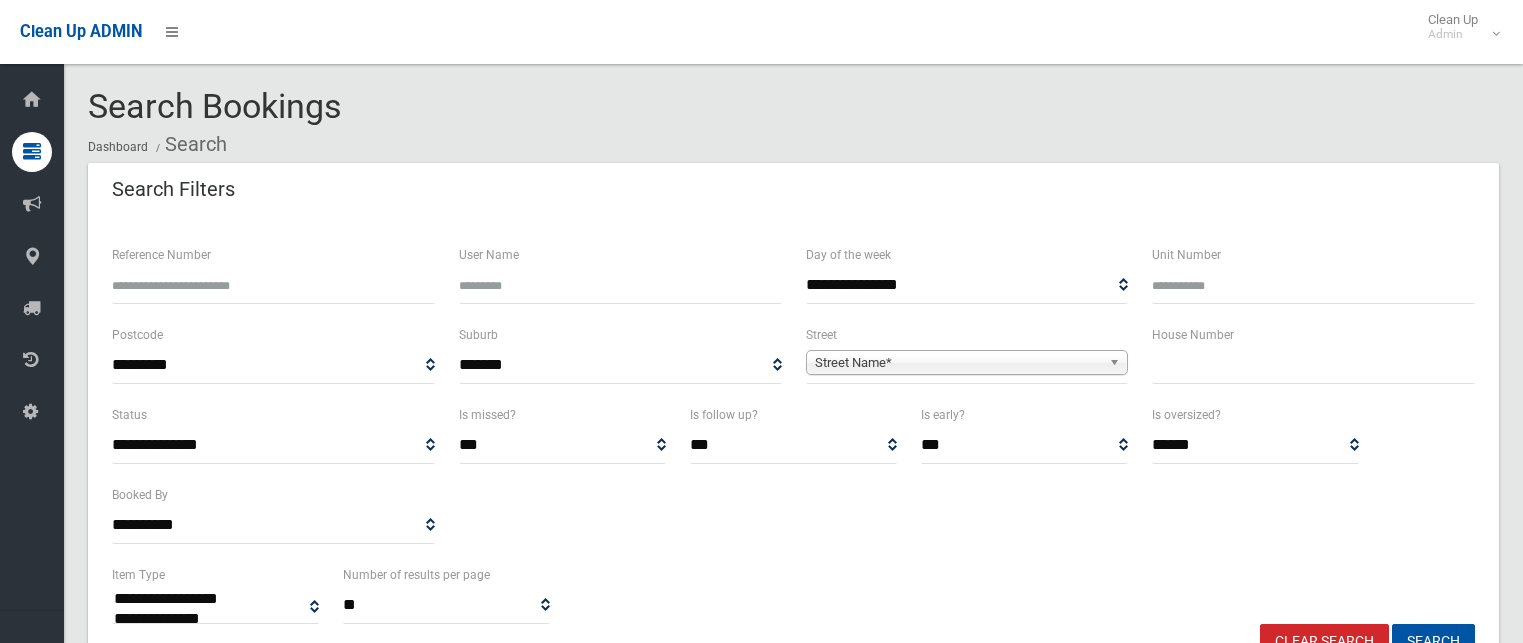 scroll, scrollTop: 0, scrollLeft: 0, axis: both 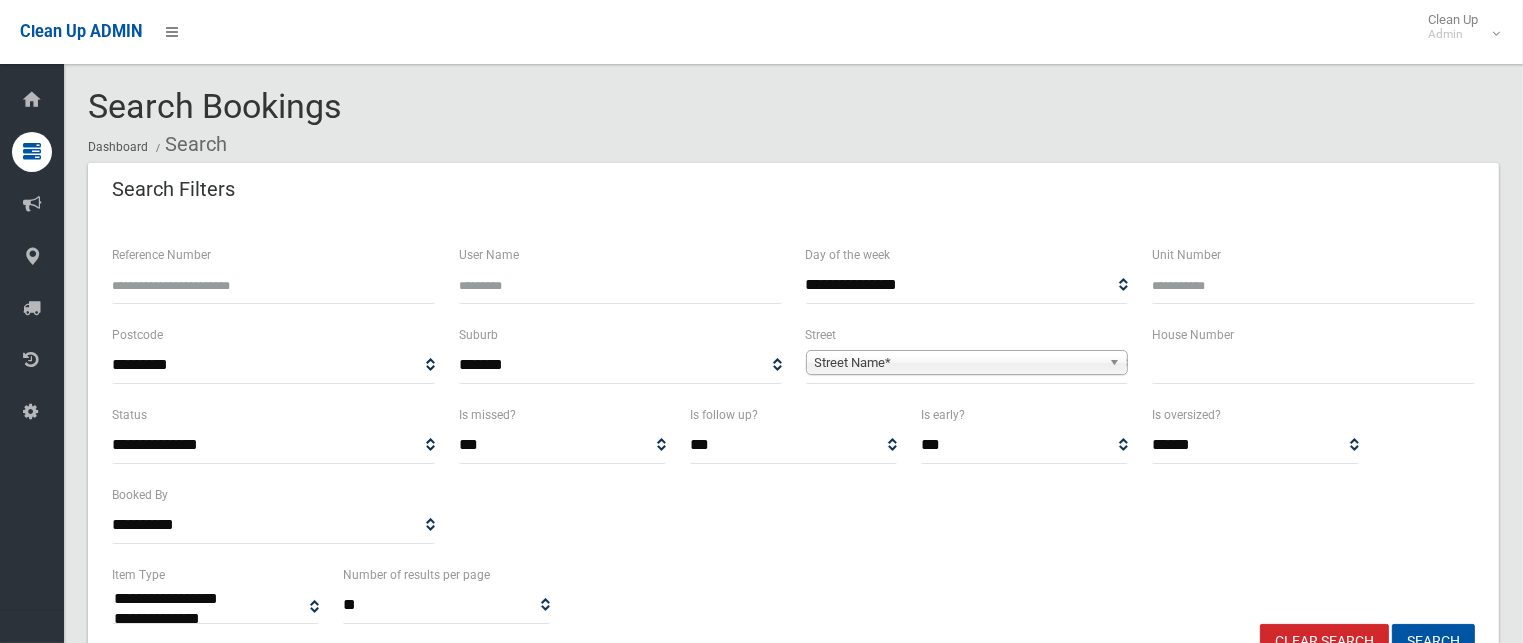click at bounding box center [1313, 365] 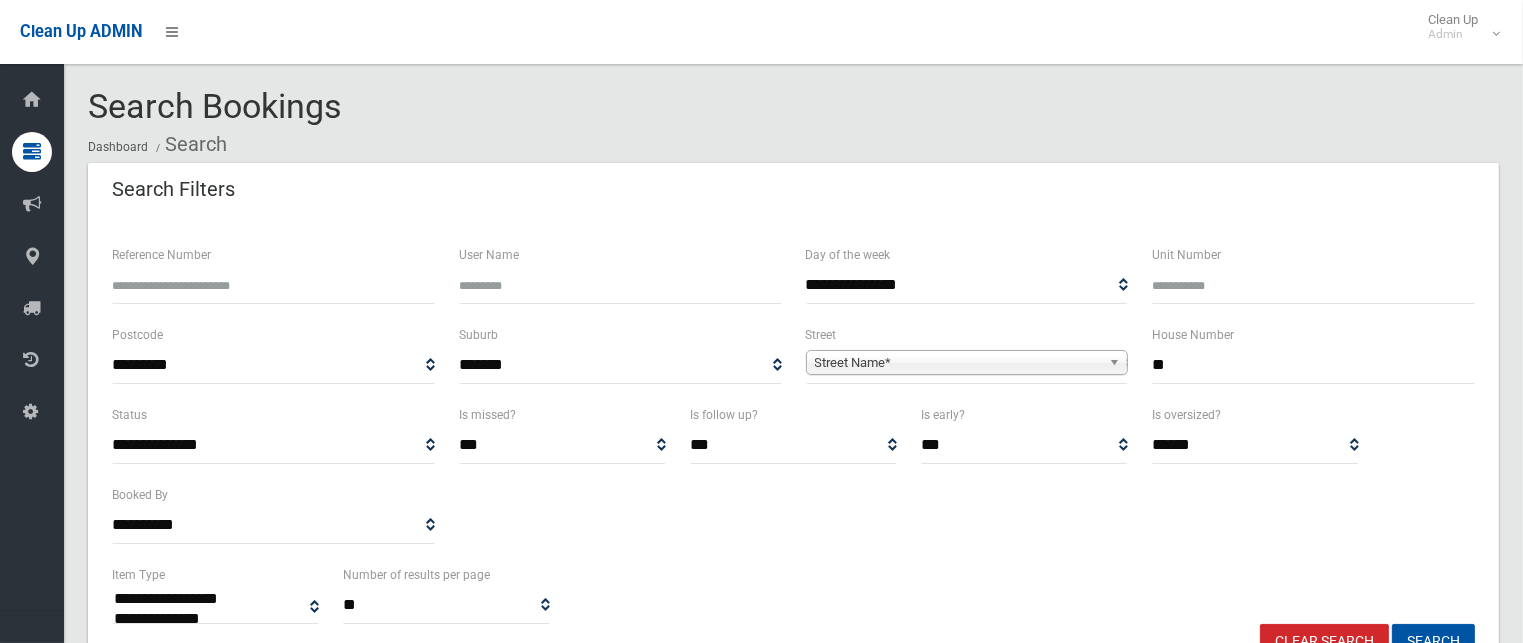 type on "**" 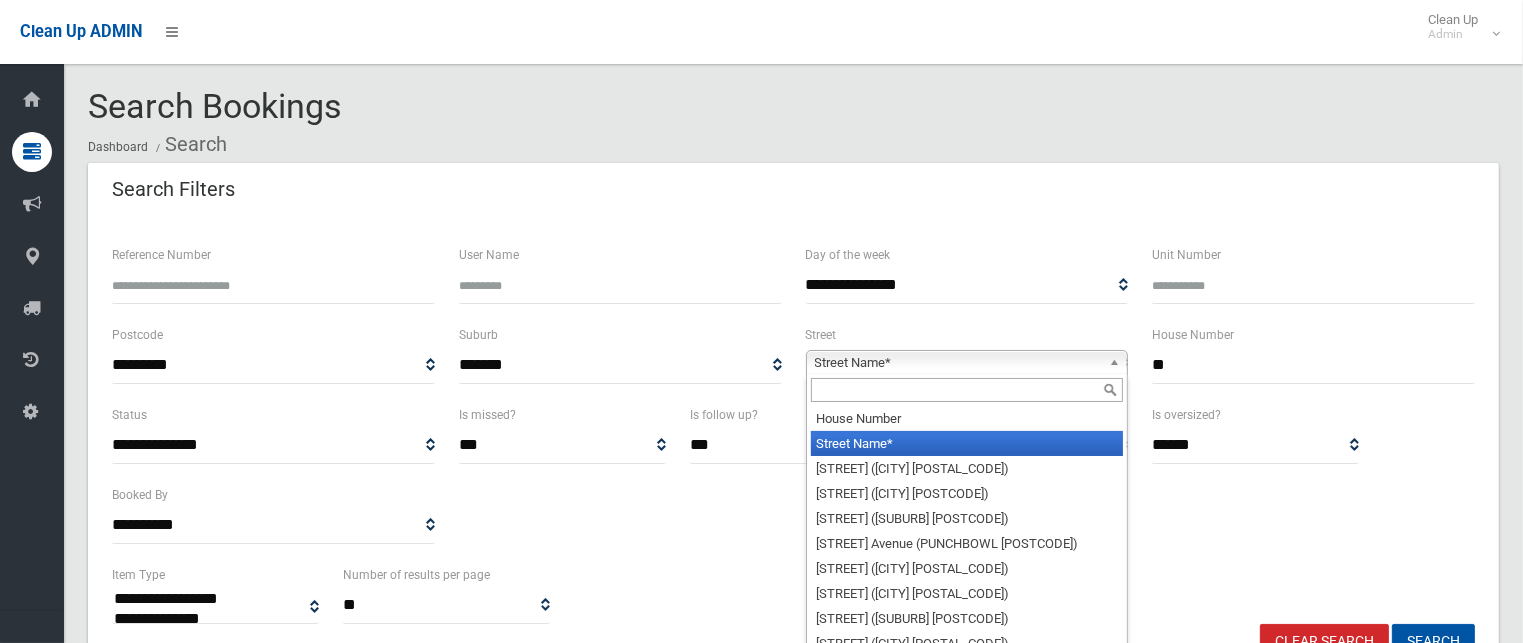 click on "Street Name*" at bounding box center [958, 363] 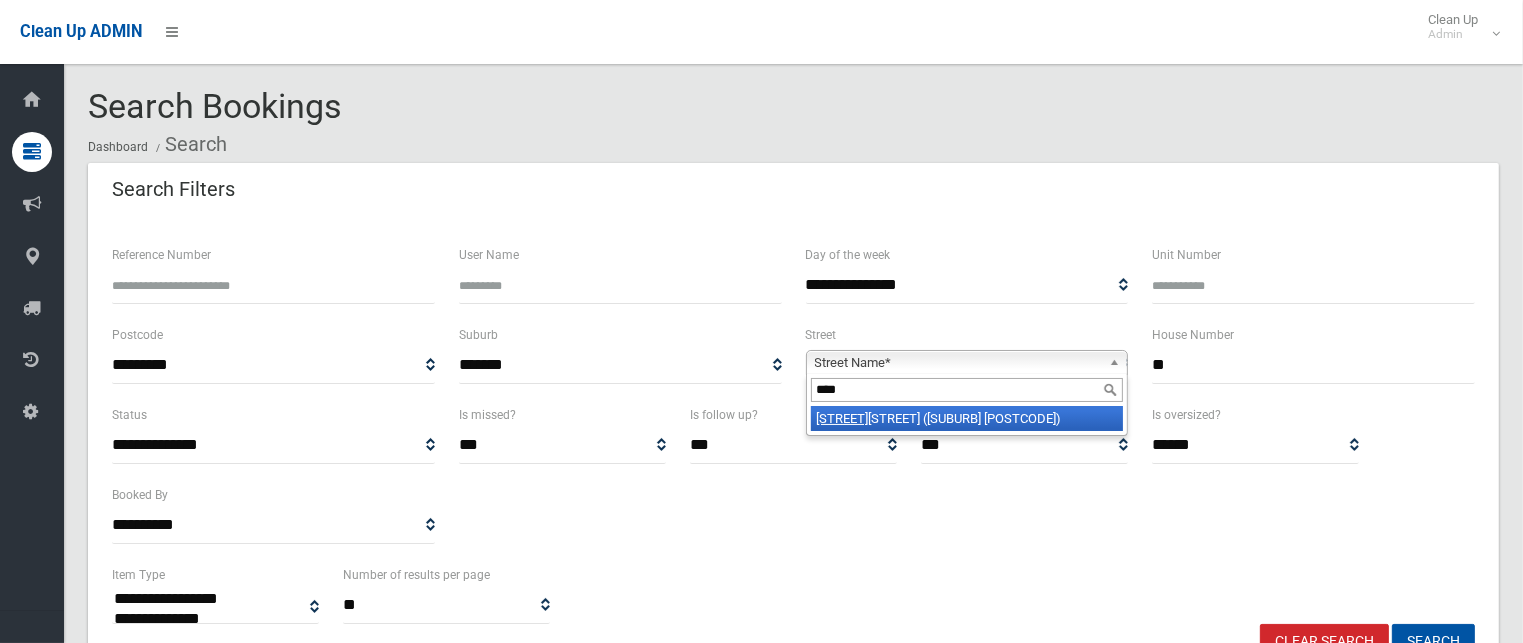 type on "****" 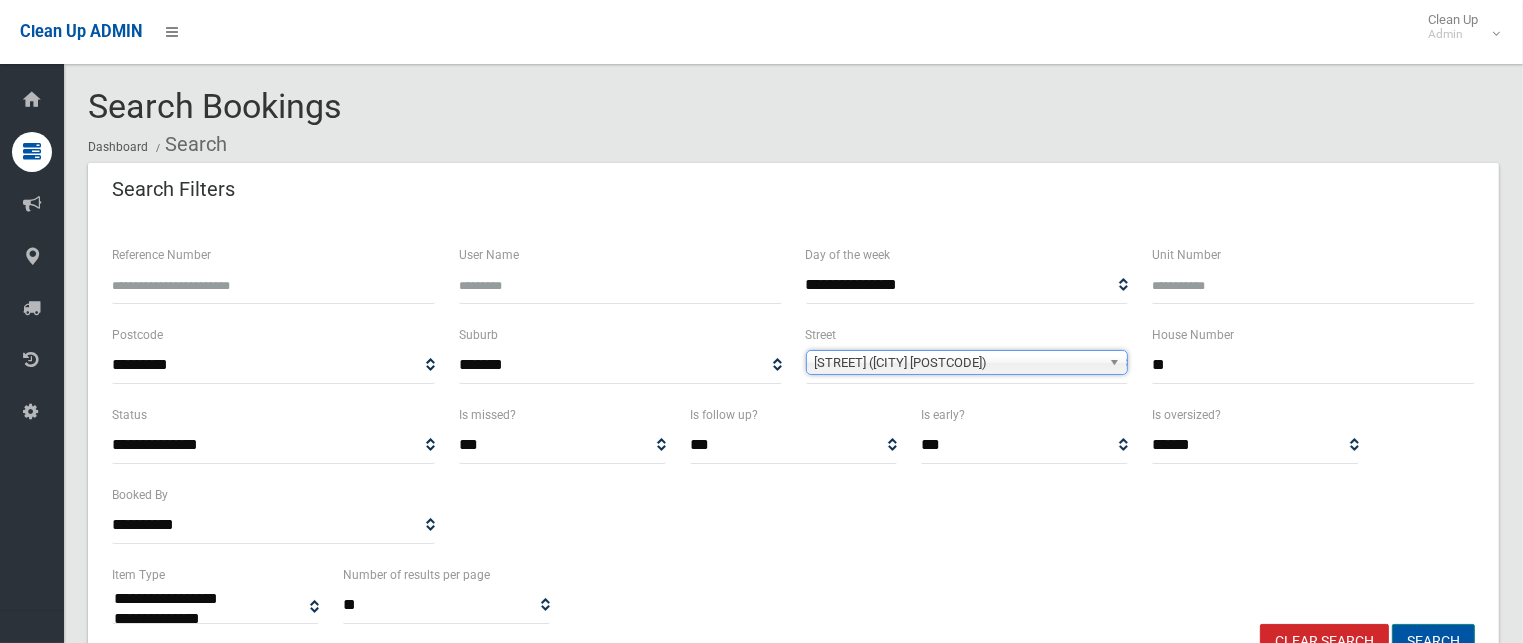 click on "Search" at bounding box center [1433, 642] 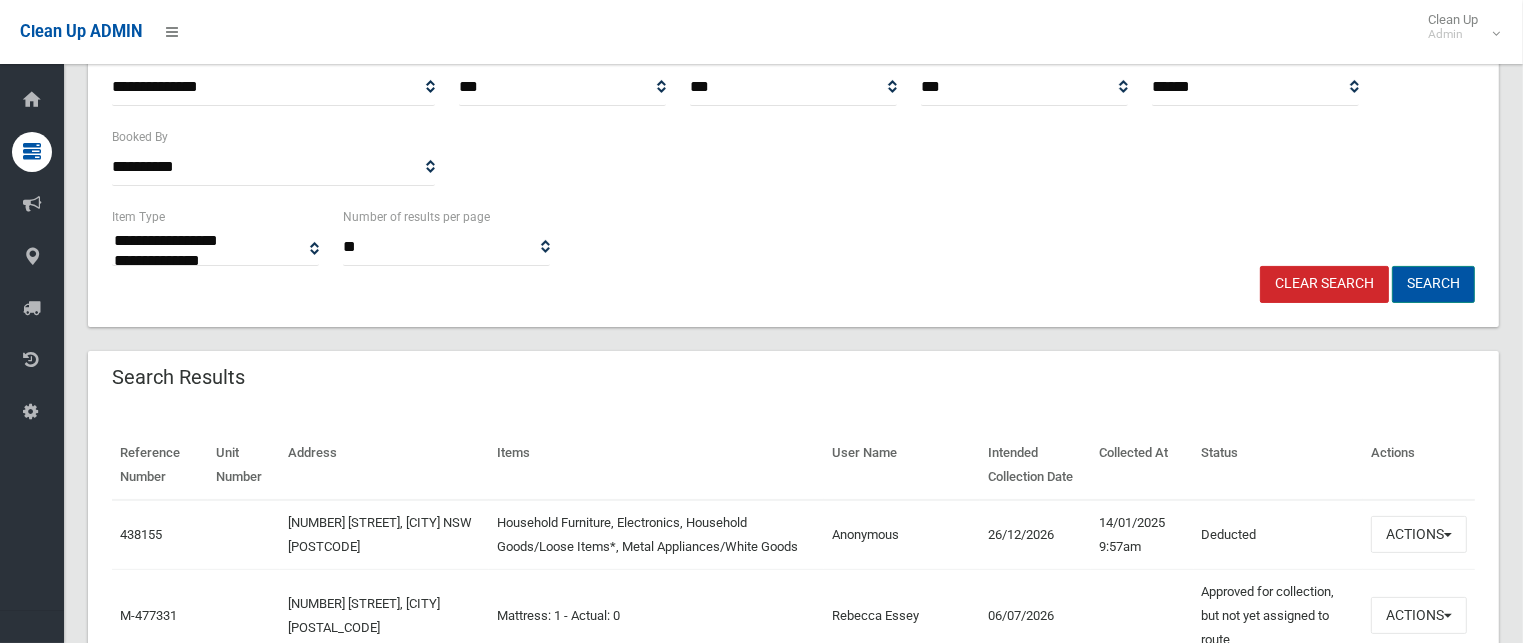 scroll, scrollTop: 400, scrollLeft: 0, axis: vertical 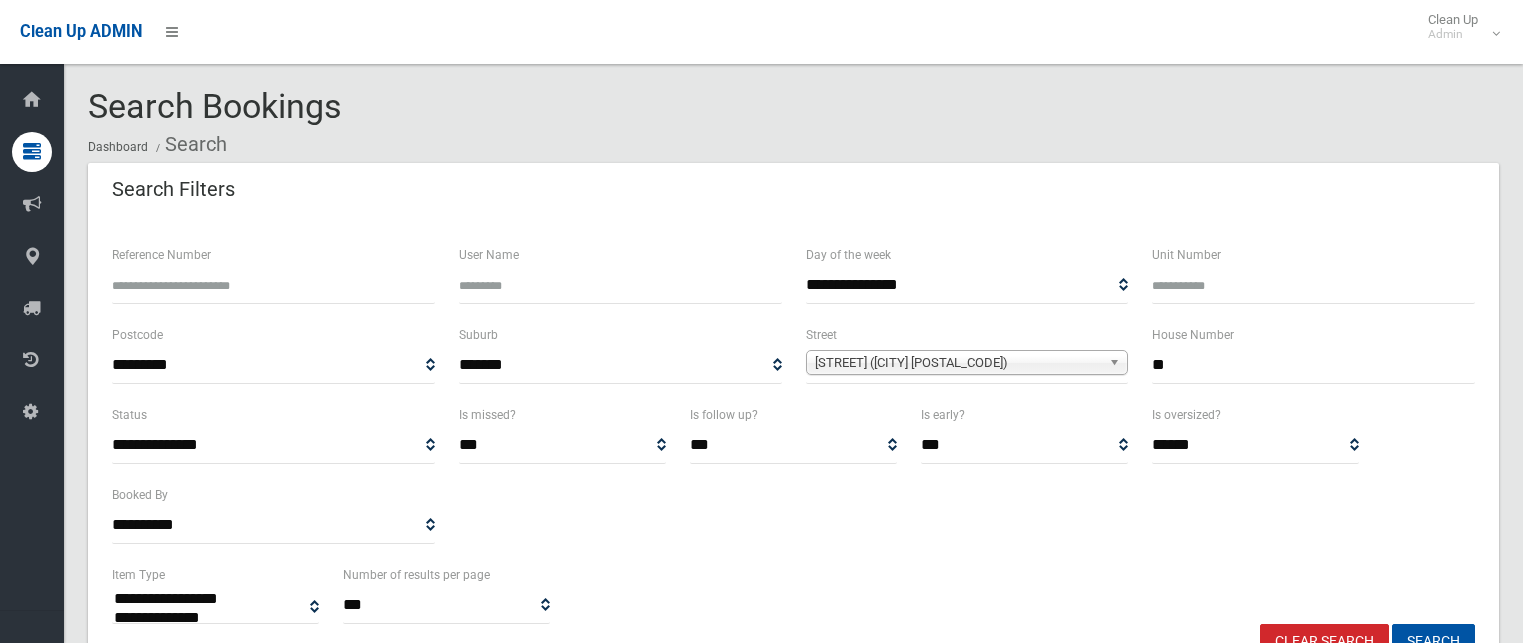 select 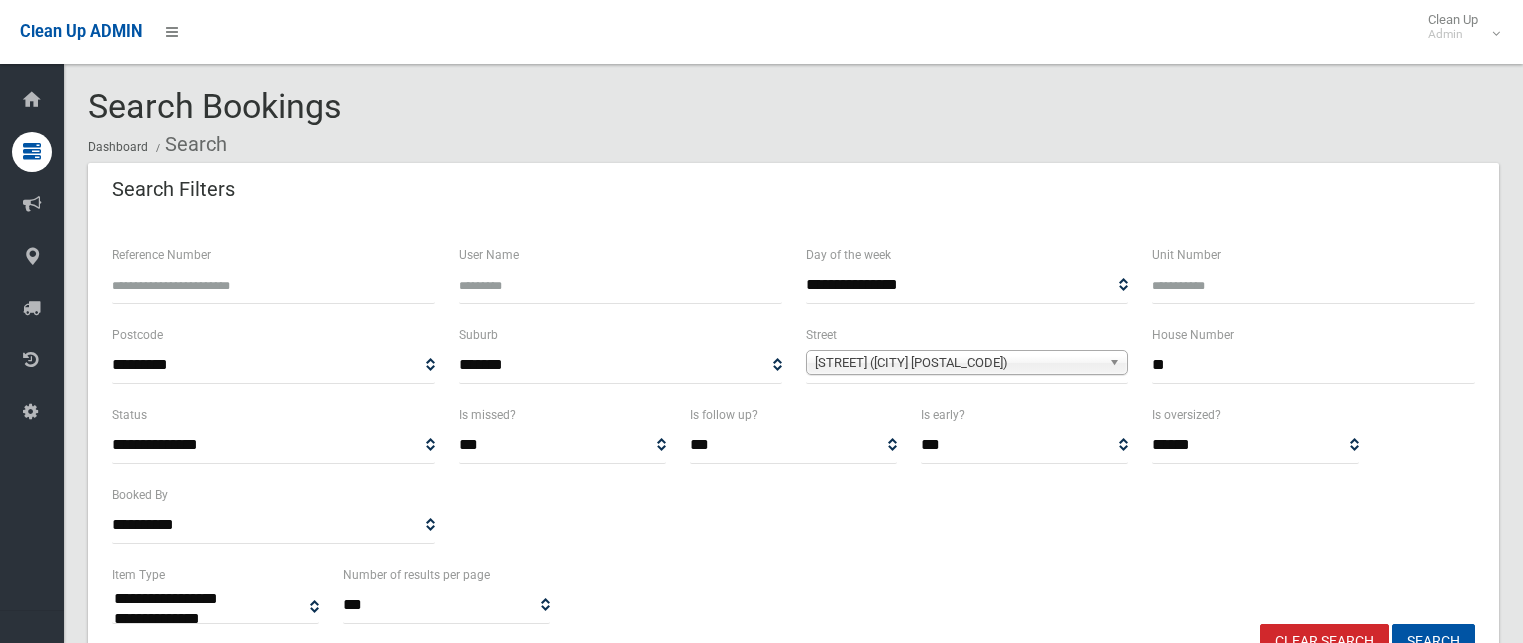 scroll, scrollTop: 500, scrollLeft: 0, axis: vertical 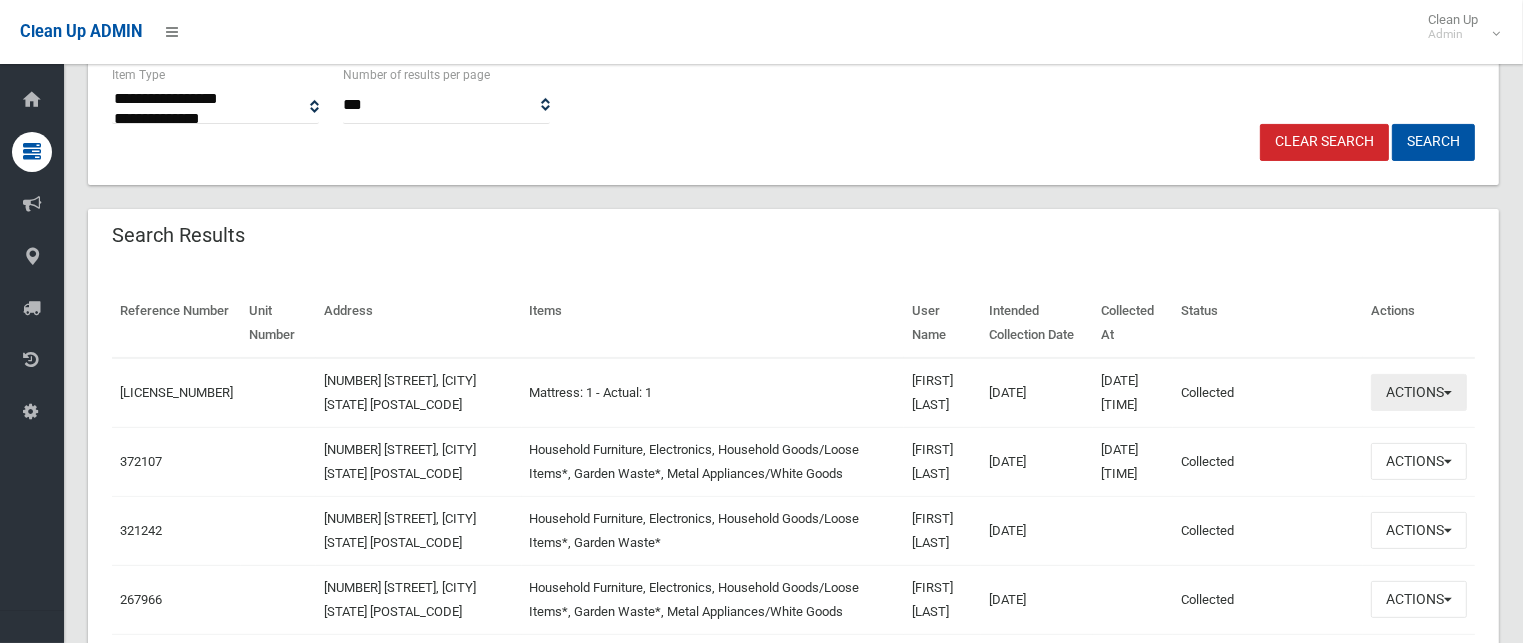 click on "Actions" at bounding box center [1419, 392] 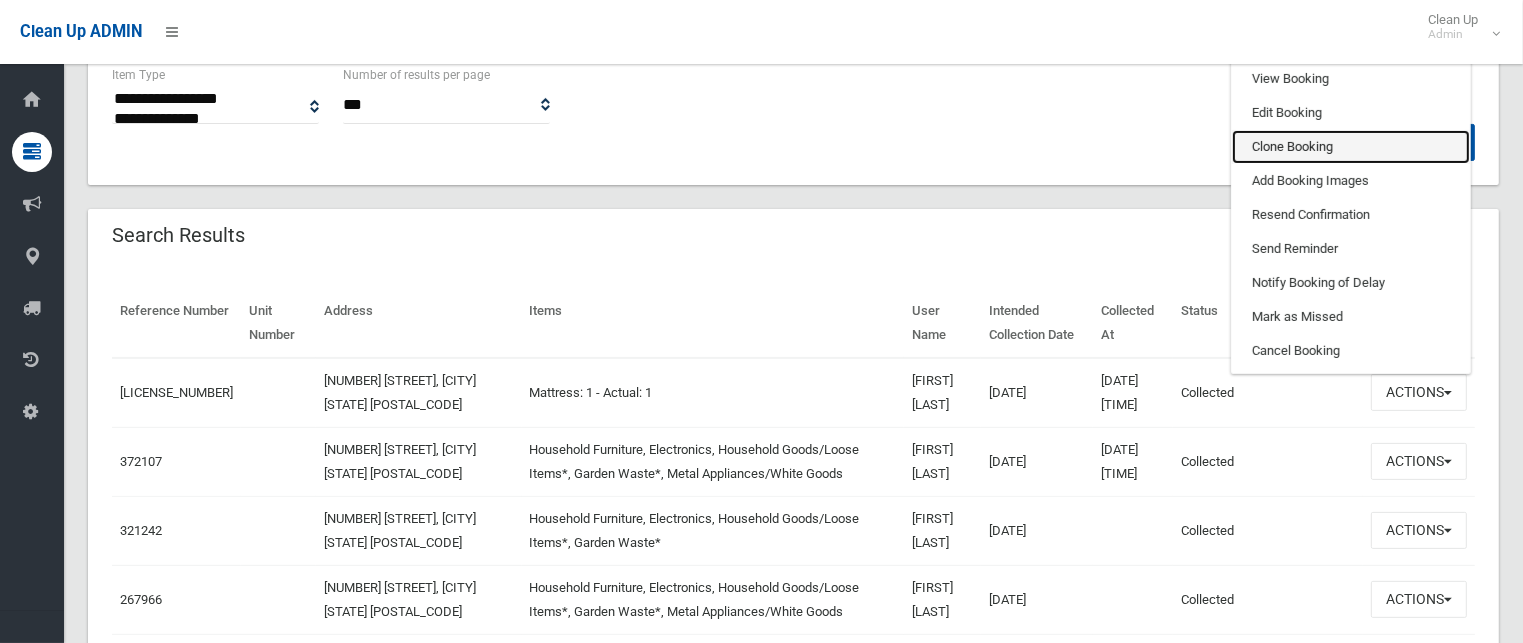 click on "Clone Booking" at bounding box center (1351, 147) 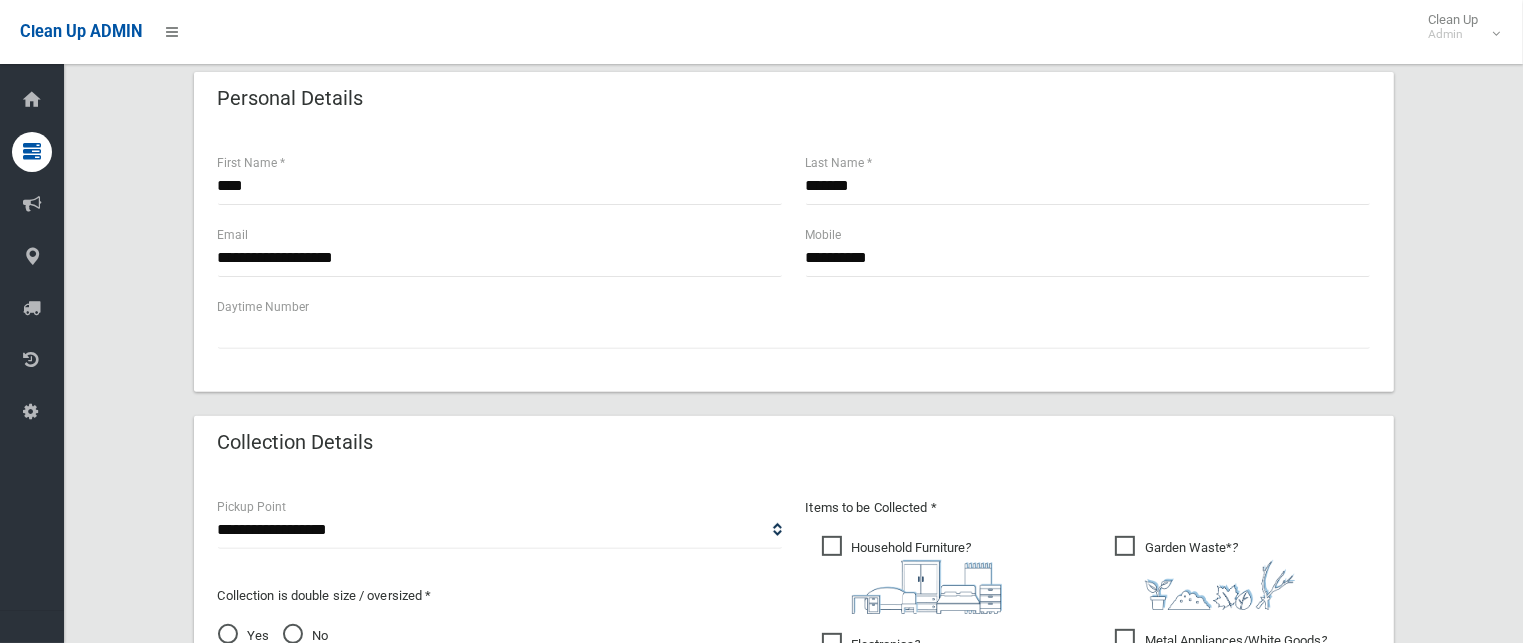 scroll, scrollTop: 900, scrollLeft: 0, axis: vertical 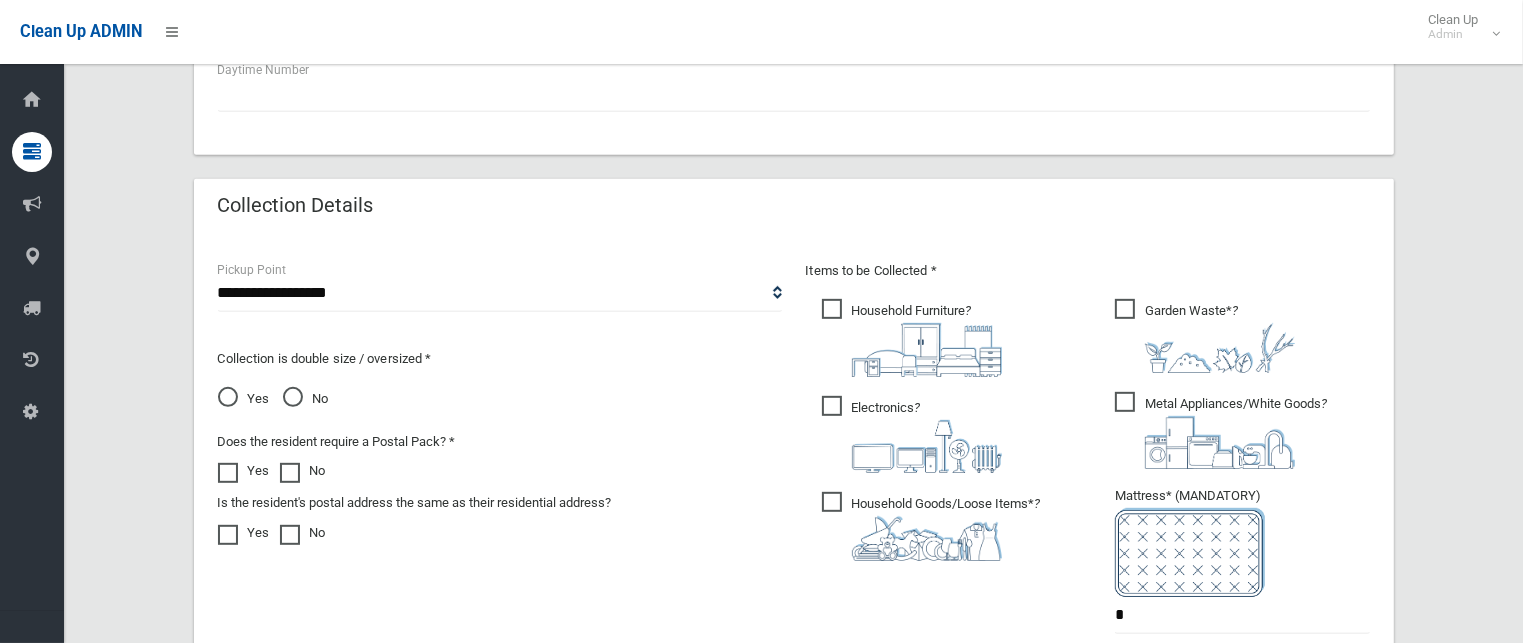 click on "Household Furniture
?" at bounding box center [912, 338] 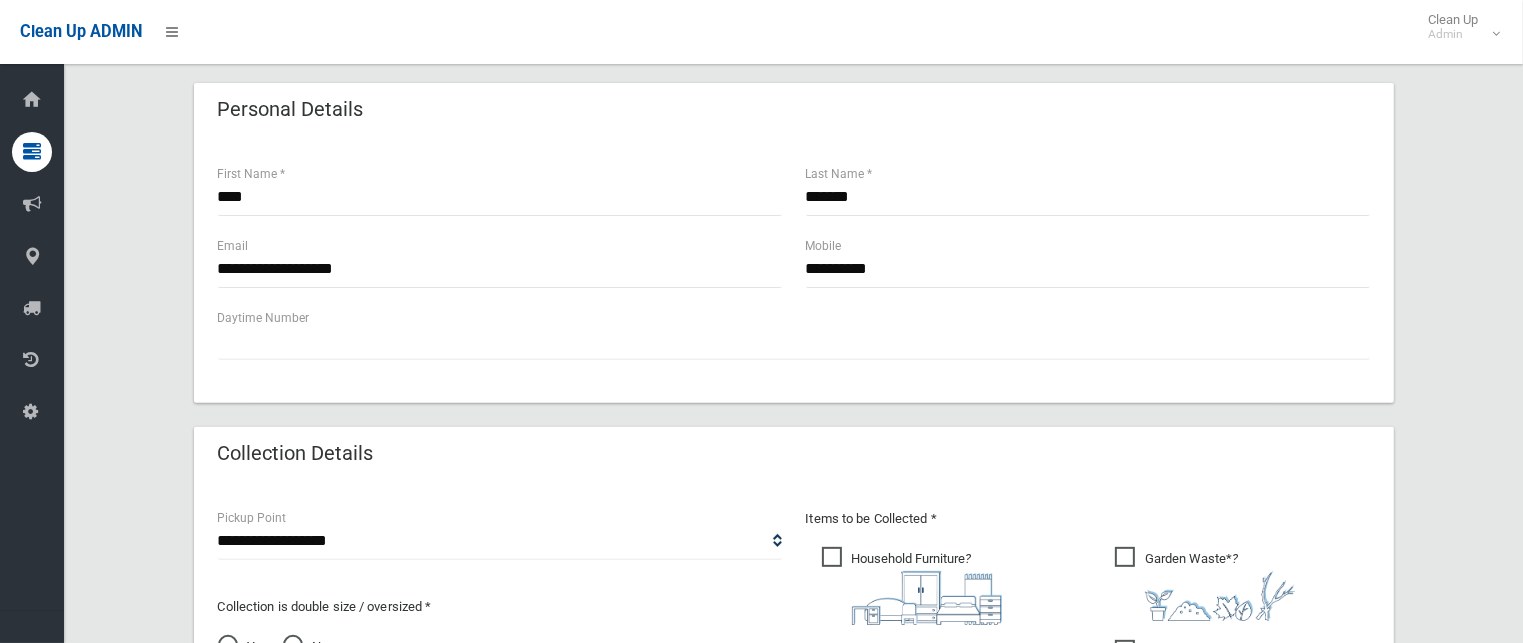 scroll, scrollTop: 400, scrollLeft: 0, axis: vertical 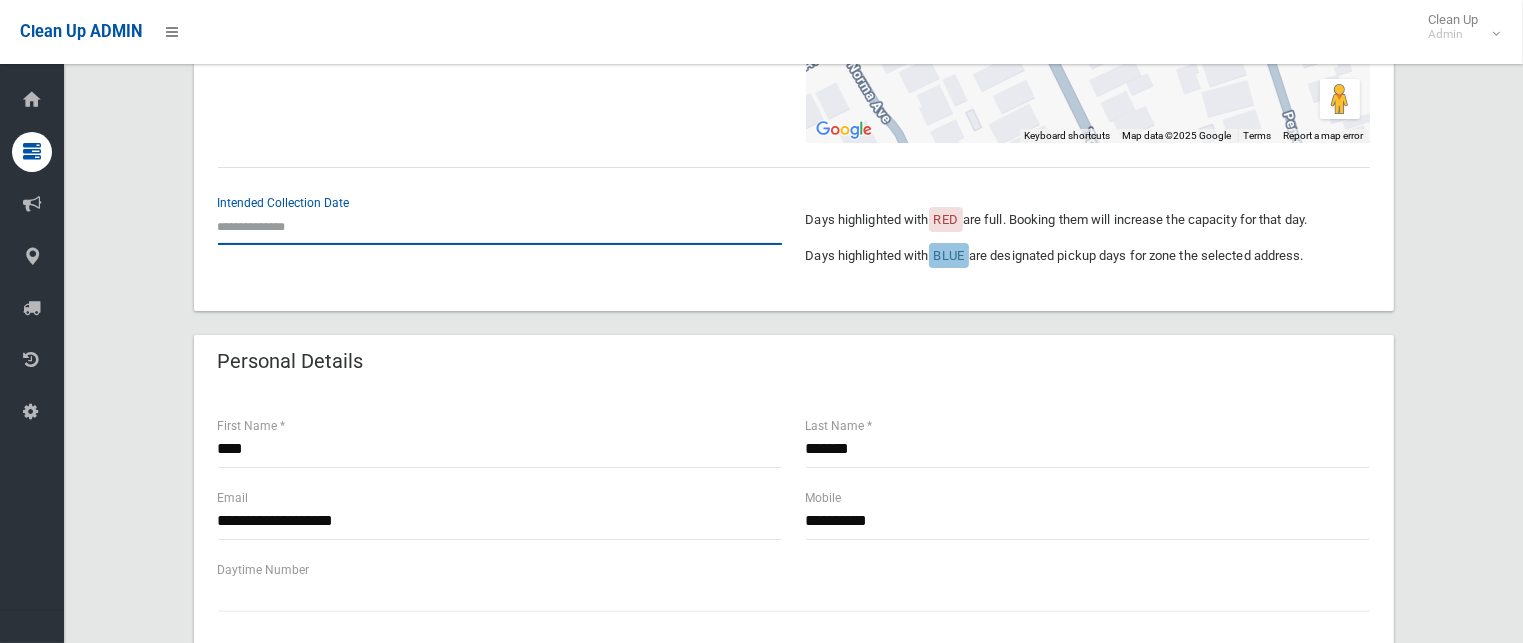 click at bounding box center (500, 226) 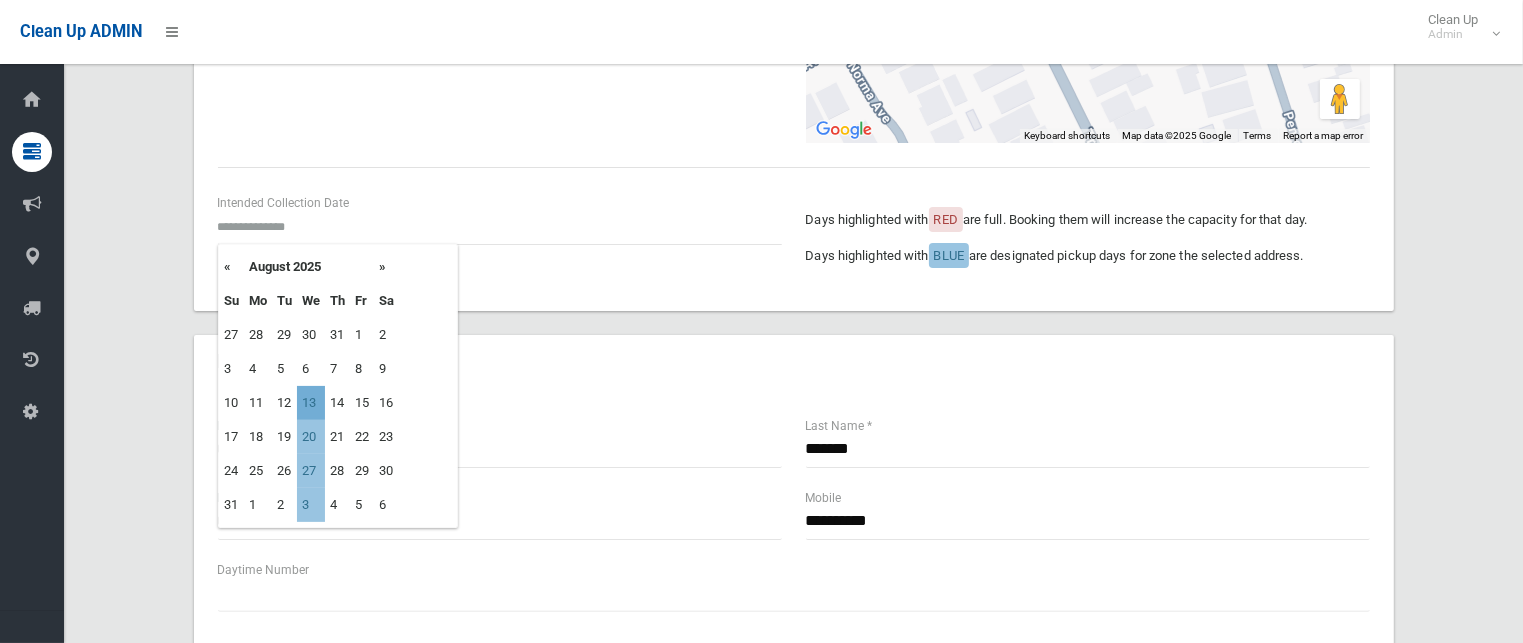click on "13" at bounding box center (311, 403) 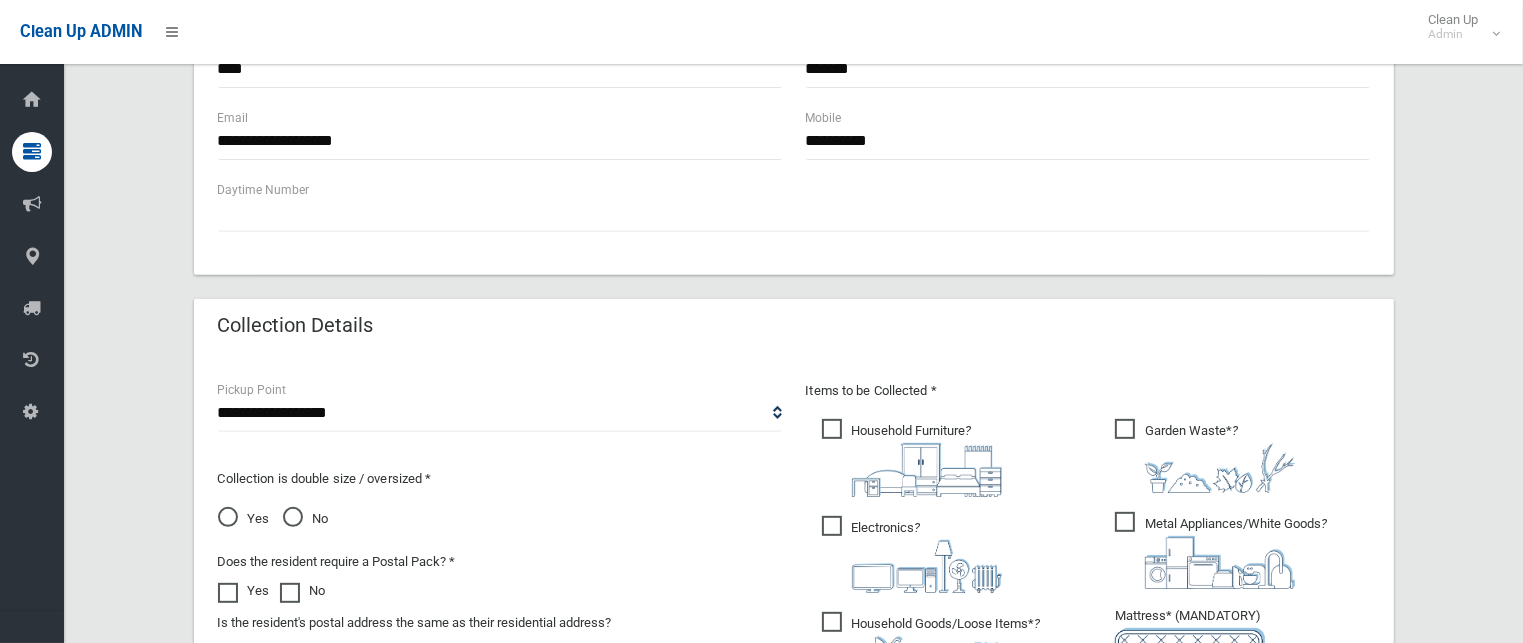scroll, scrollTop: 800, scrollLeft: 0, axis: vertical 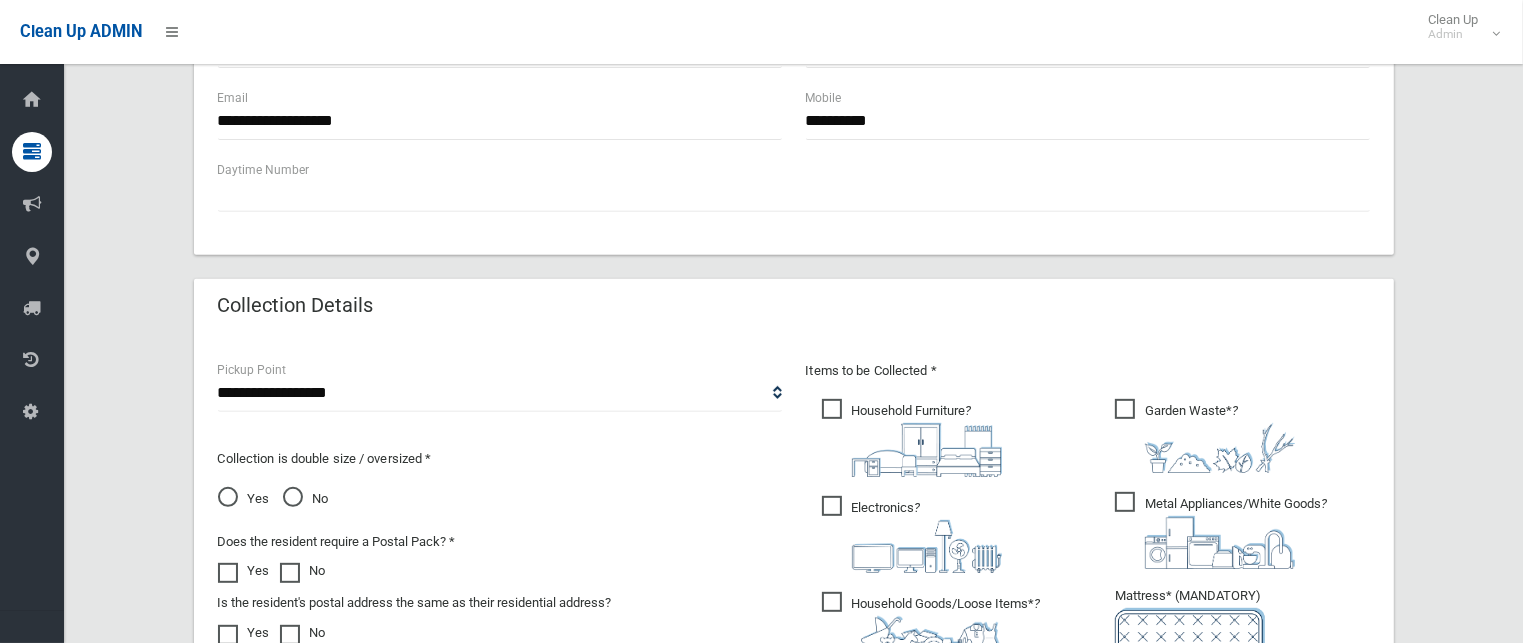 click on "Yes" at bounding box center (244, 499) 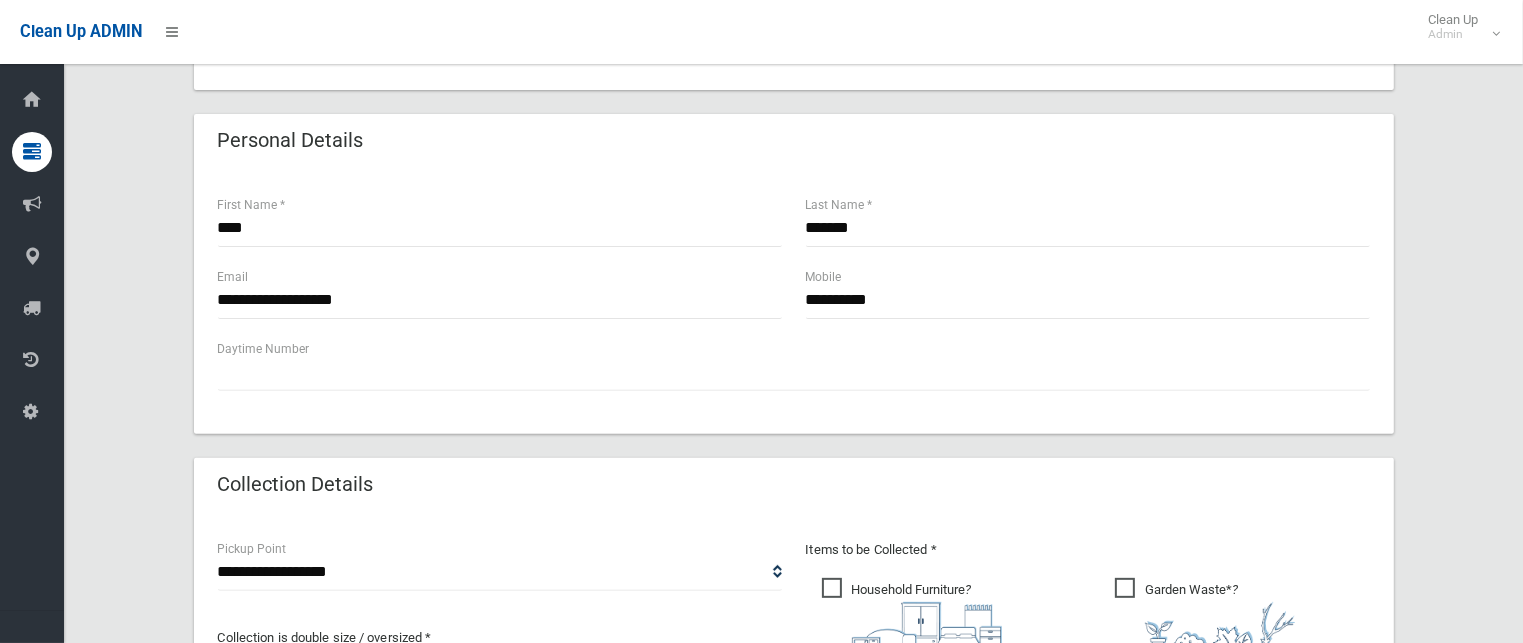 scroll, scrollTop: 200, scrollLeft: 0, axis: vertical 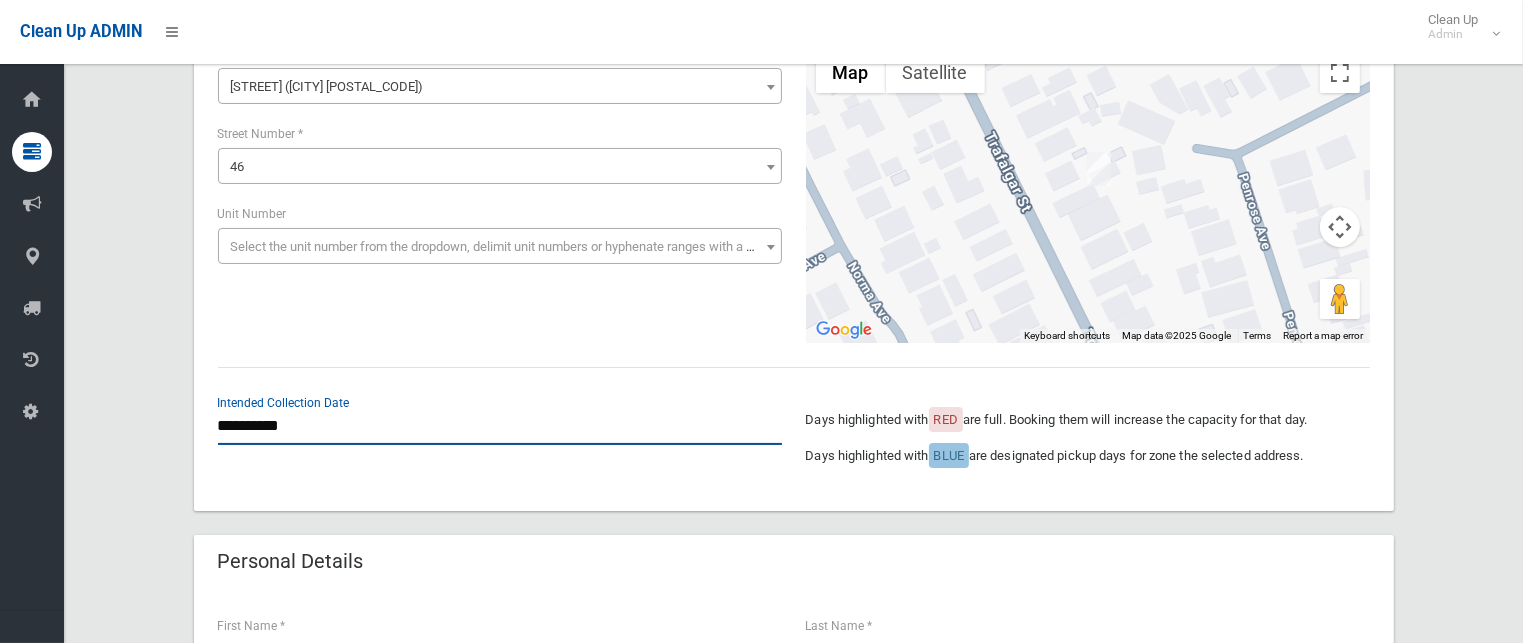 click on "**********" at bounding box center [500, 426] 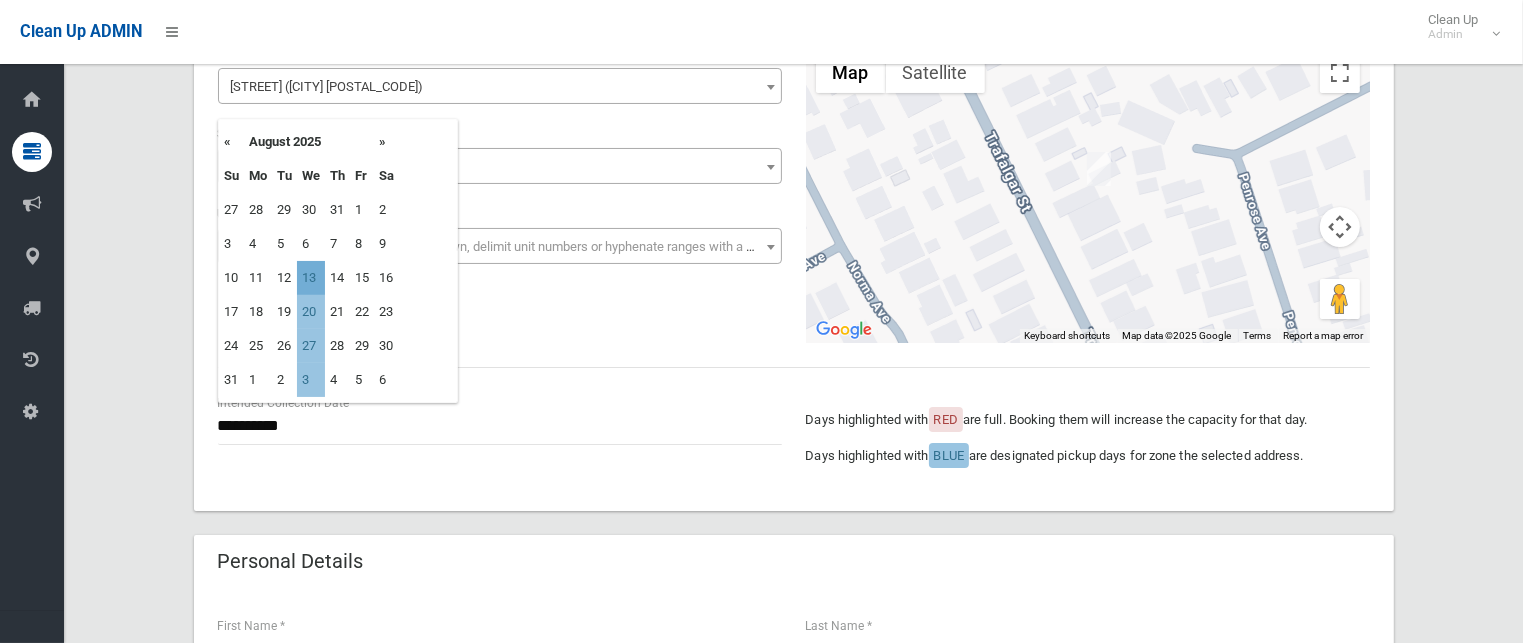 click on "13" at bounding box center [311, 278] 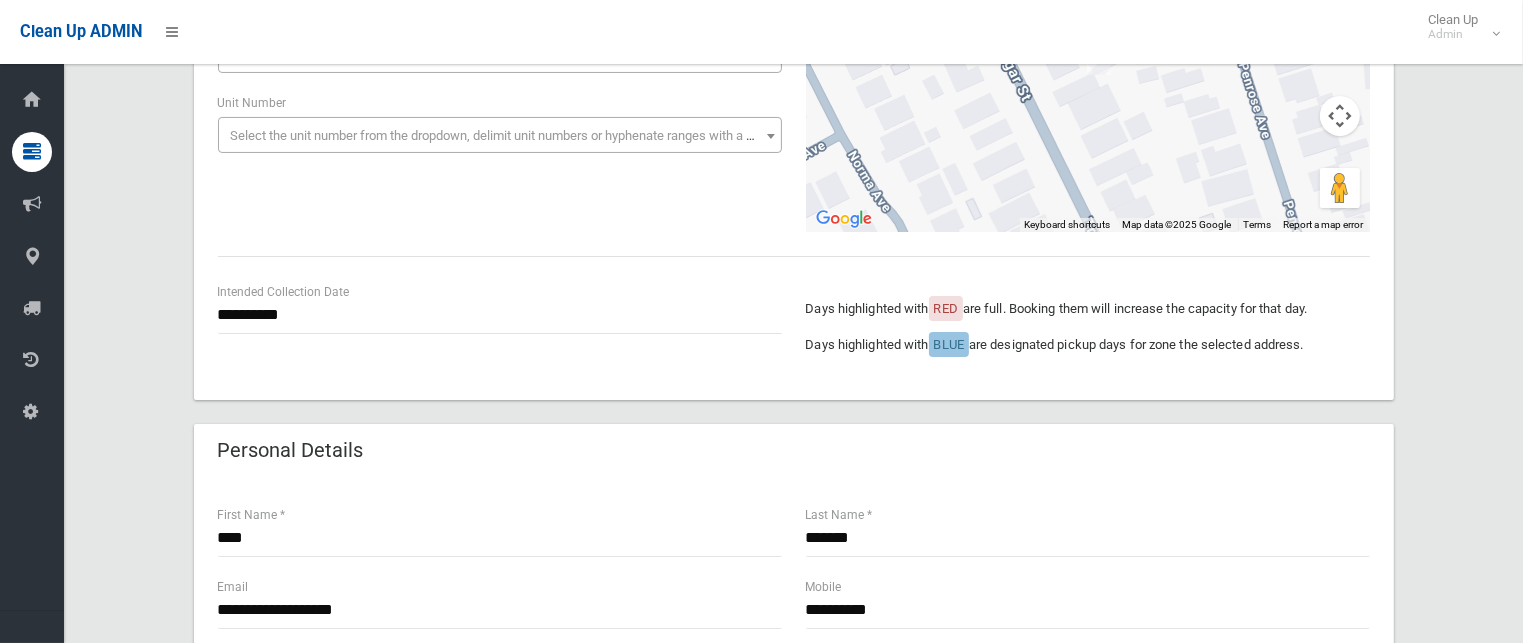scroll, scrollTop: 600, scrollLeft: 0, axis: vertical 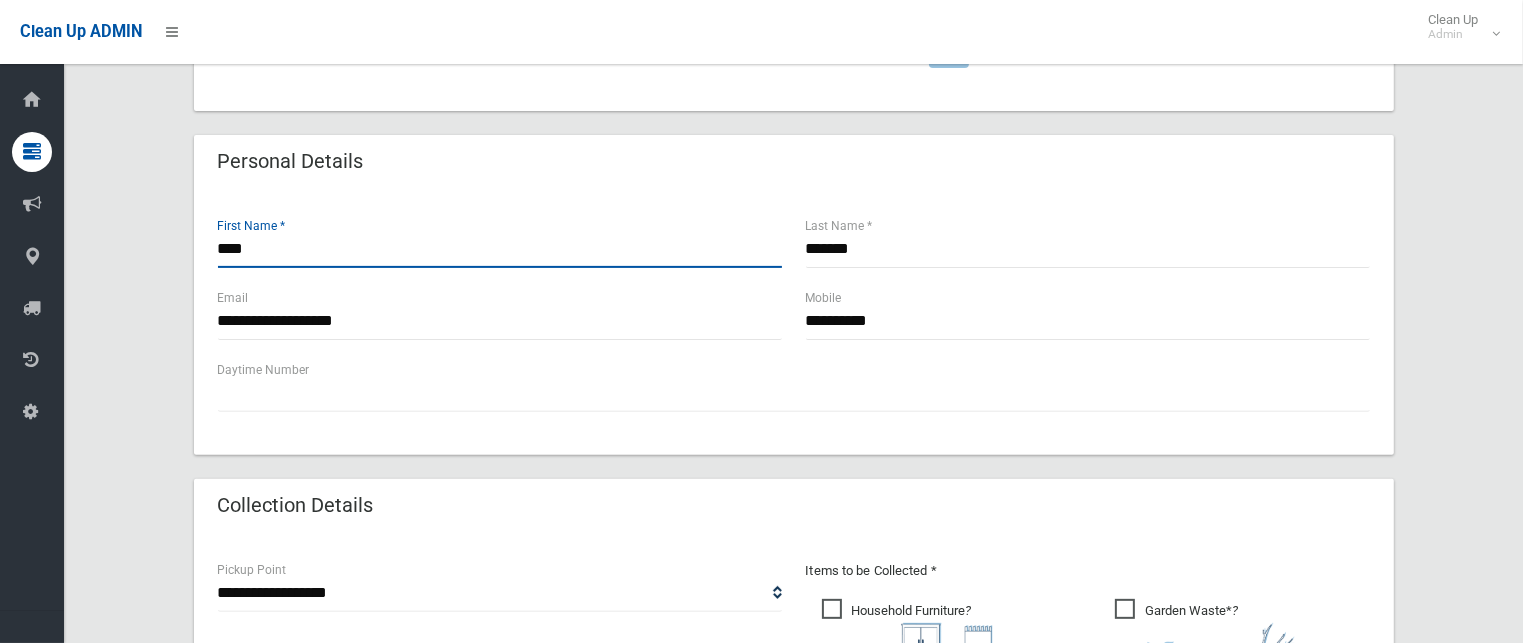 drag, startPoint x: 279, startPoint y: 246, endPoint x: 0, endPoint y: 211, distance: 281.18677 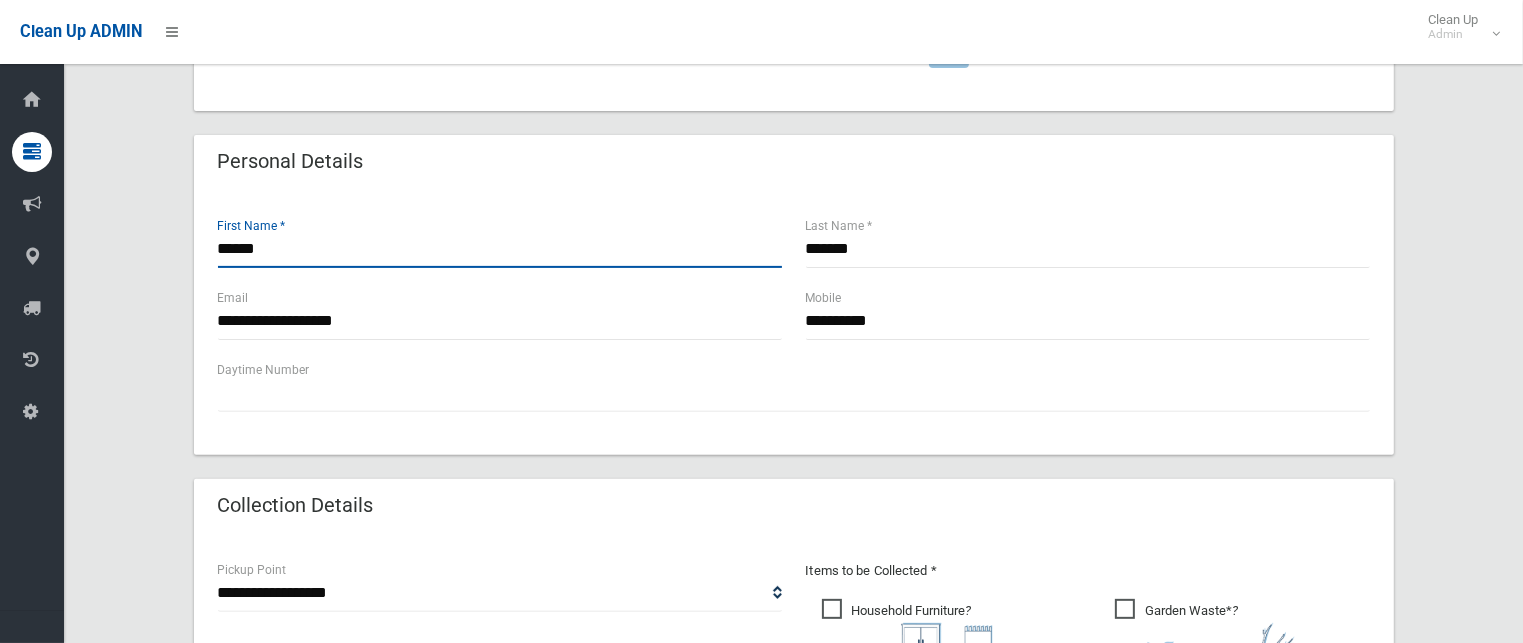 type on "******" 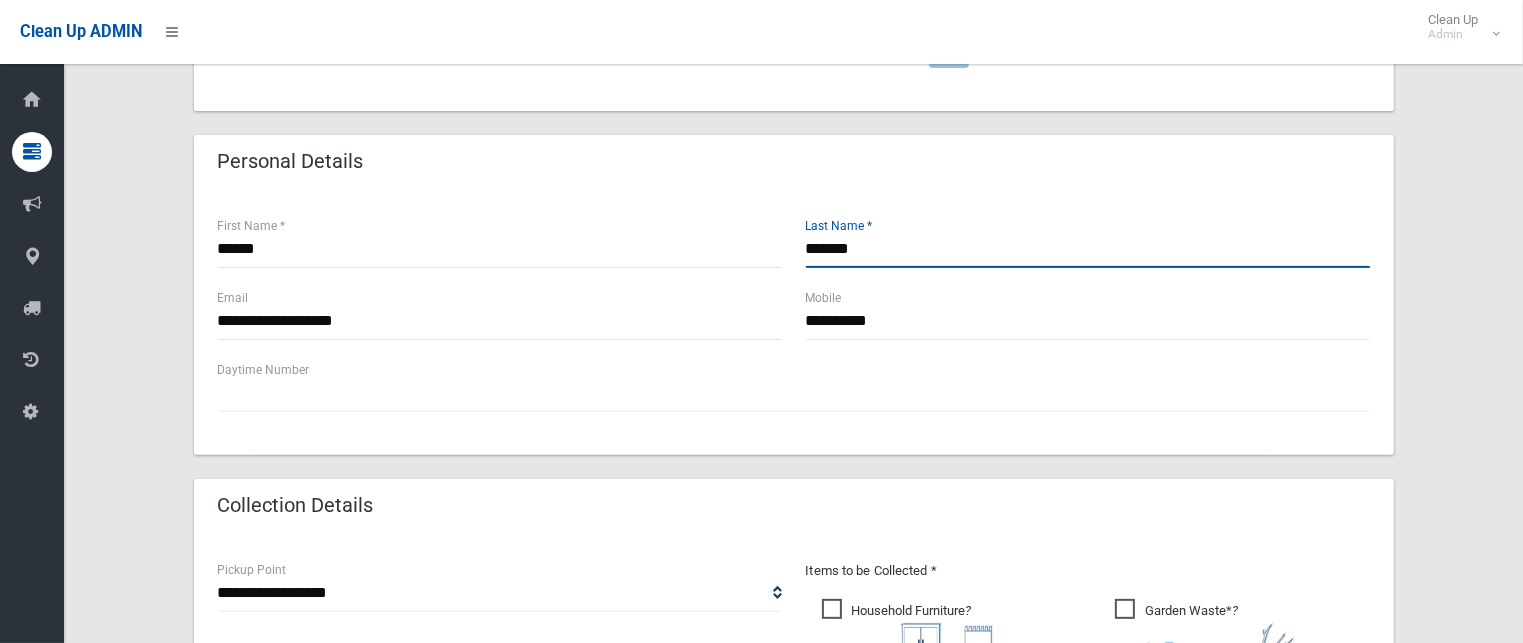 drag, startPoint x: 808, startPoint y: 260, endPoint x: 640, endPoint y: 259, distance: 168.00298 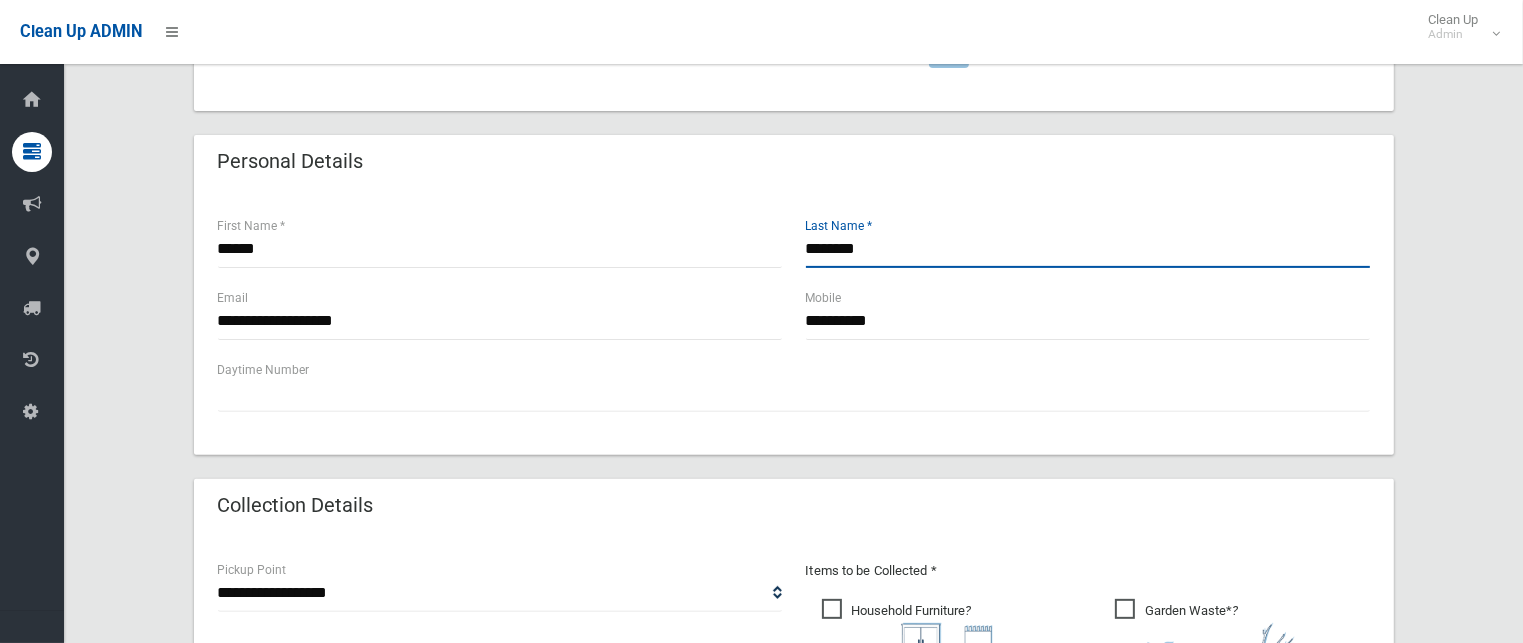 type on "********" 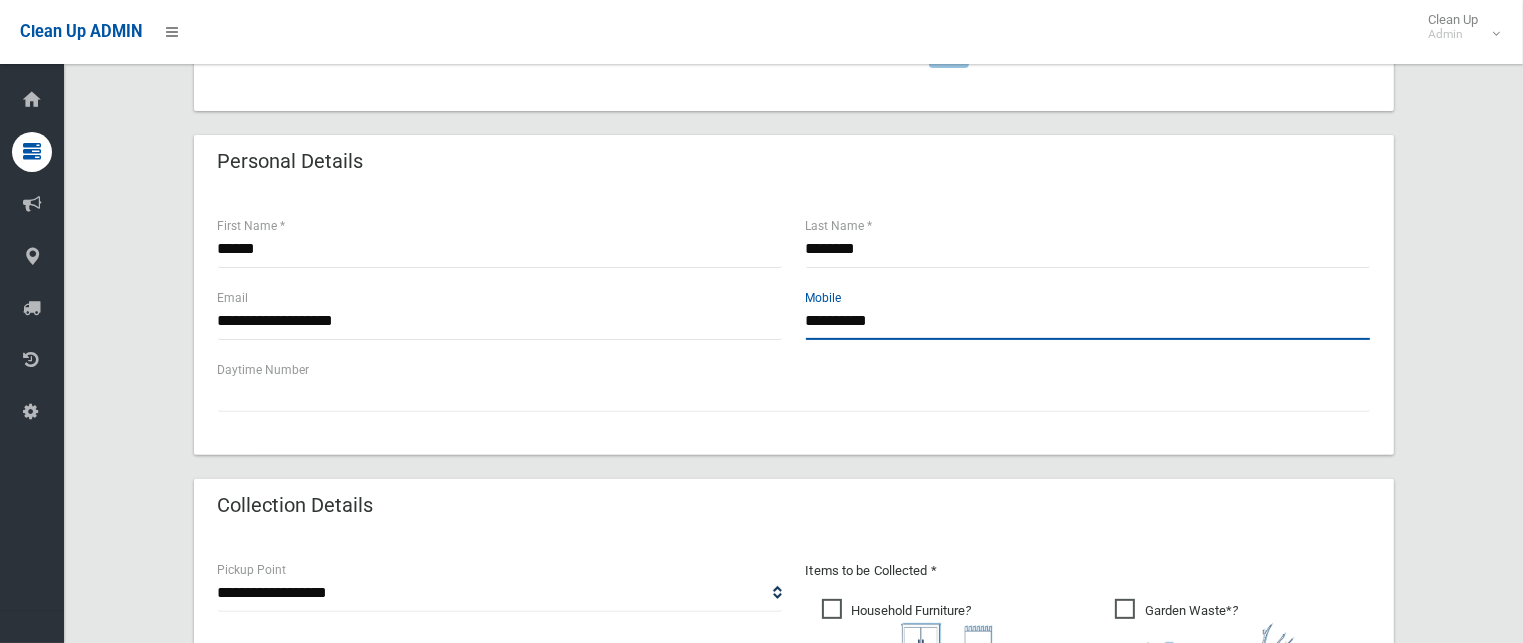 paste on "*" 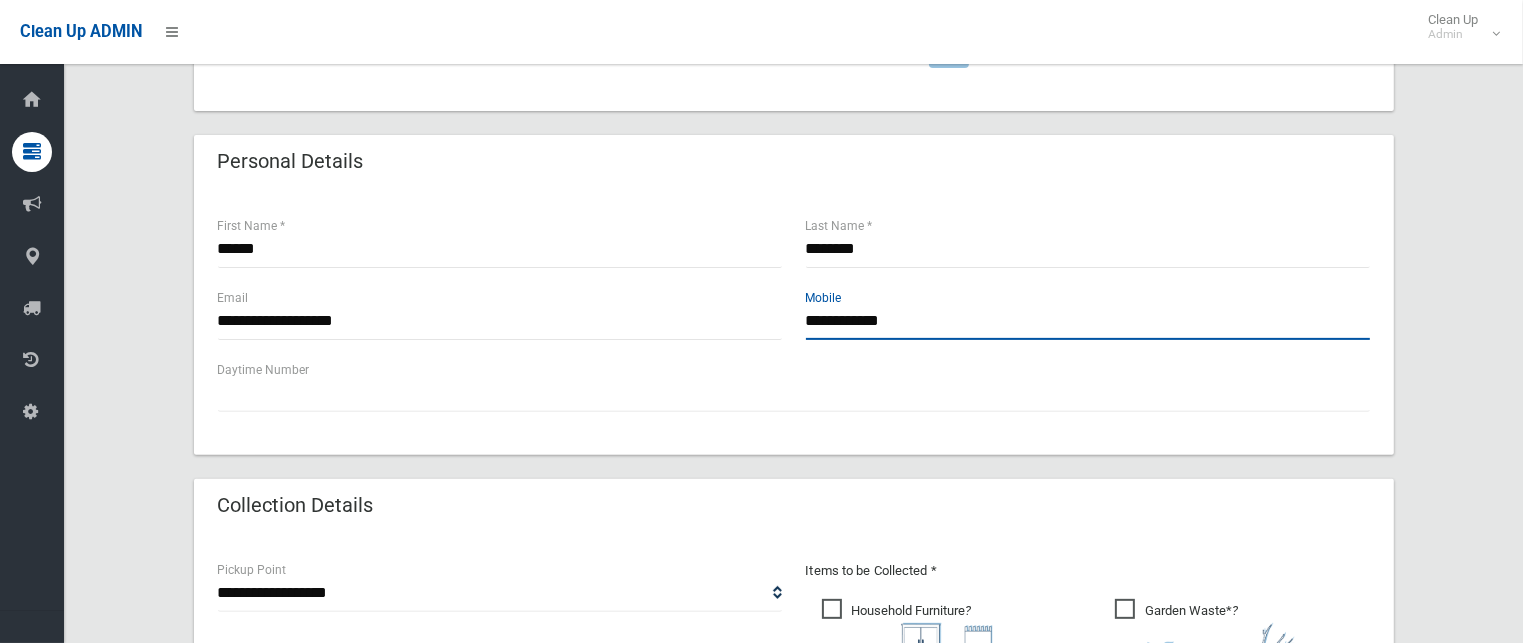 type on "**********" 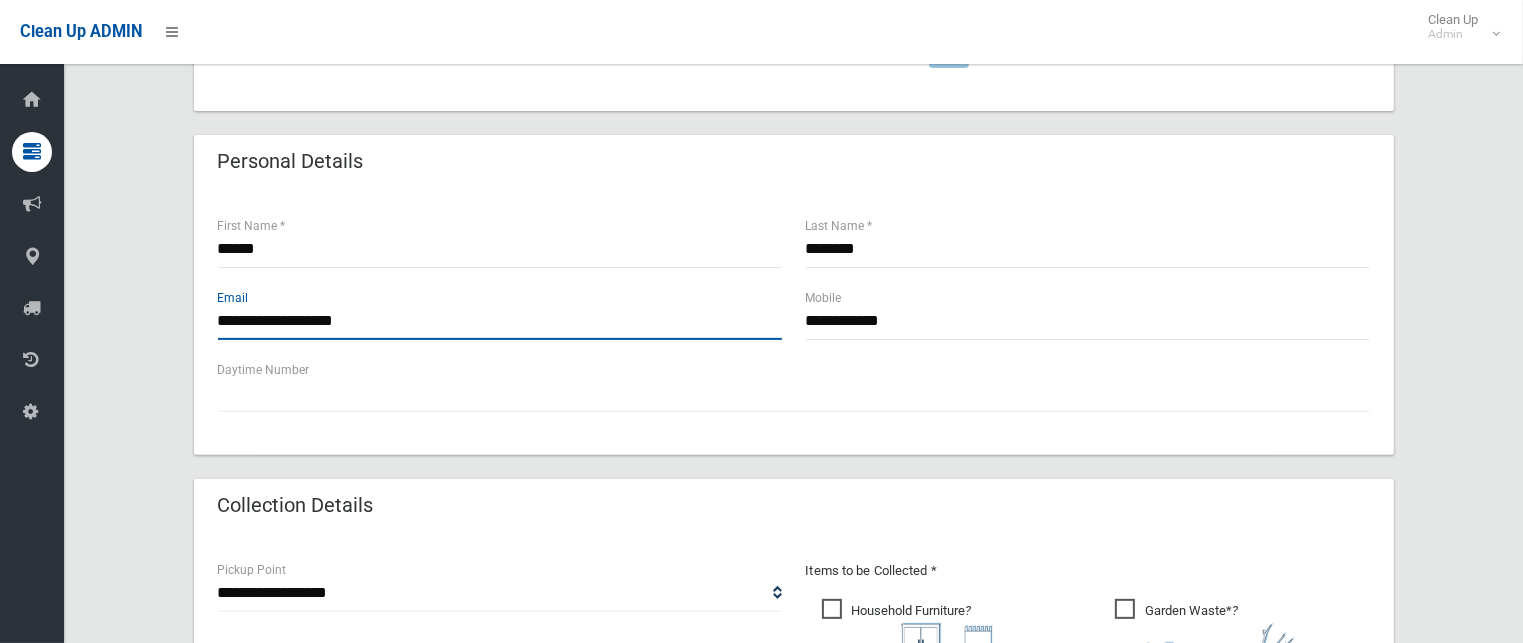 drag, startPoint x: 356, startPoint y: 301, endPoint x: 216, endPoint y: 290, distance: 140.43147 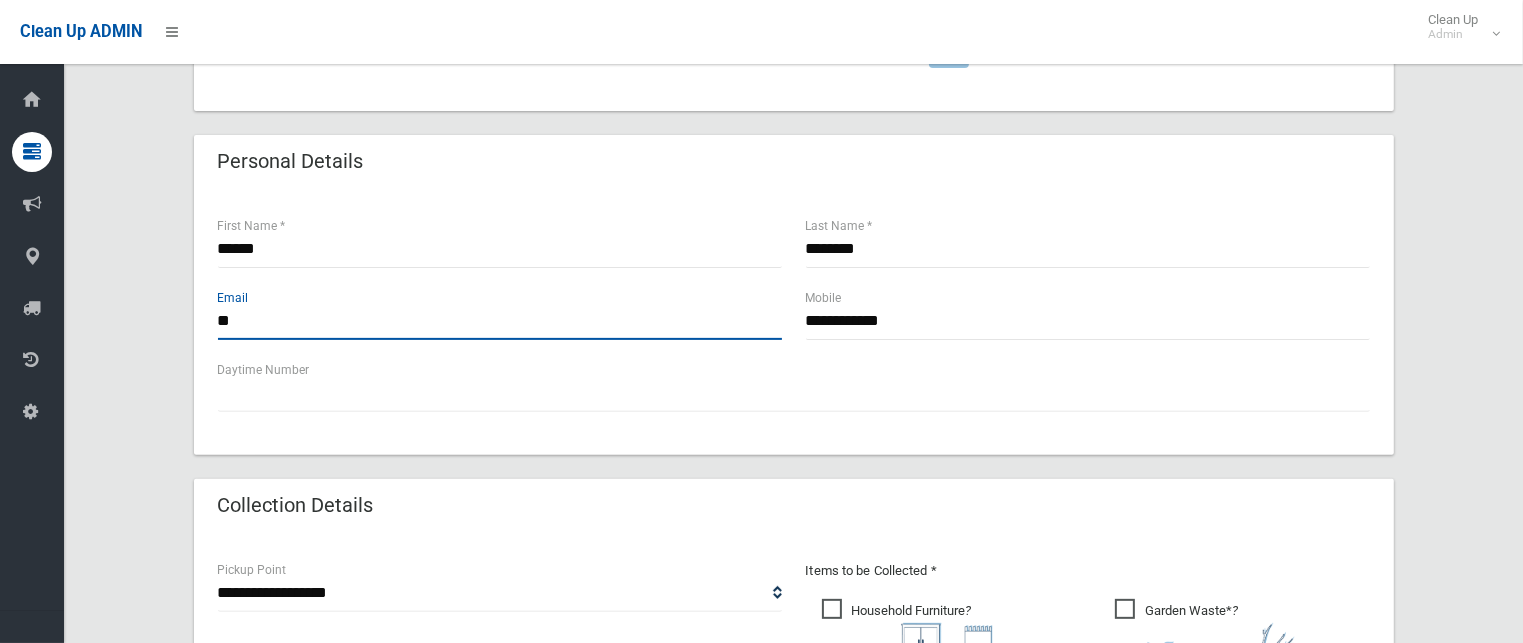 type on "*" 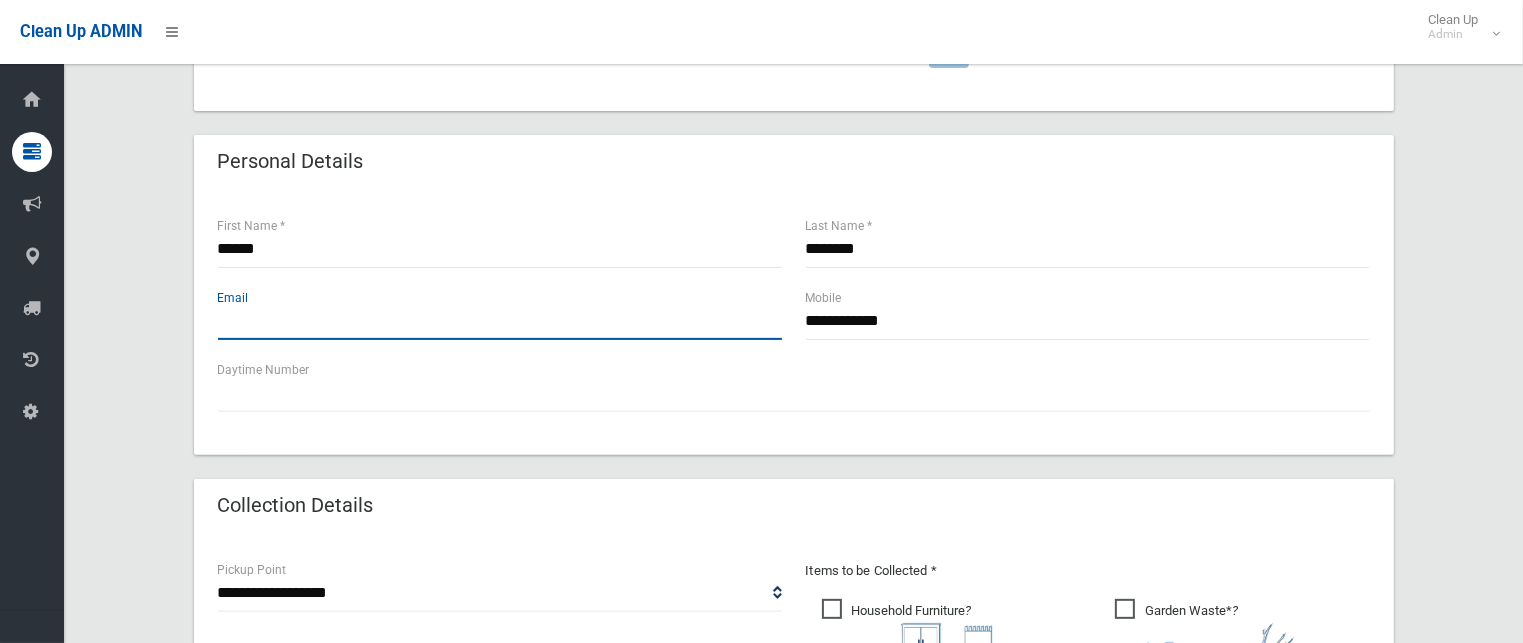 type 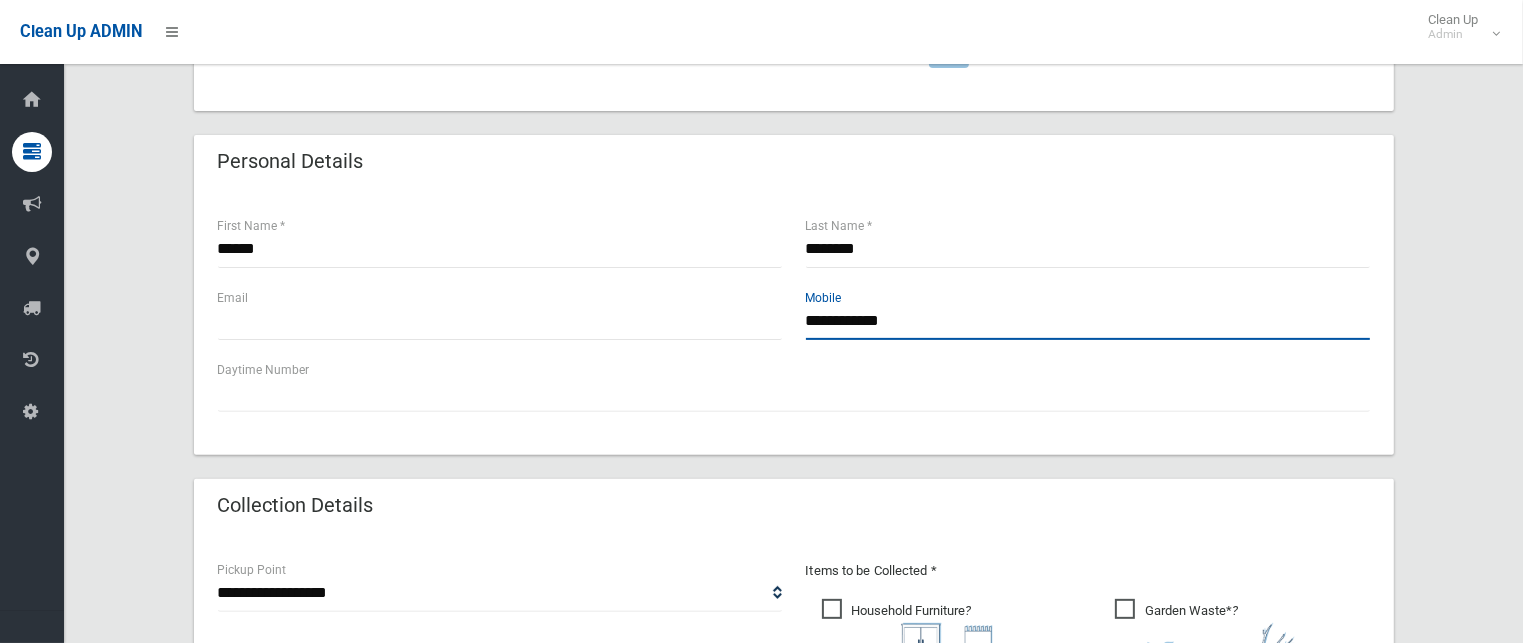 click on "**********" at bounding box center (1088, 321) 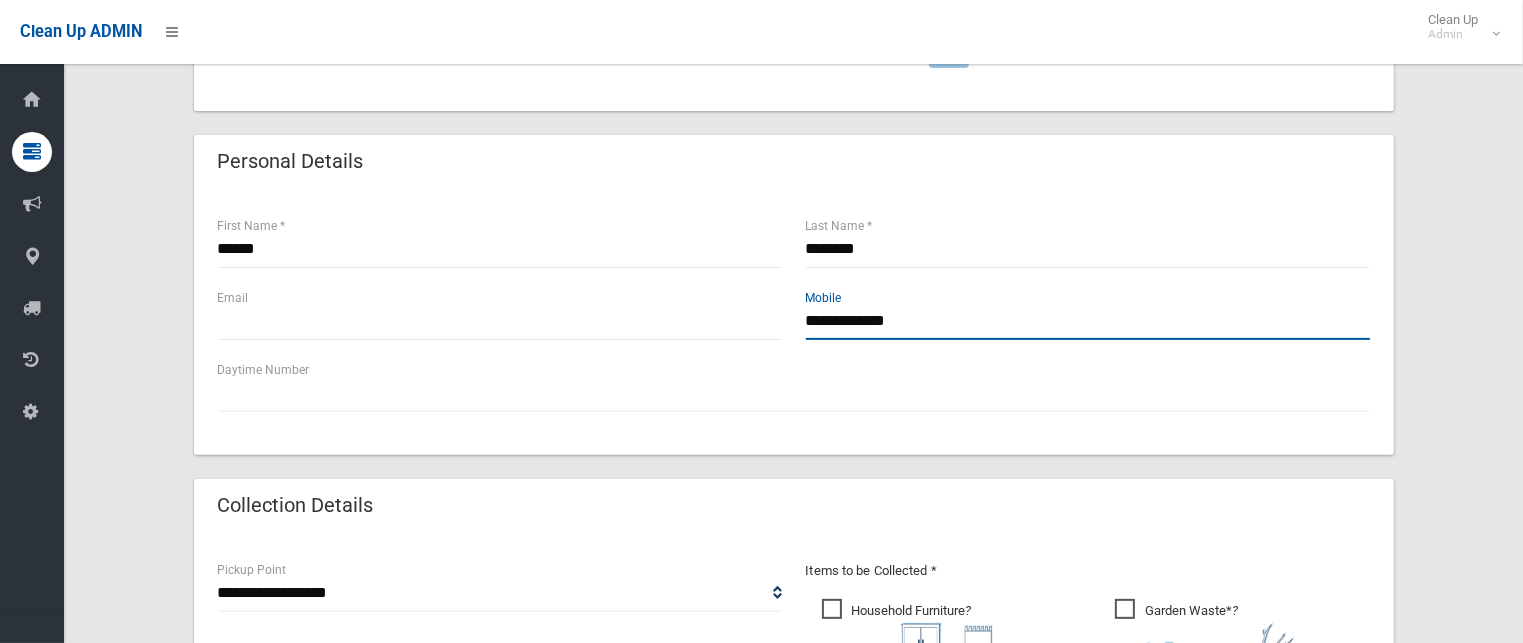 click on "**********" at bounding box center [1088, 321] 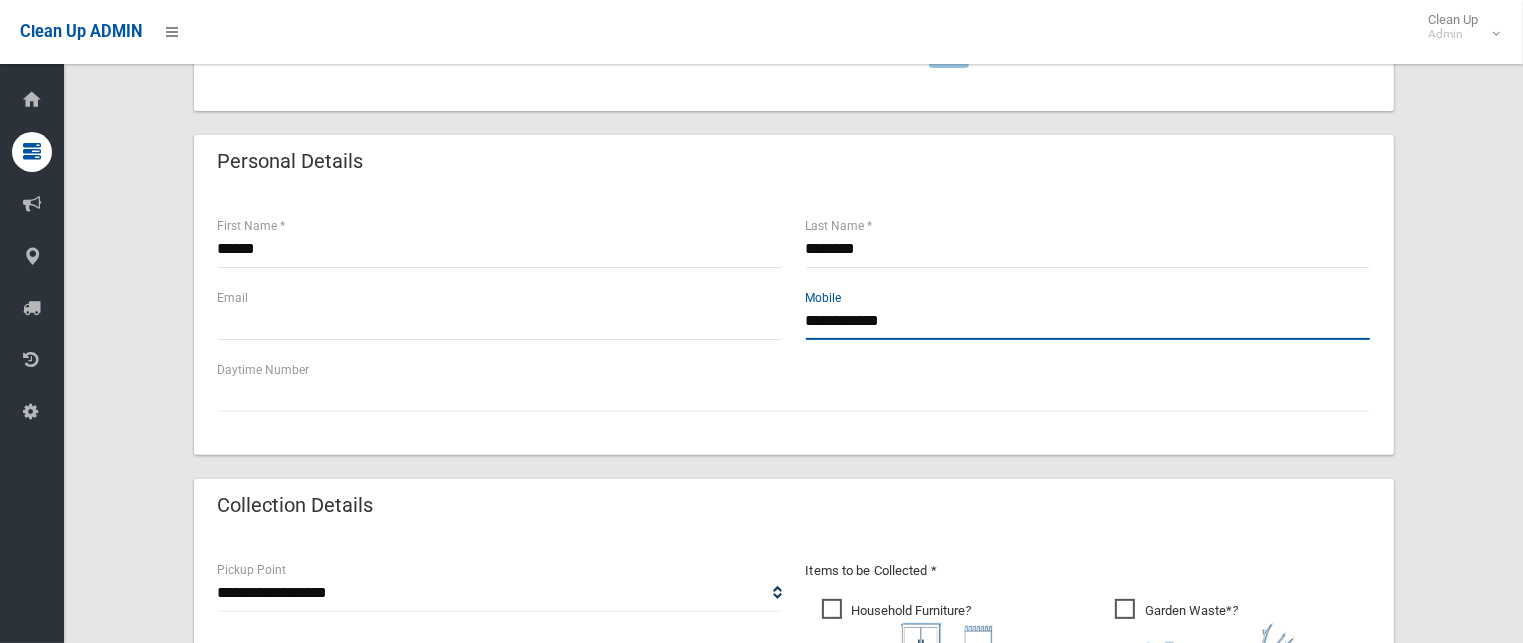 click on "**********" at bounding box center [1088, 321] 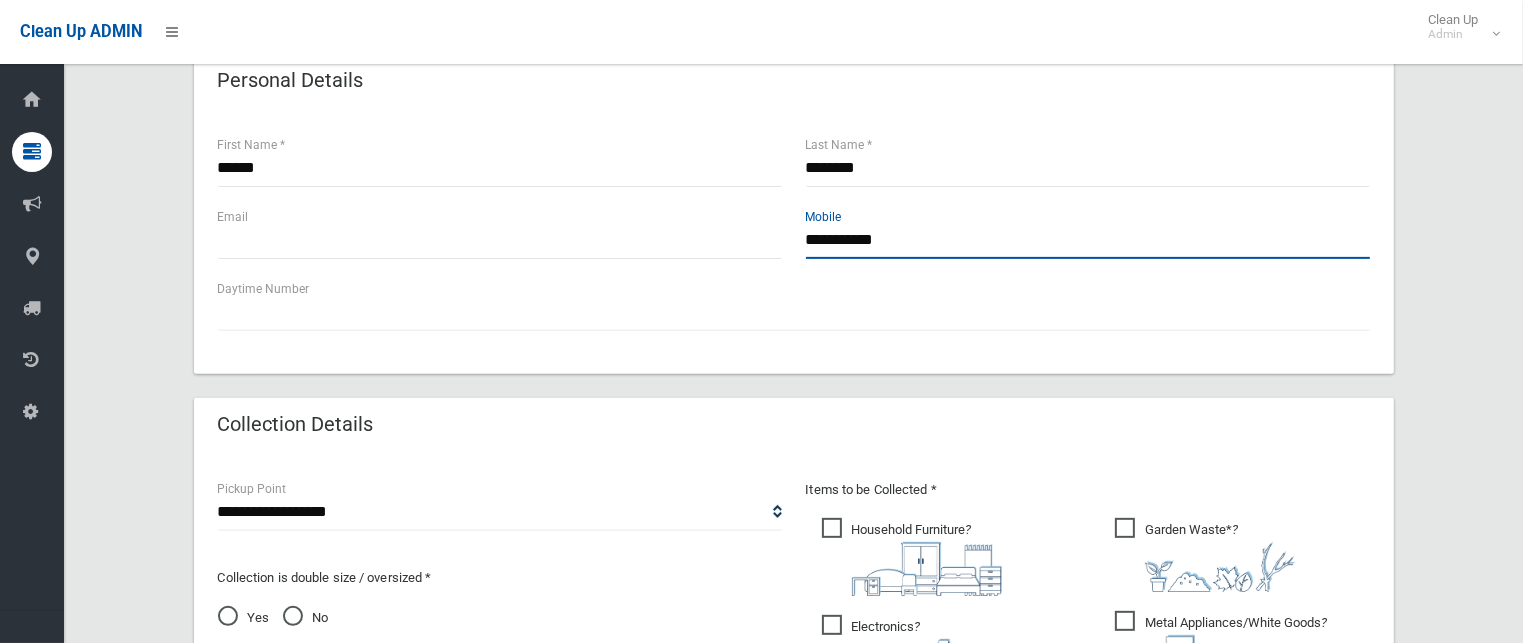 scroll, scrollTop: 1000, scrollLeft: 0, axis: vertical 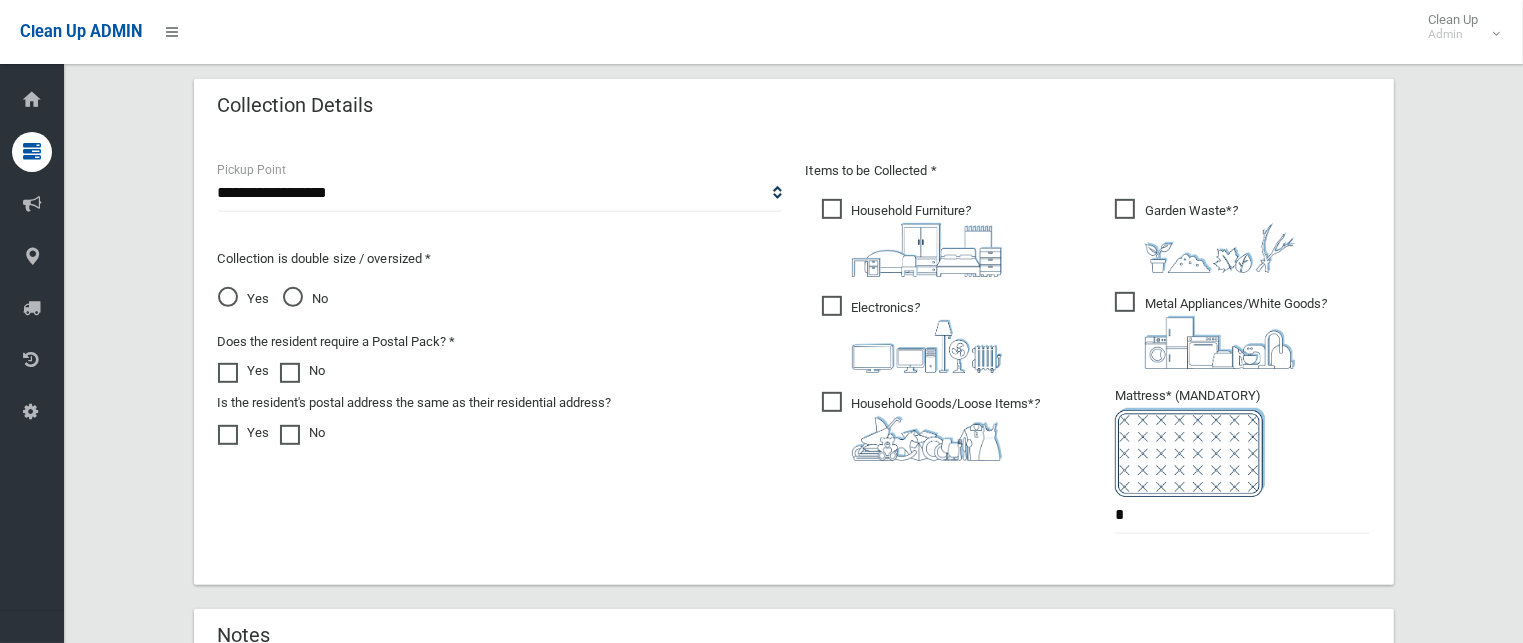 type on "**********" 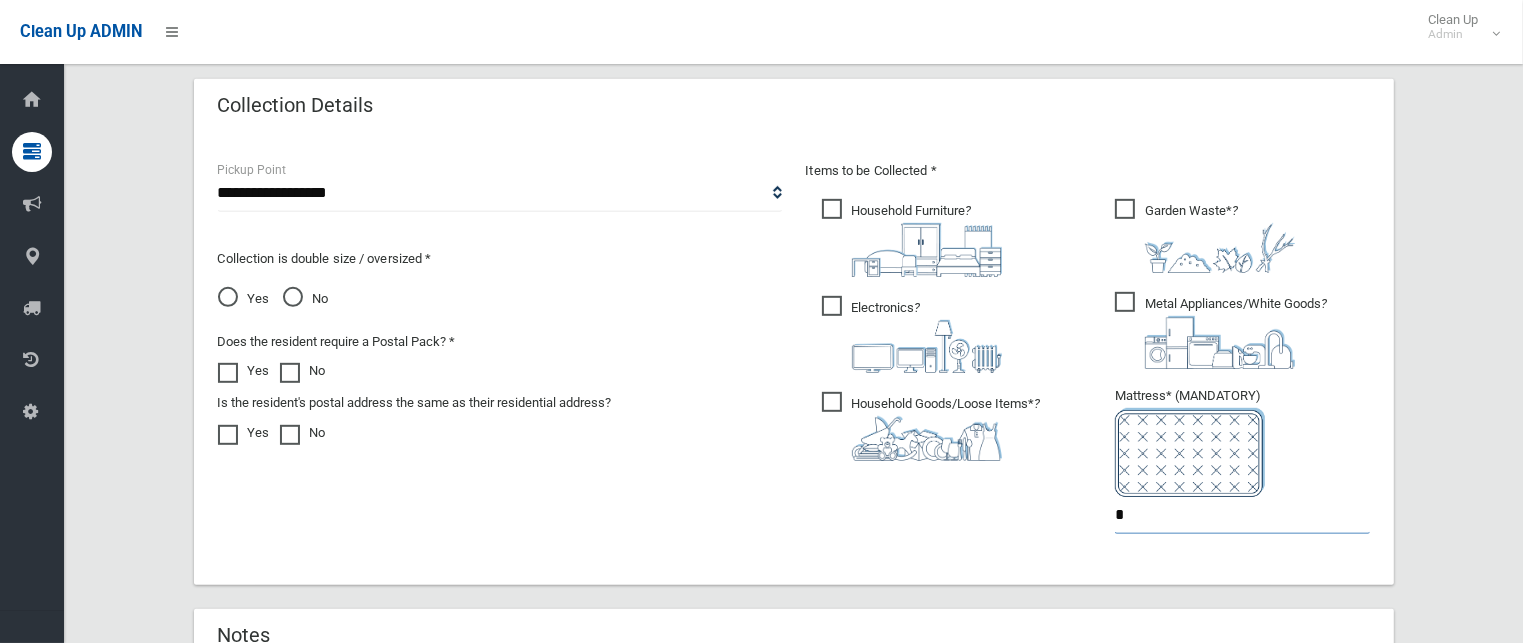 drag, startPoint x: 1162, startPoint y: 519, endPoint x: 974, endPoint y: 516, distance: 188.02394 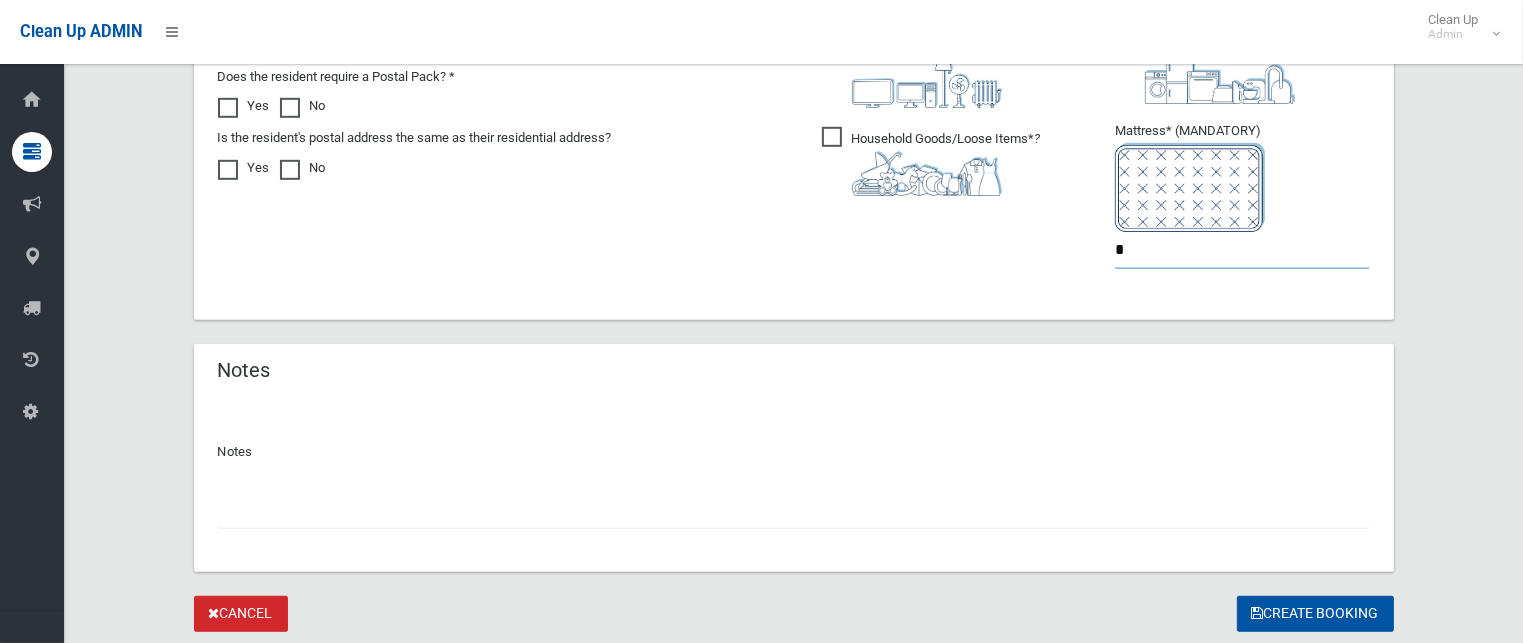 scroll, scrollTop: 1325, scrollLeft: 0, axis: vertical 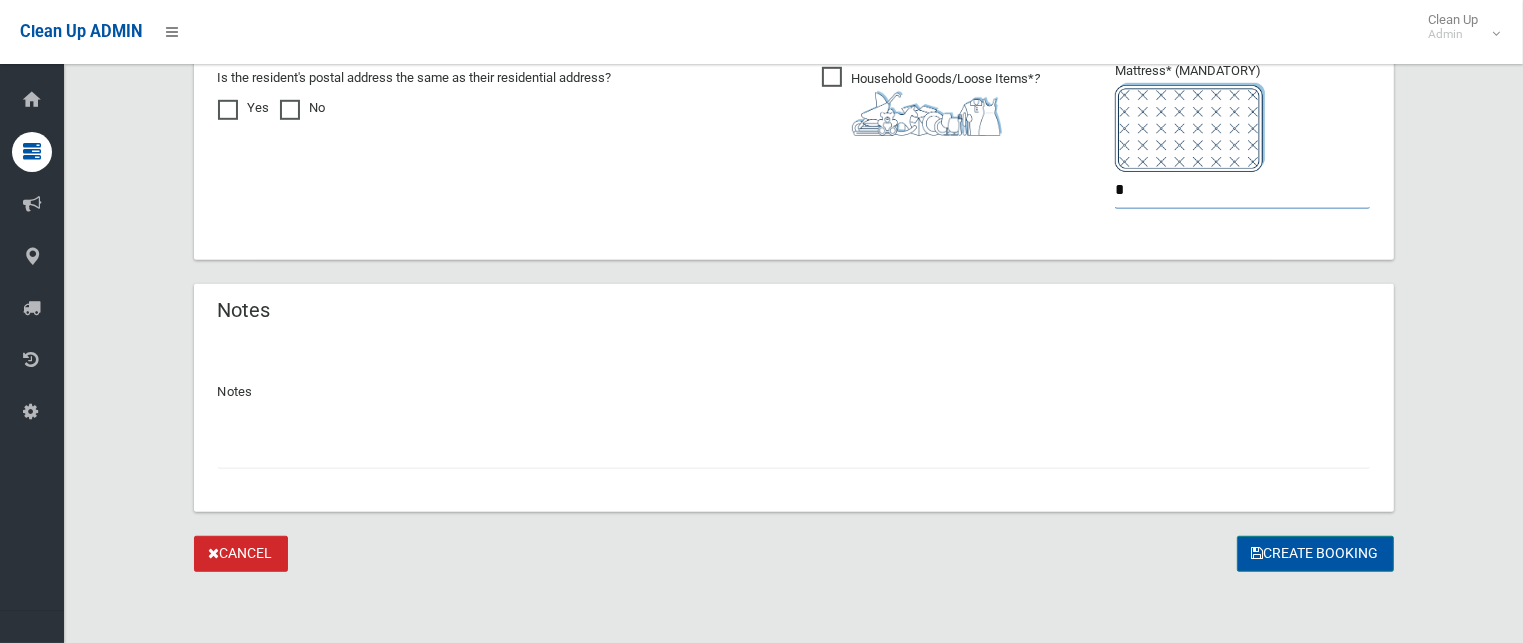type on "*" 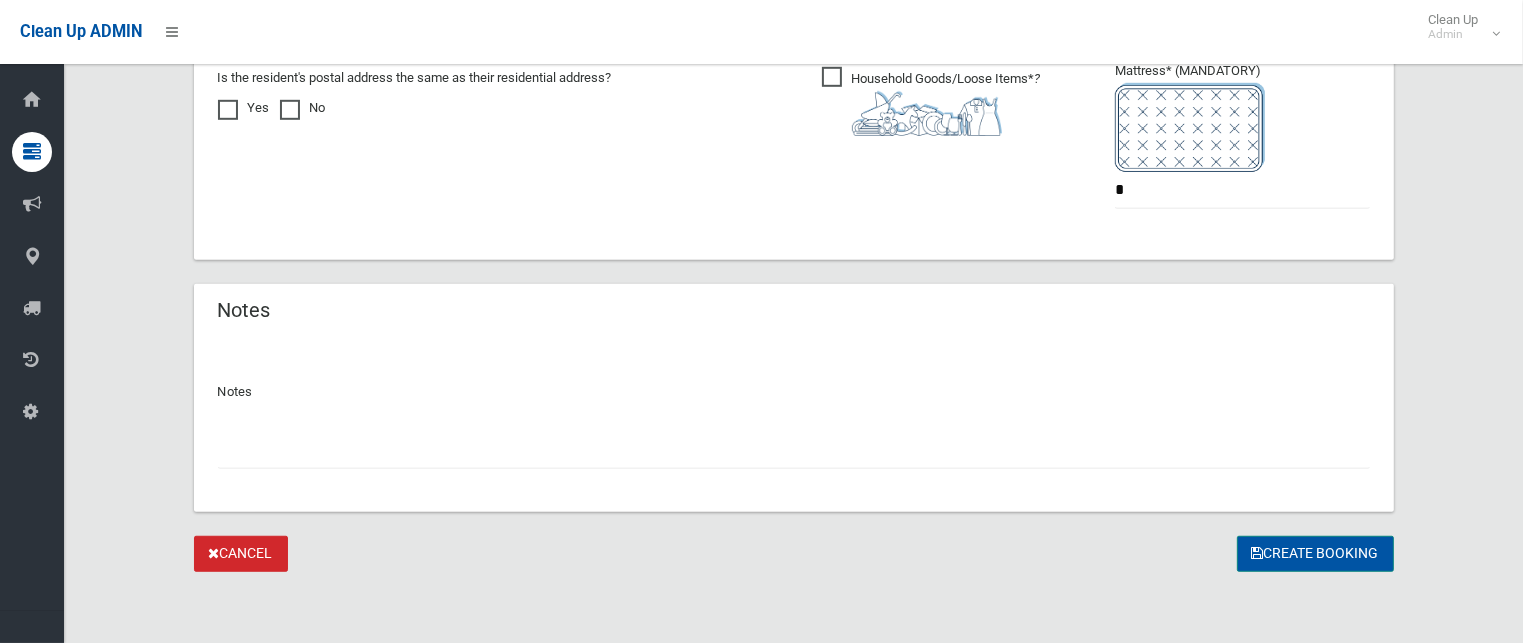 click on "Create Booking" at bounding box center [1315, 554] 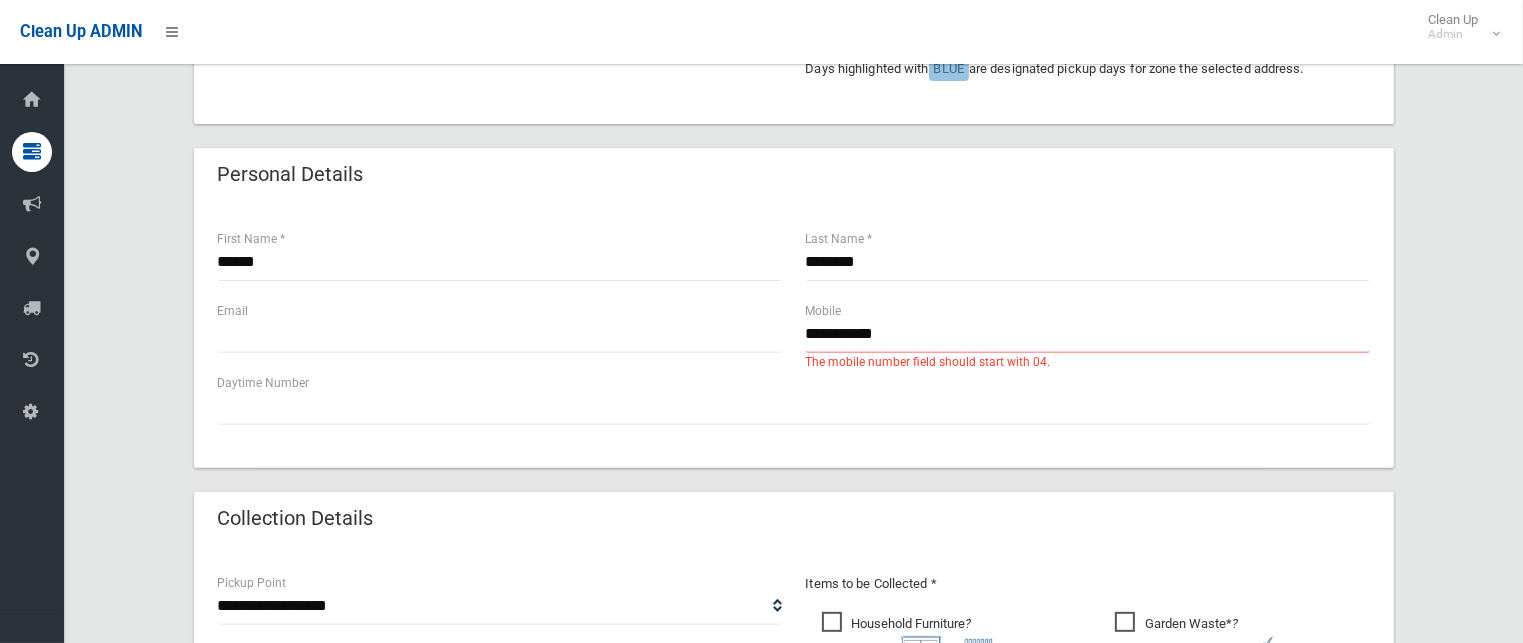 scroll, scrollTop: 700, scrollLeft: 0, axis: vertical 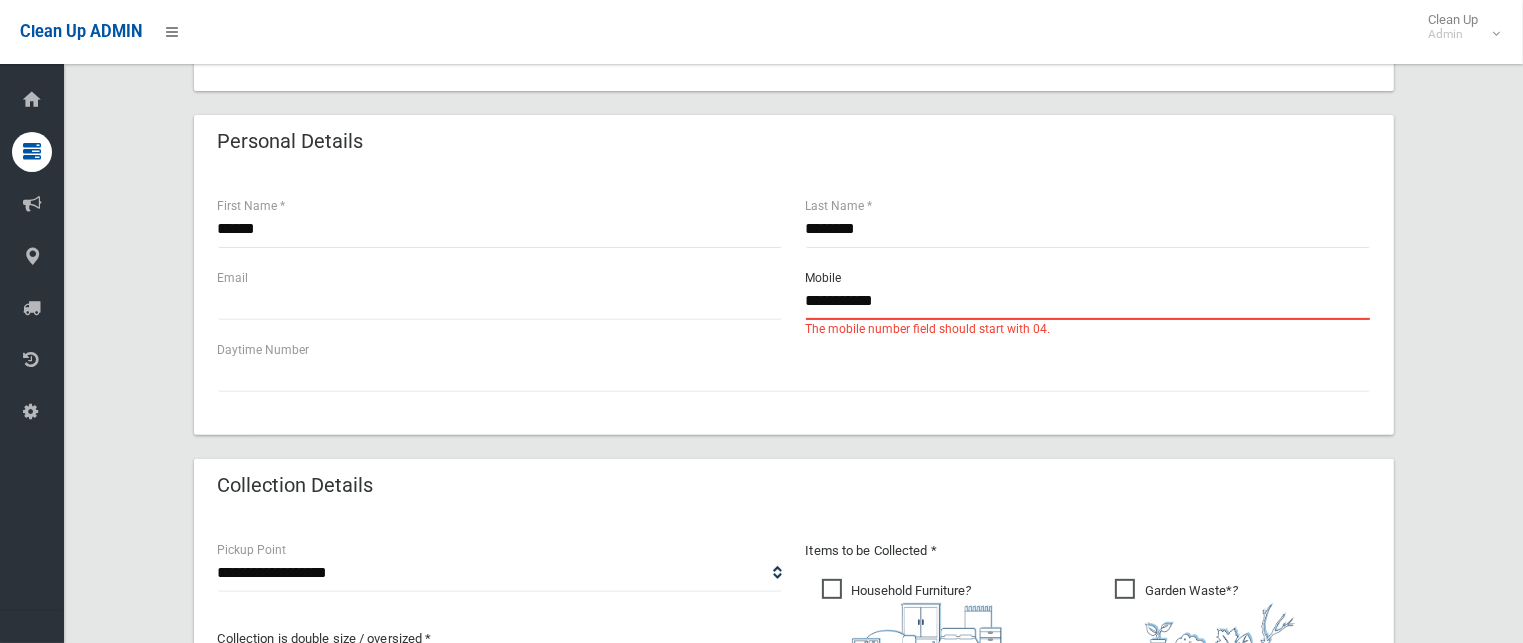 click on "**********" at bounding box center (1088, 301) 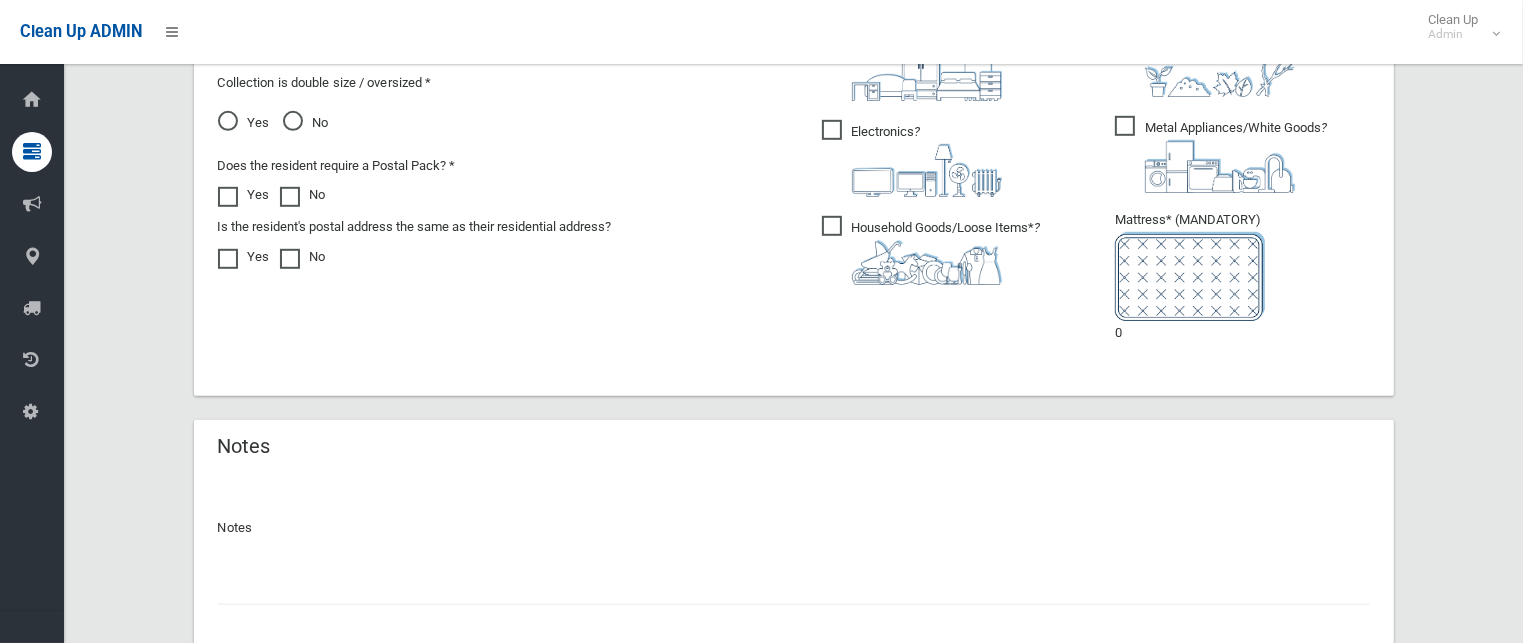 scroll, scrollTop: 1392, scrollLeft: 0, axis: vertical 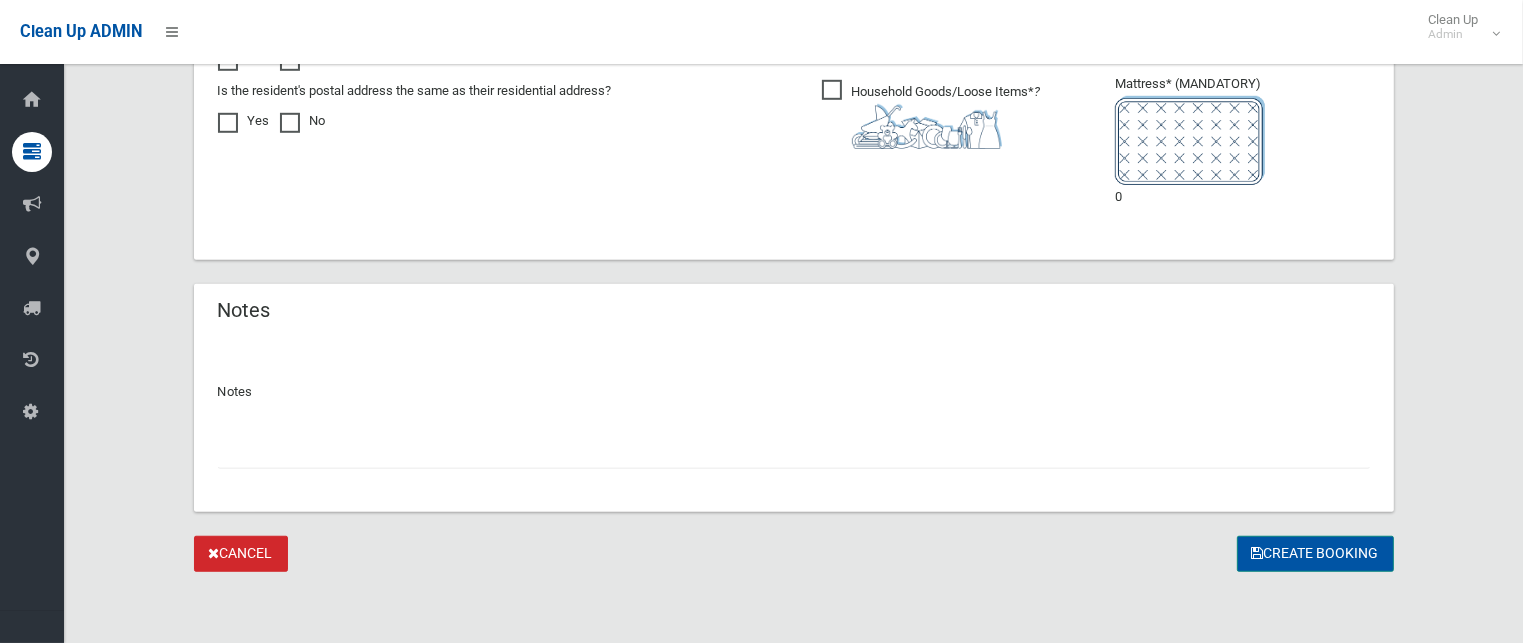 type on "**********" 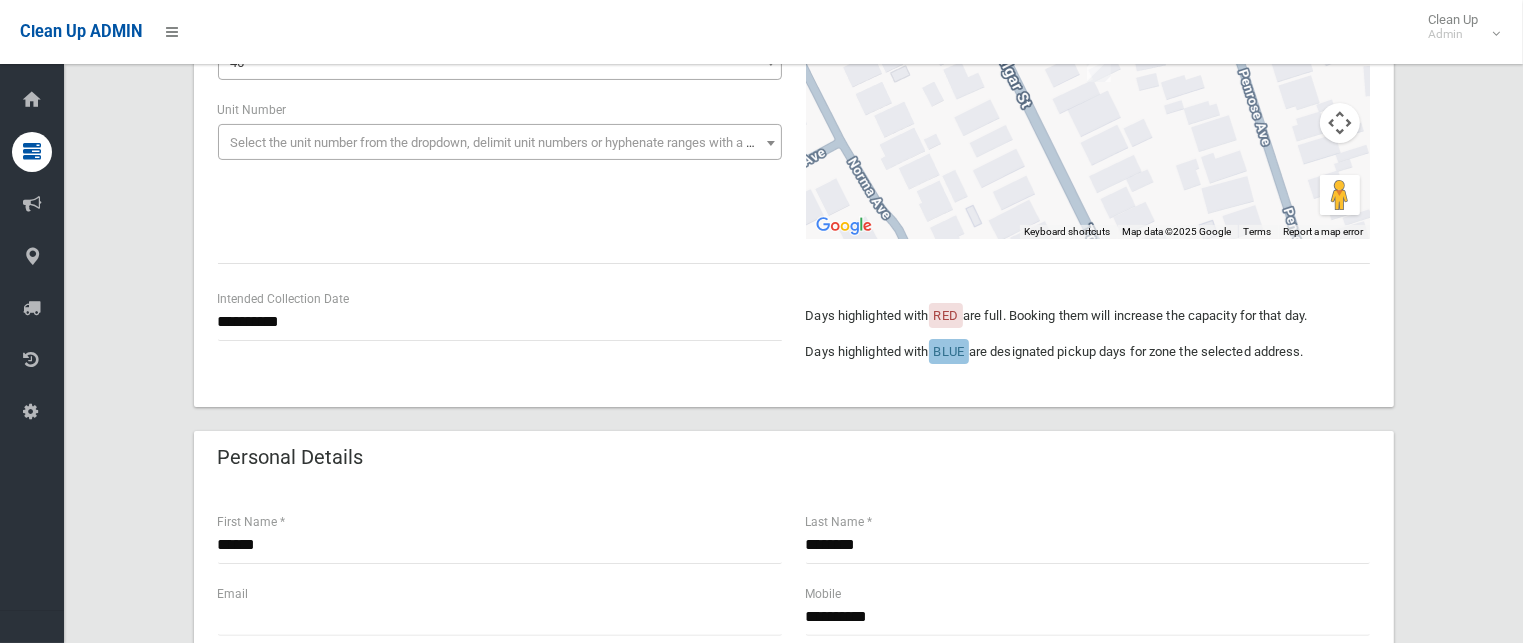 scroll, scrollTop: 600, scrollLeft: 0, axis: vertical 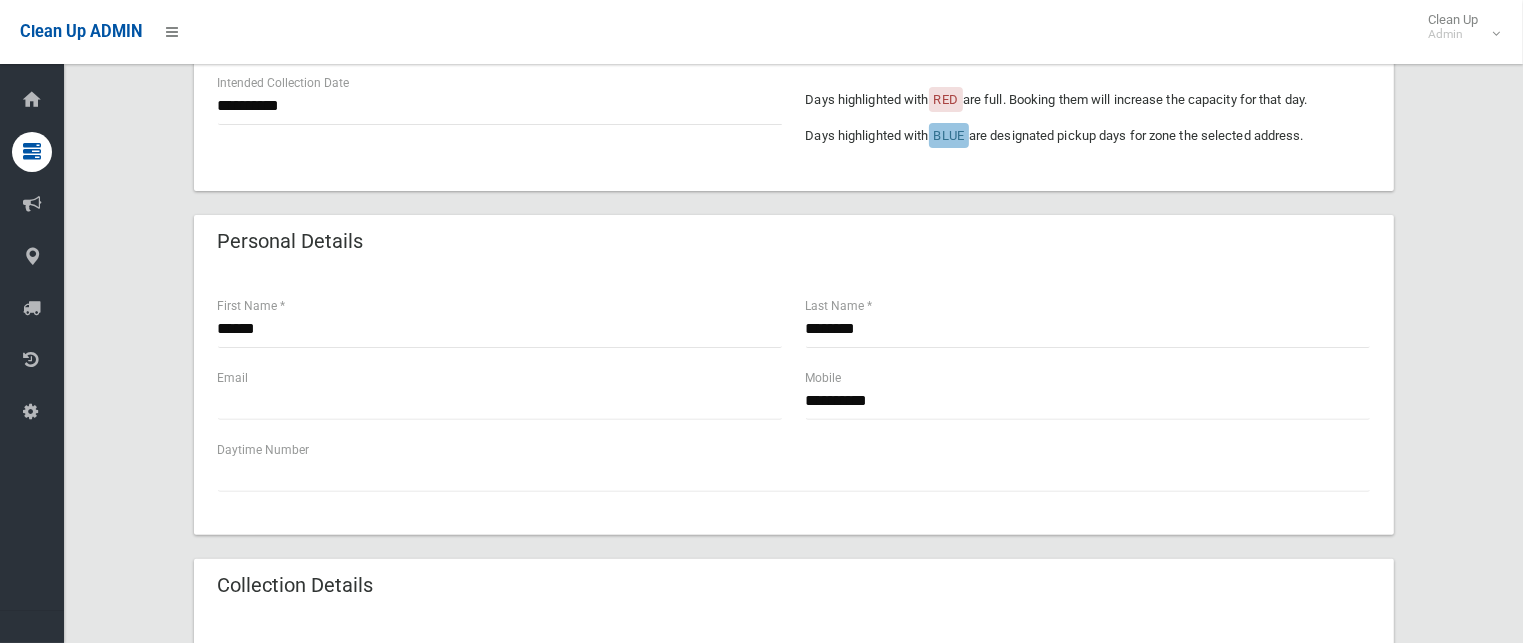click on "**********" at bounding box center [1088, 393] 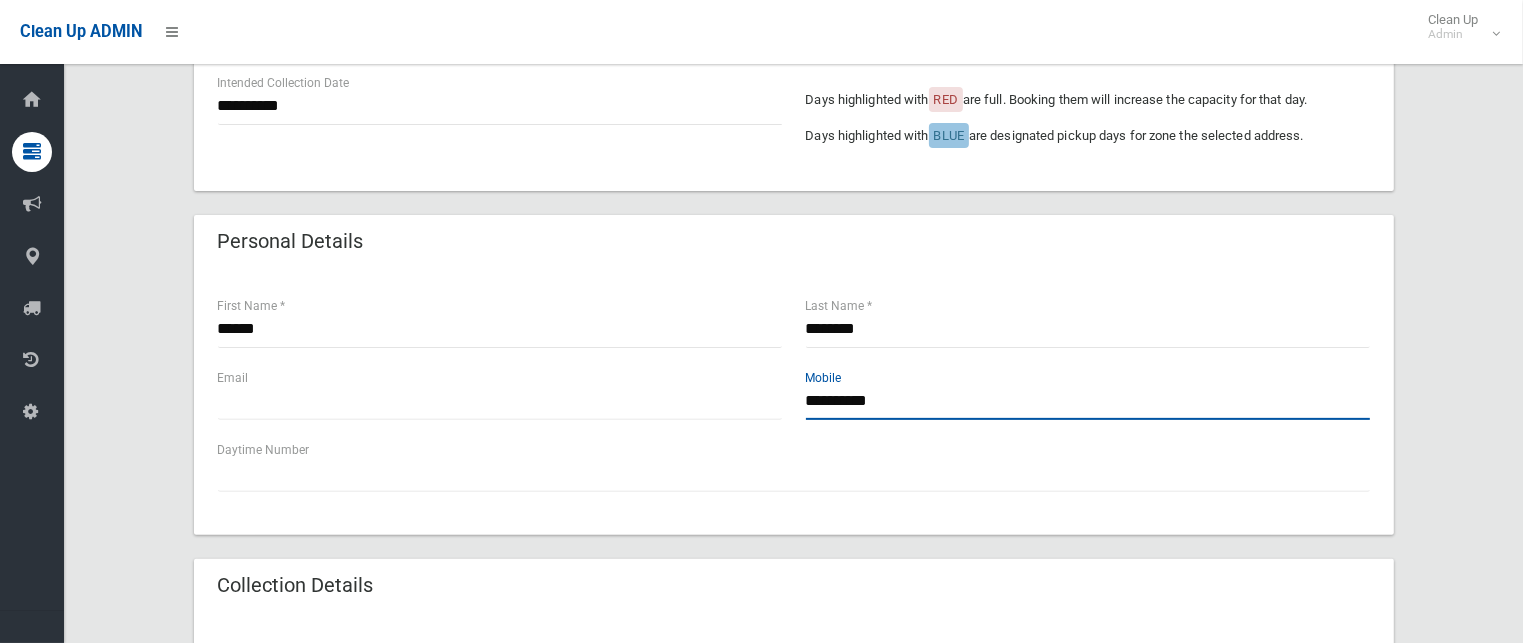 click on "**********" at bounding box center (1088, 401) 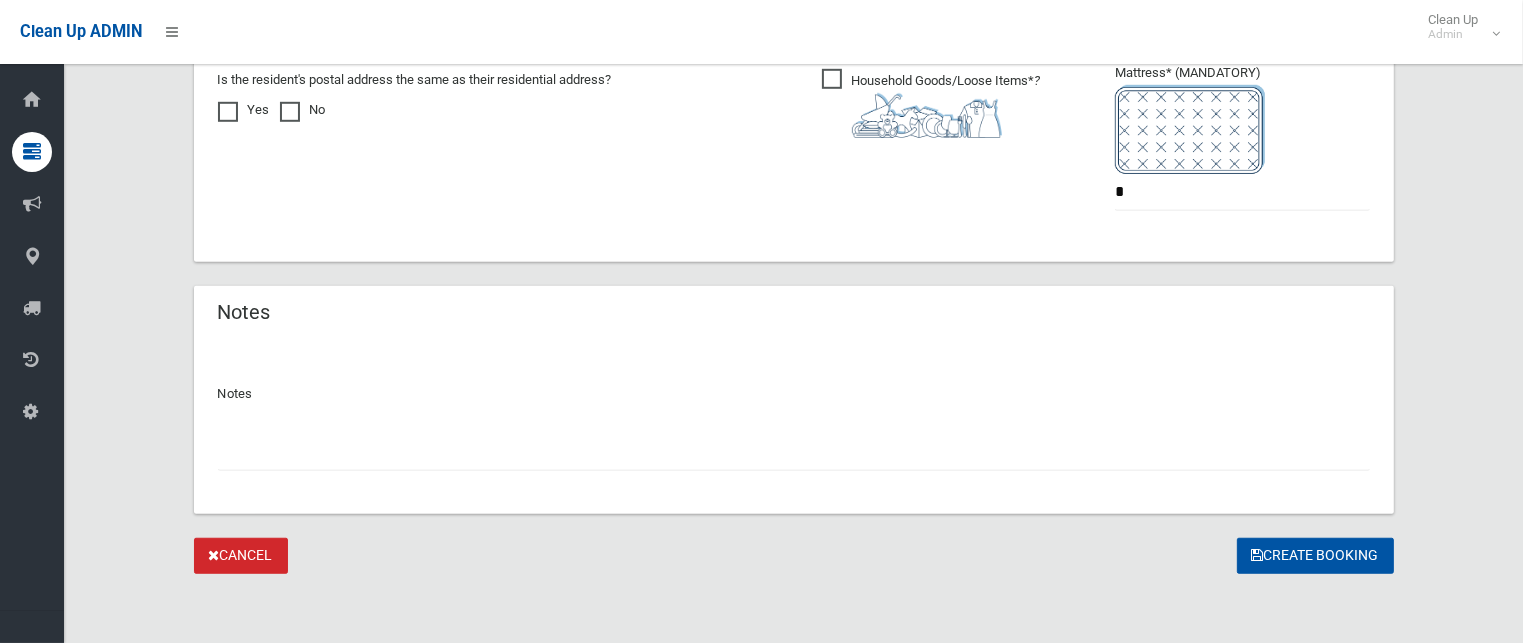 scroll, scrollTop: 1404, scrollLeft: 0, axis: vertical 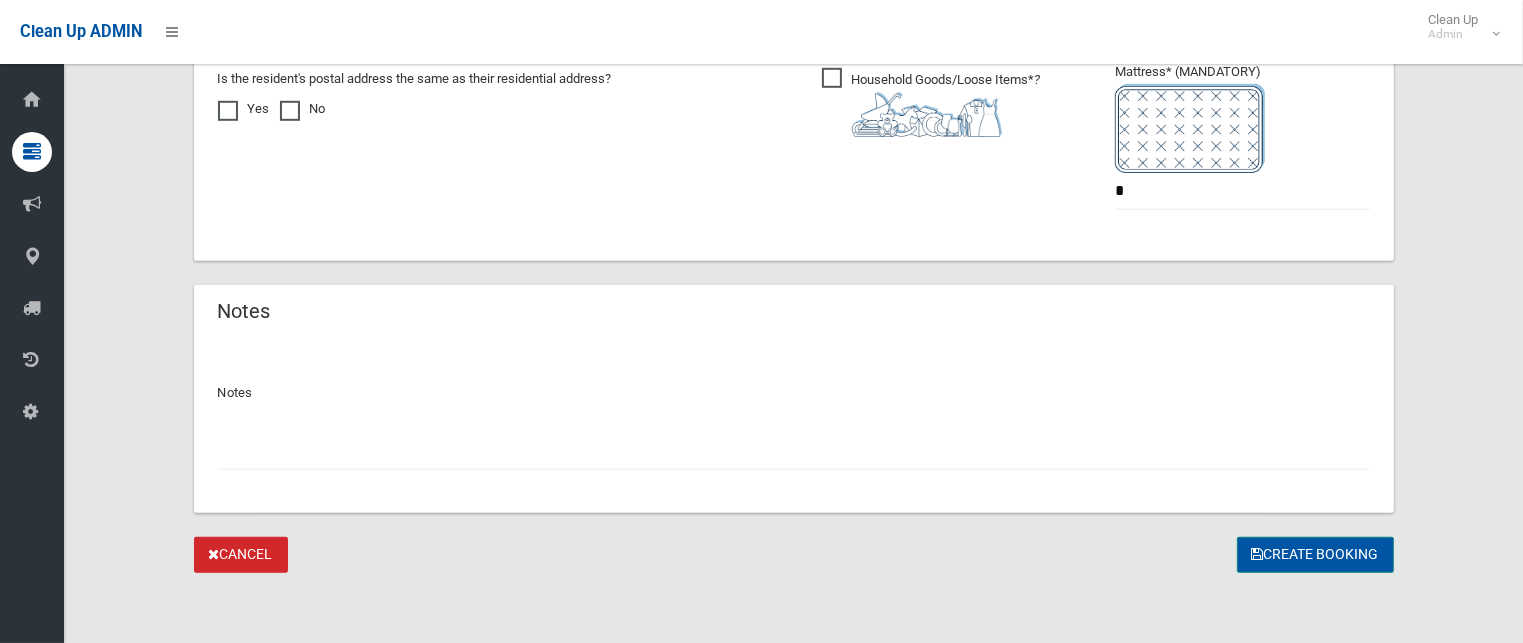 click on "Create Booking" at bounding box center (1315, 555) 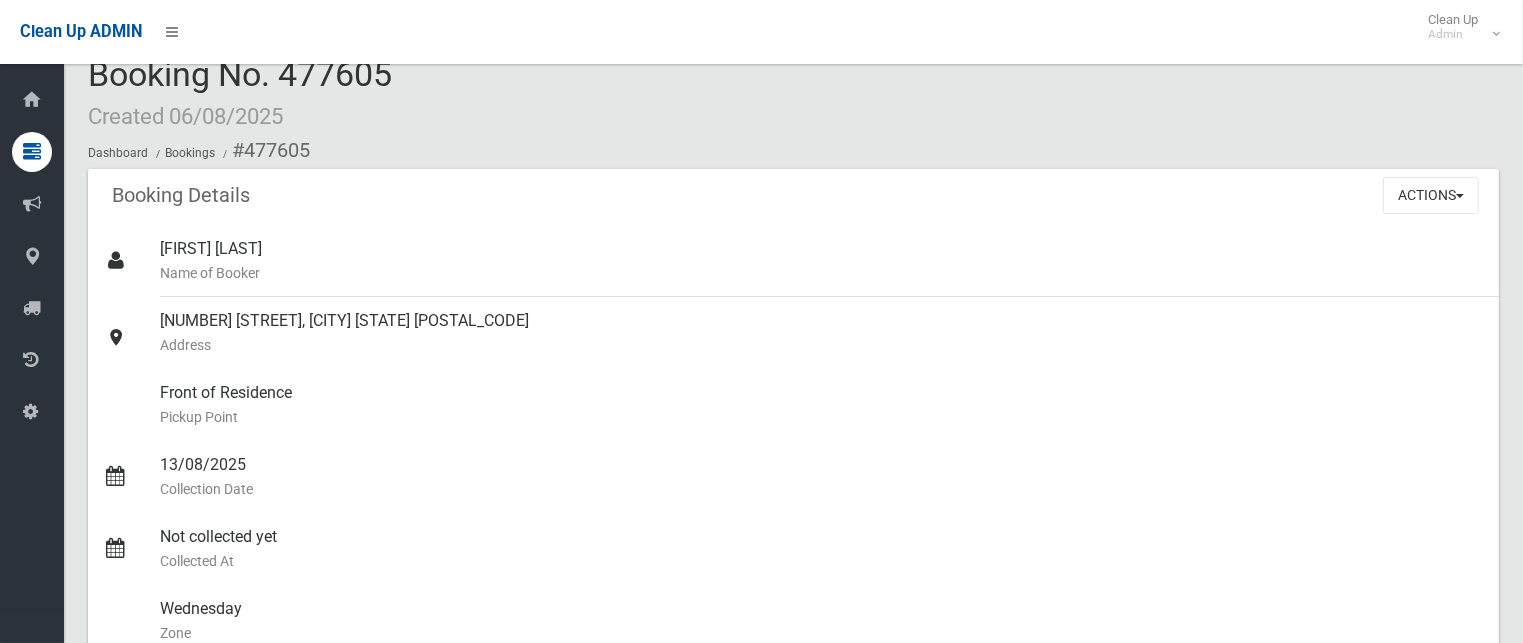 scroll, scrollTop: 0, scrollLeft: 0, axis: both 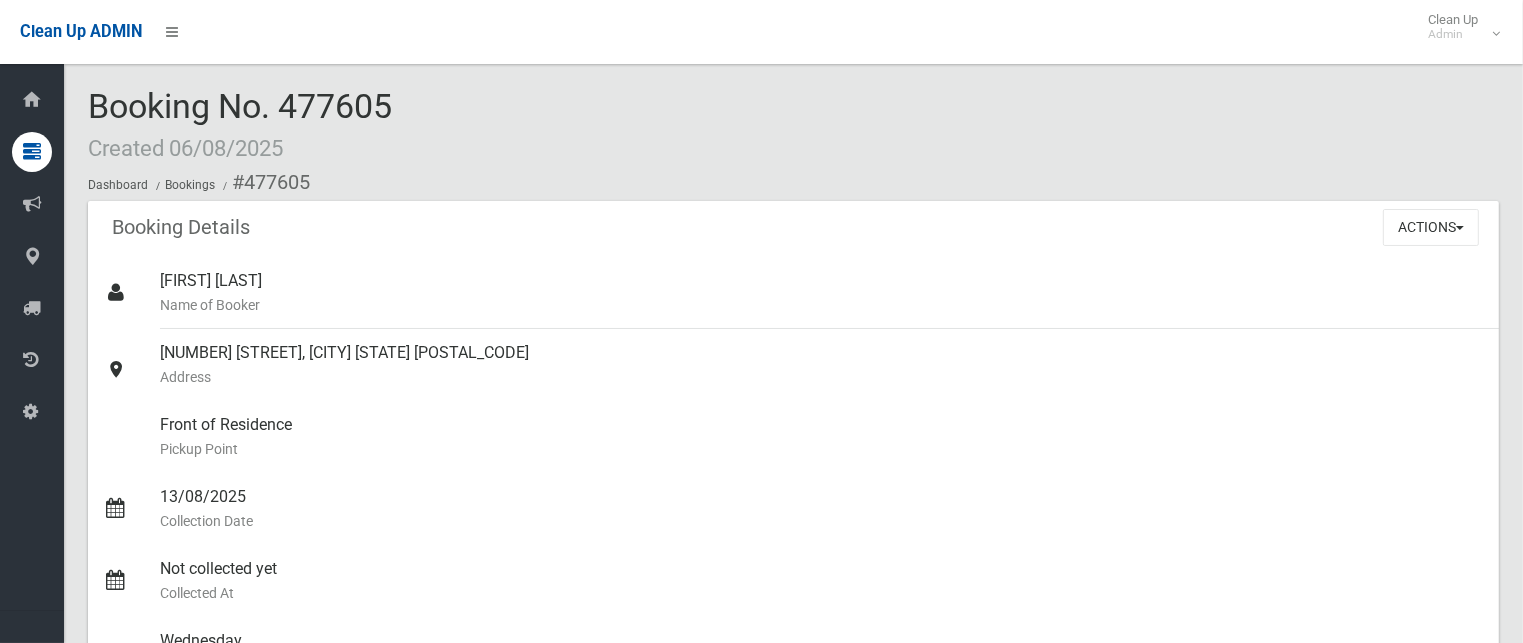 drag, startPoint x: 394, startPoint y: 95, endPoint x: 281, endPoint y: 97, distance: 113.0177 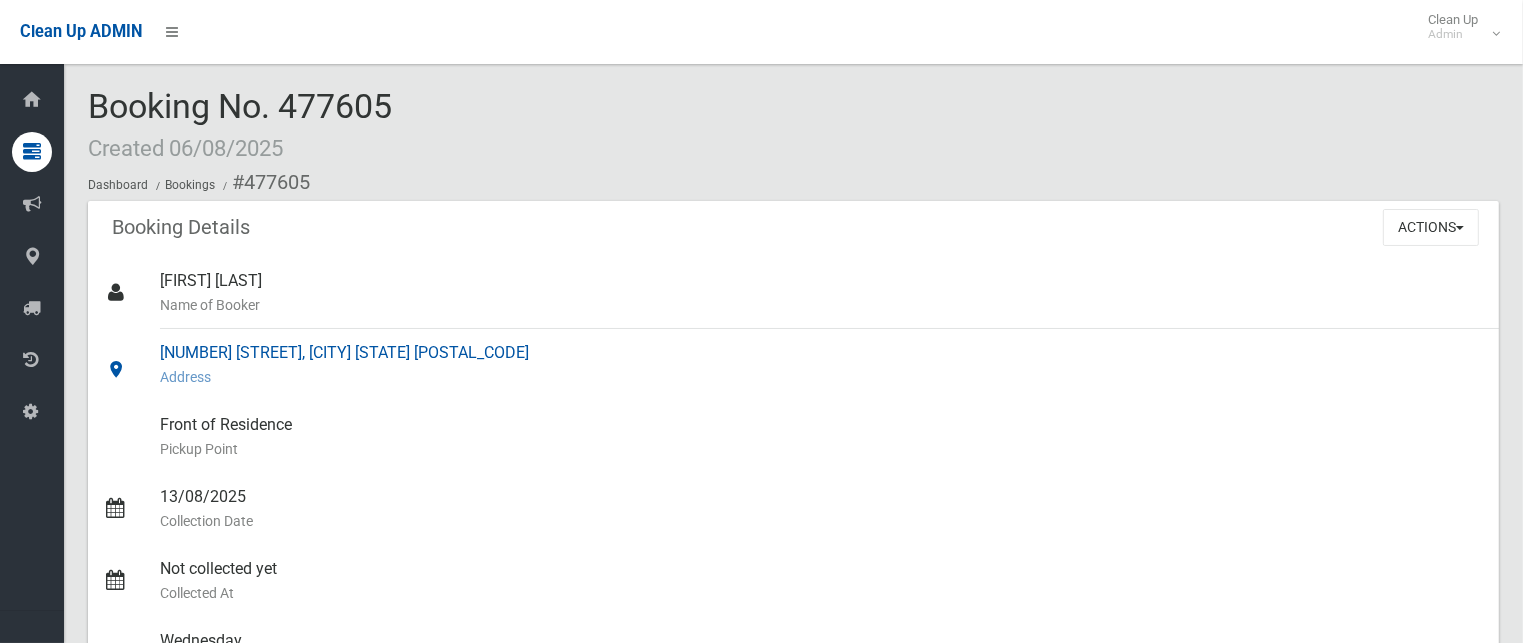 click on "[NUMBER] [STREET], [CITY] [STATE] [POSTAL_CODE]
Address" at bounding box center [821, 365] 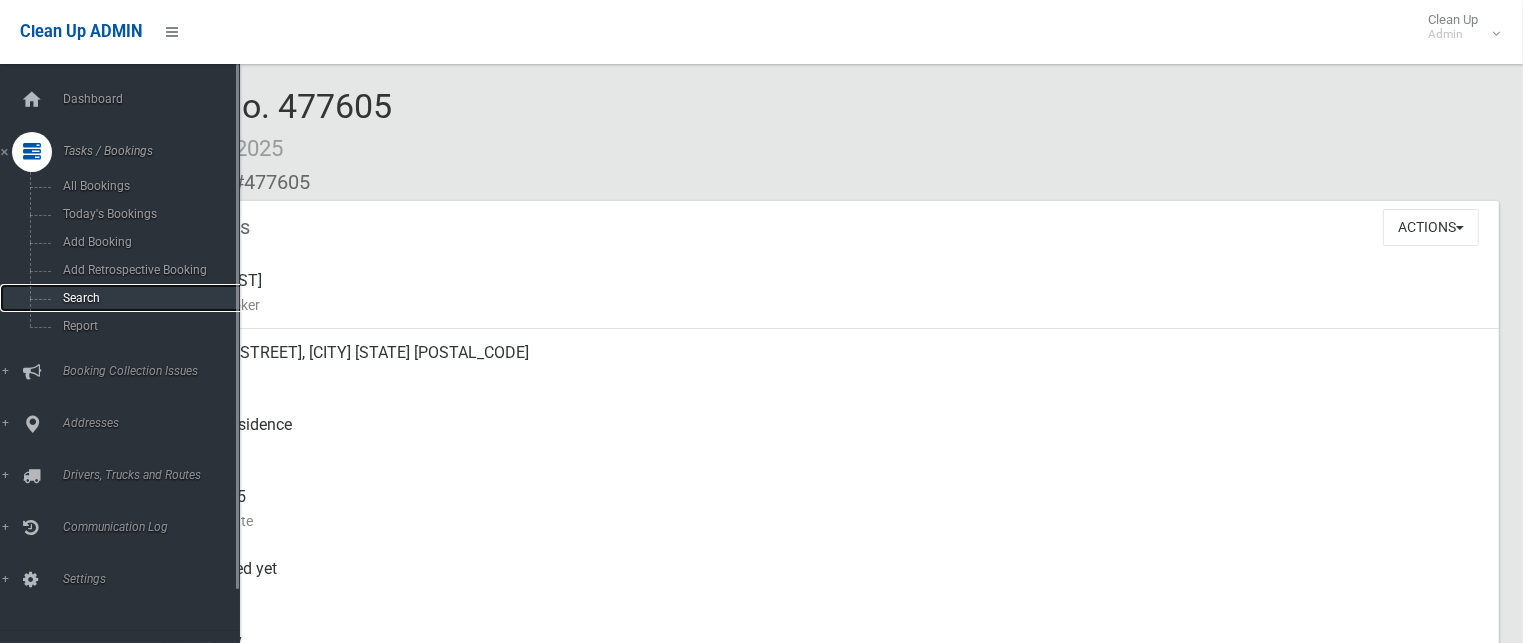 click on "Search" at bounding box center (147, 298) 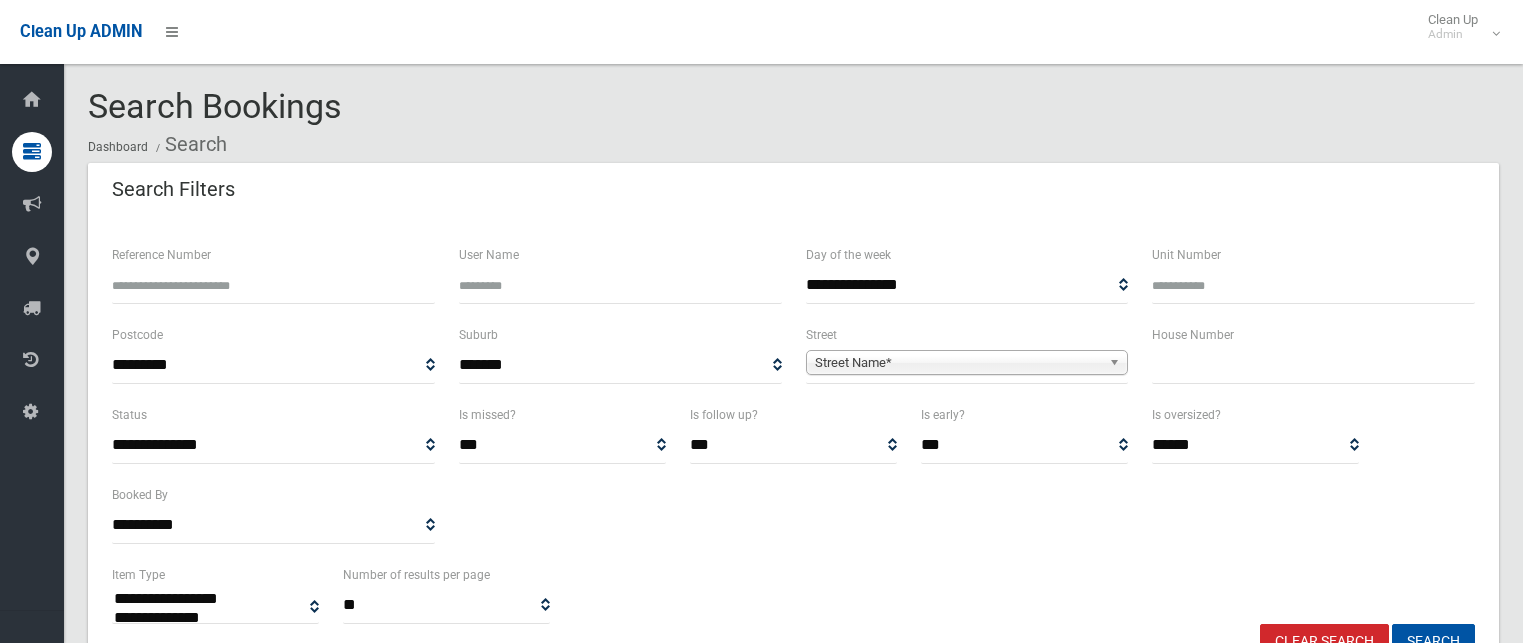 select 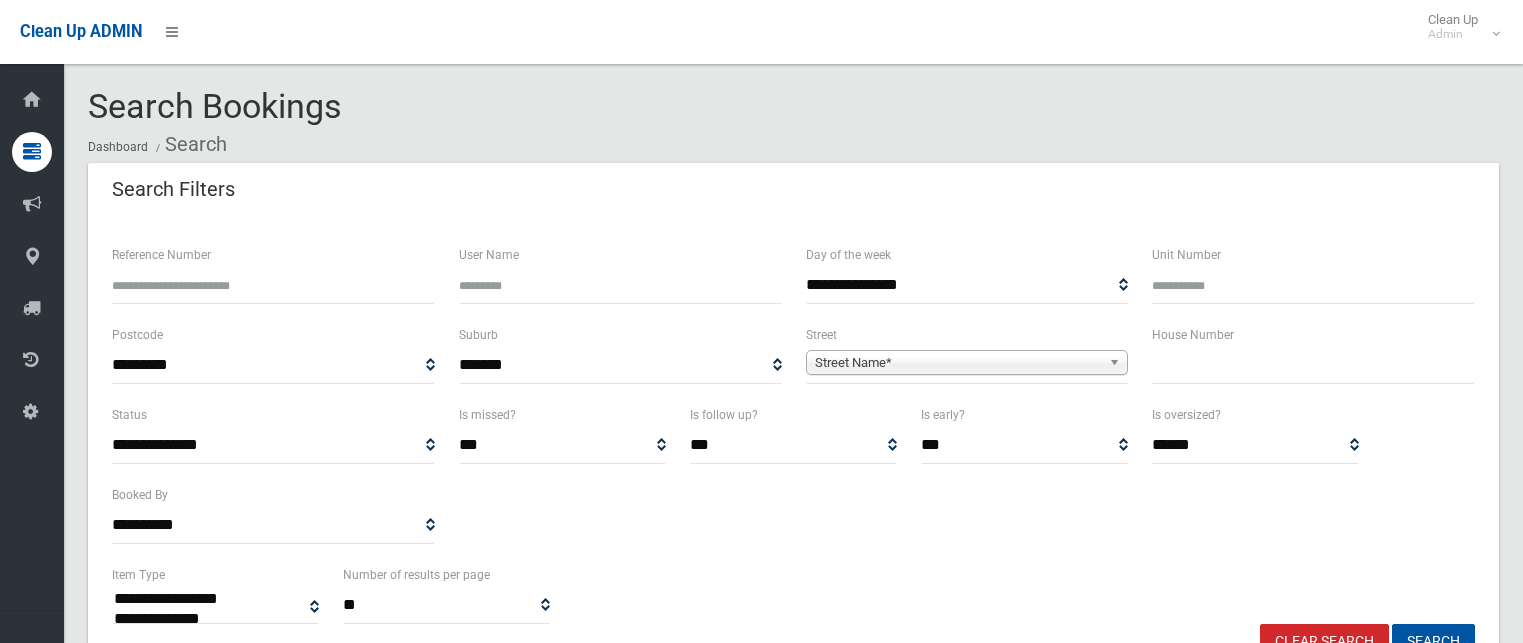 click at bounding box center [1313, 365] 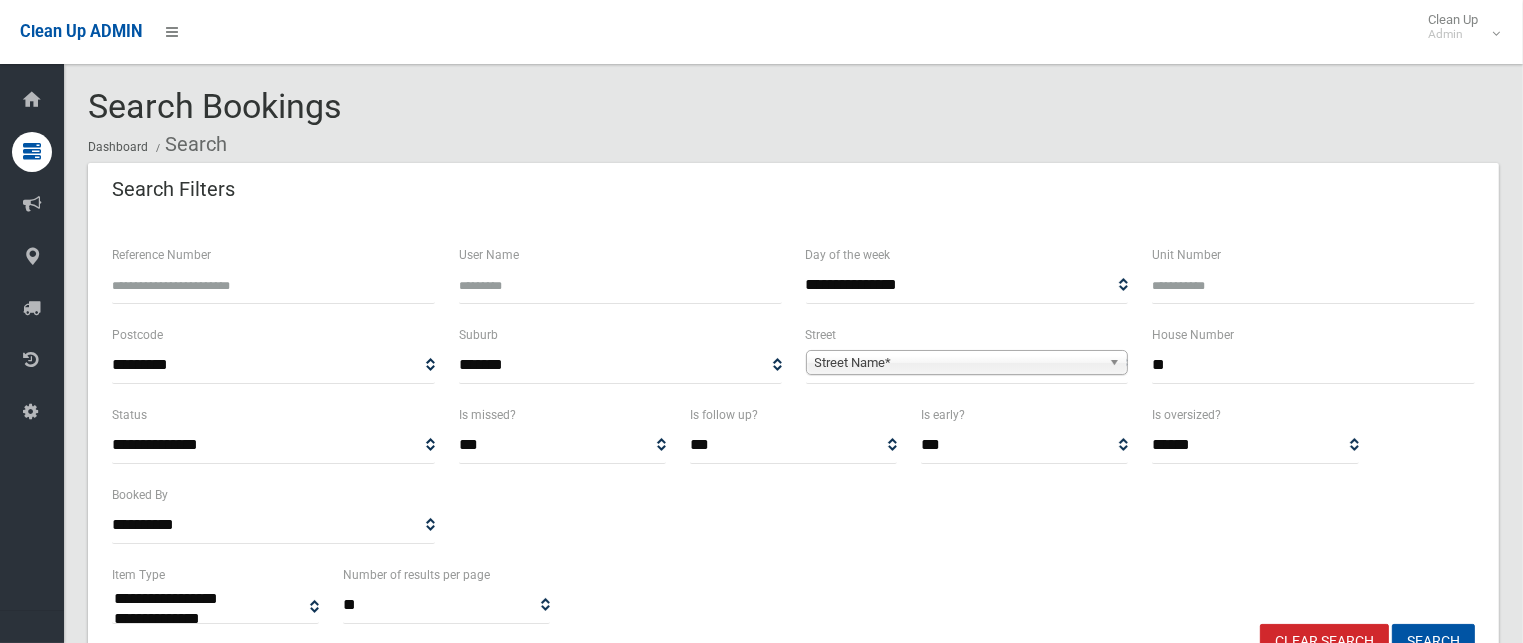 type on "**" 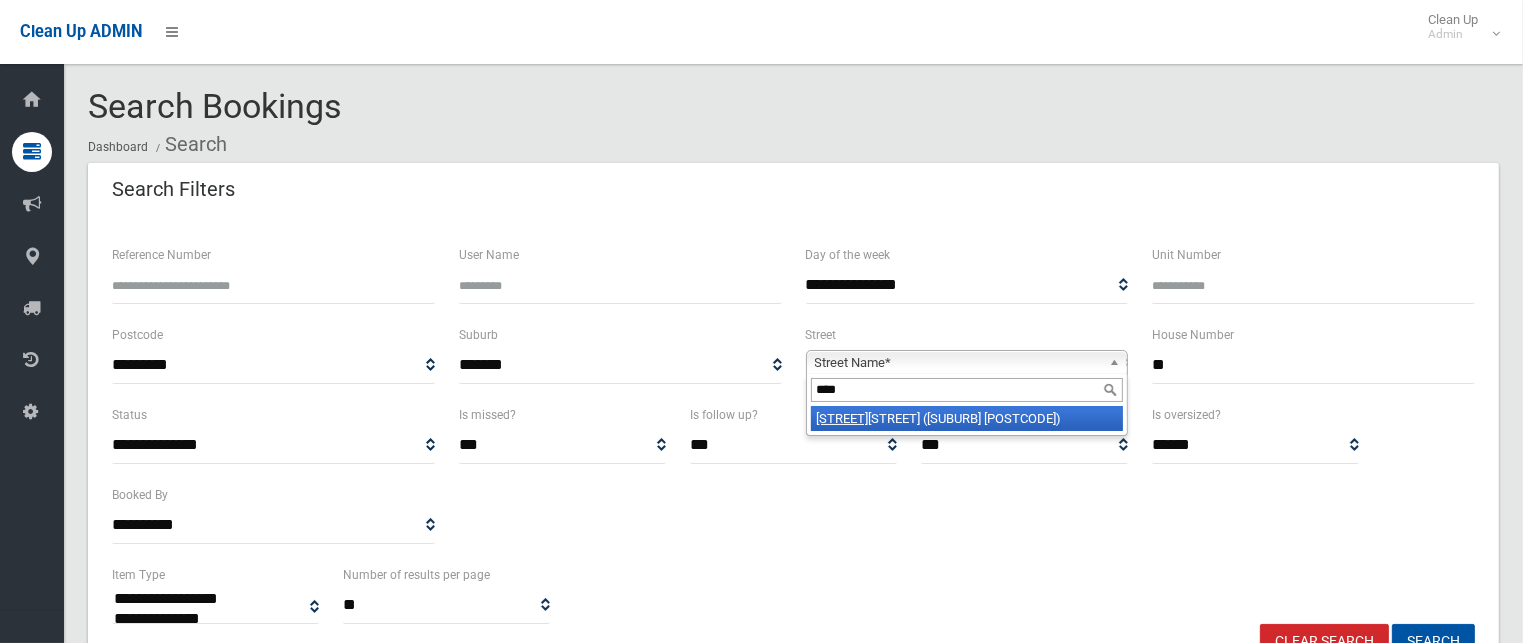 type on "****" 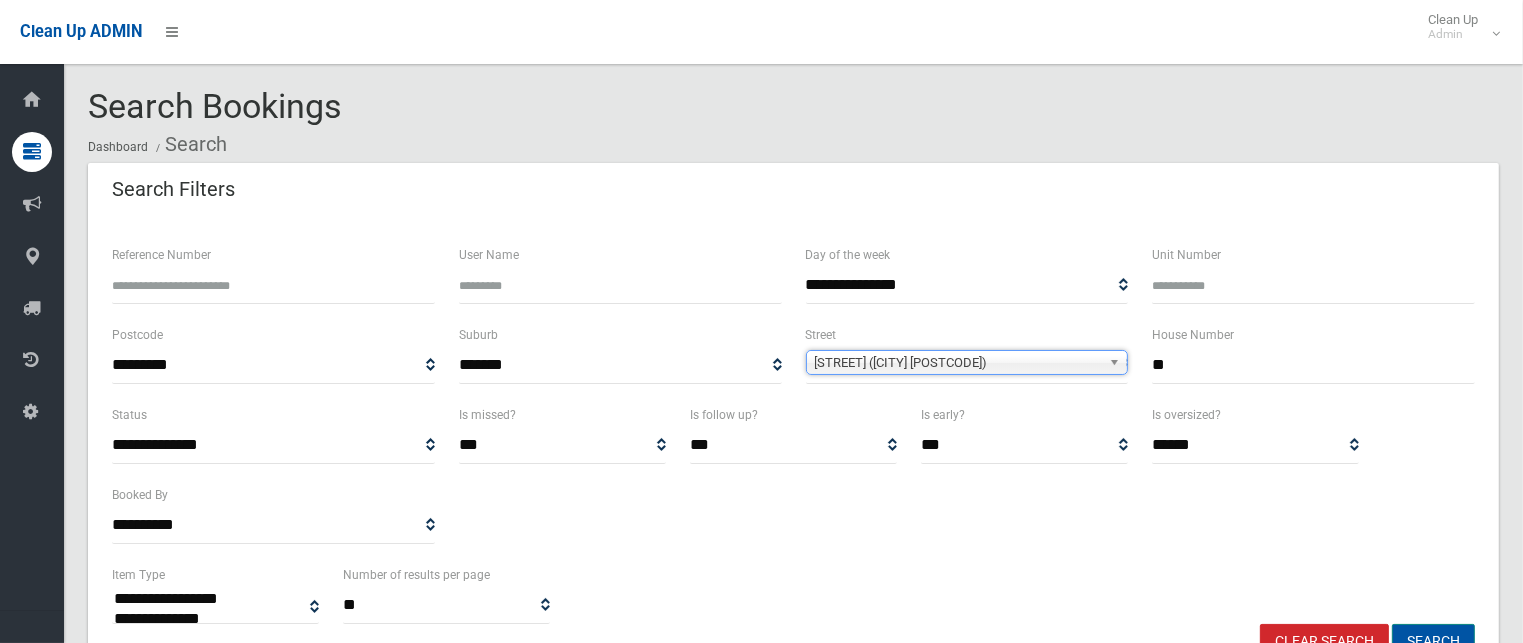 click on "Search" at bounding box center (1433, 642) 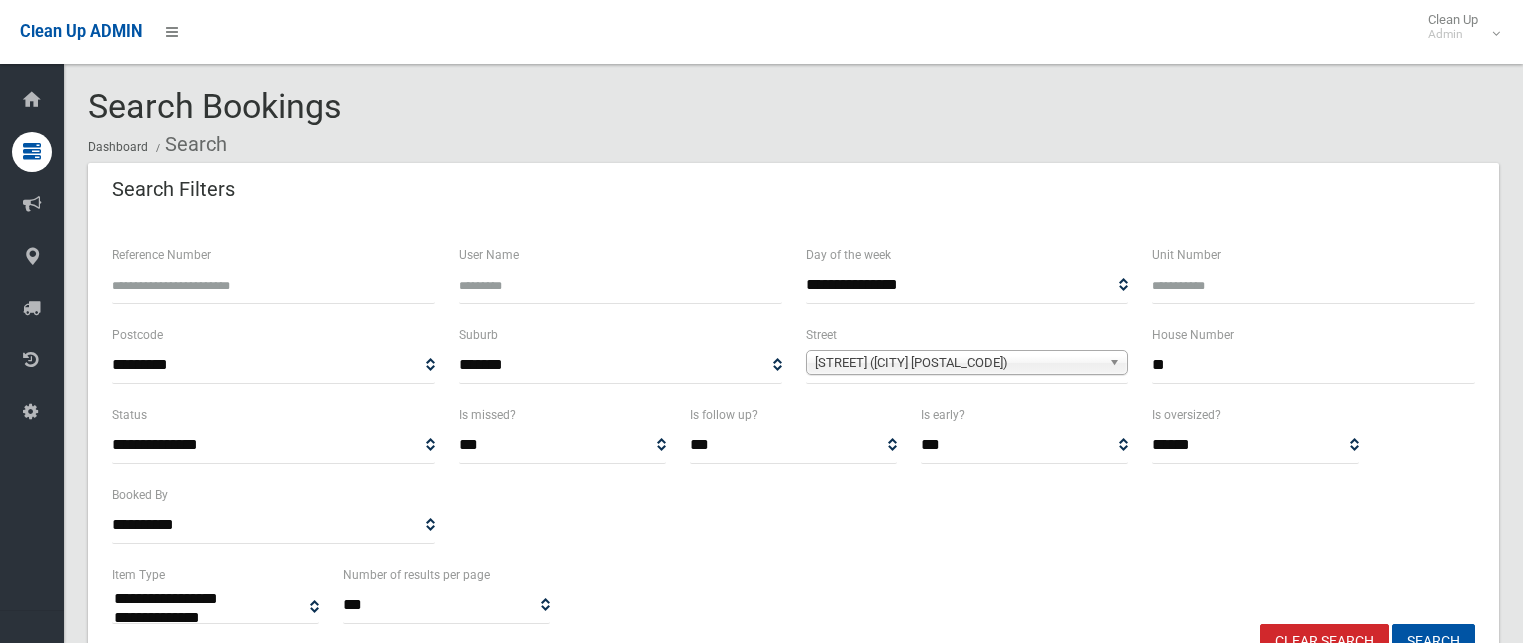 select 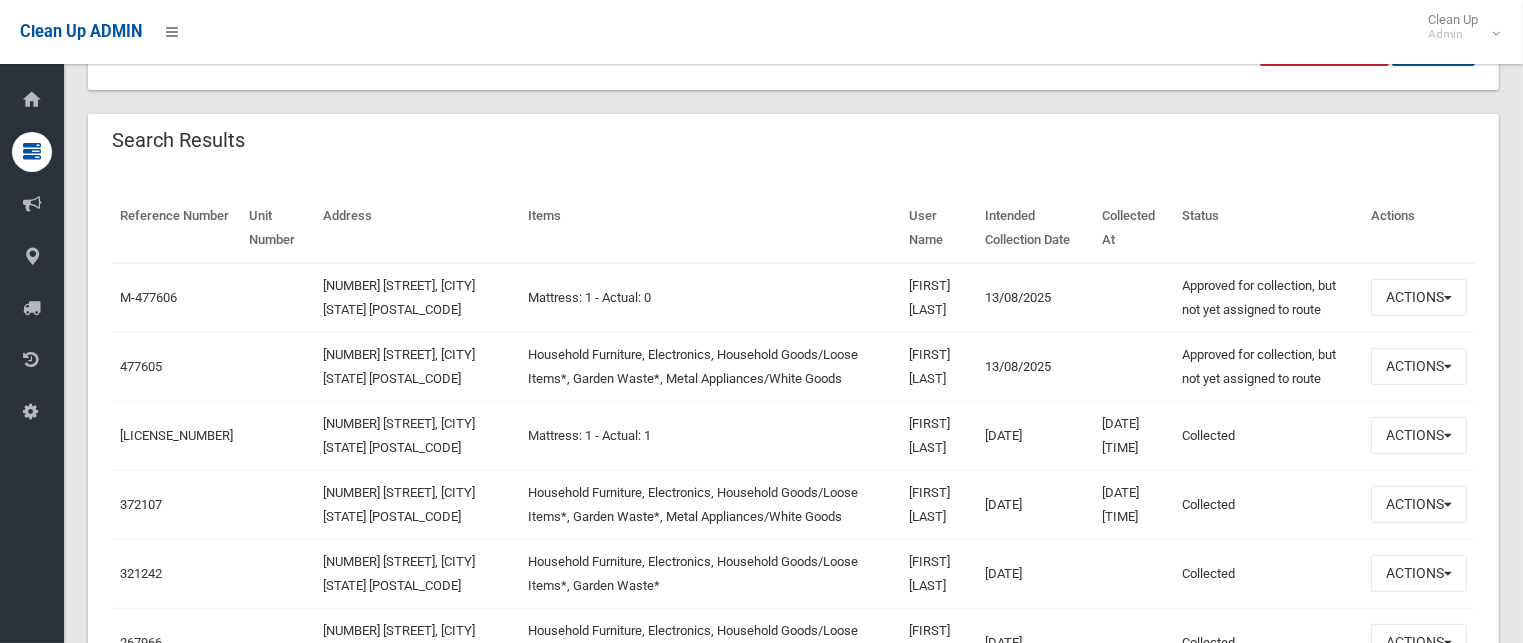 scroll, scrollTop: 600, scrollLeft: 0, axis: vertical 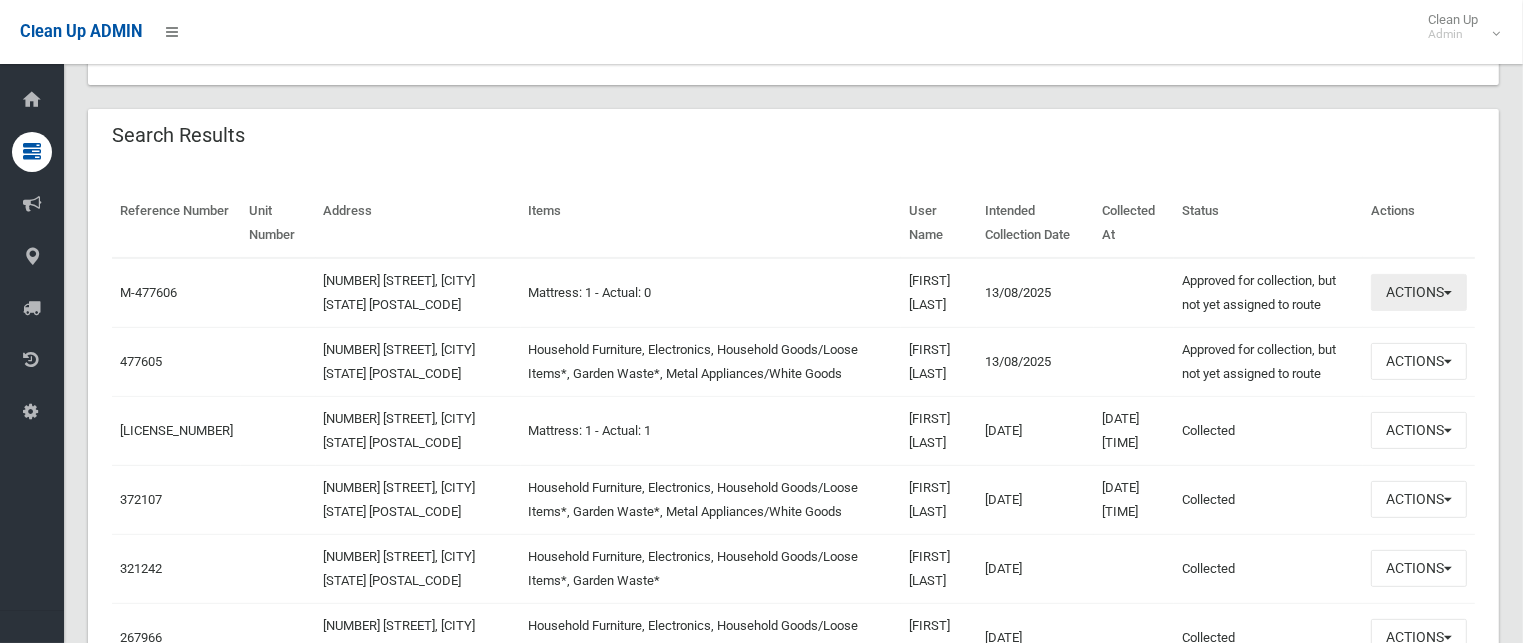 click on "Actions" at bounding box center (1419, 292) 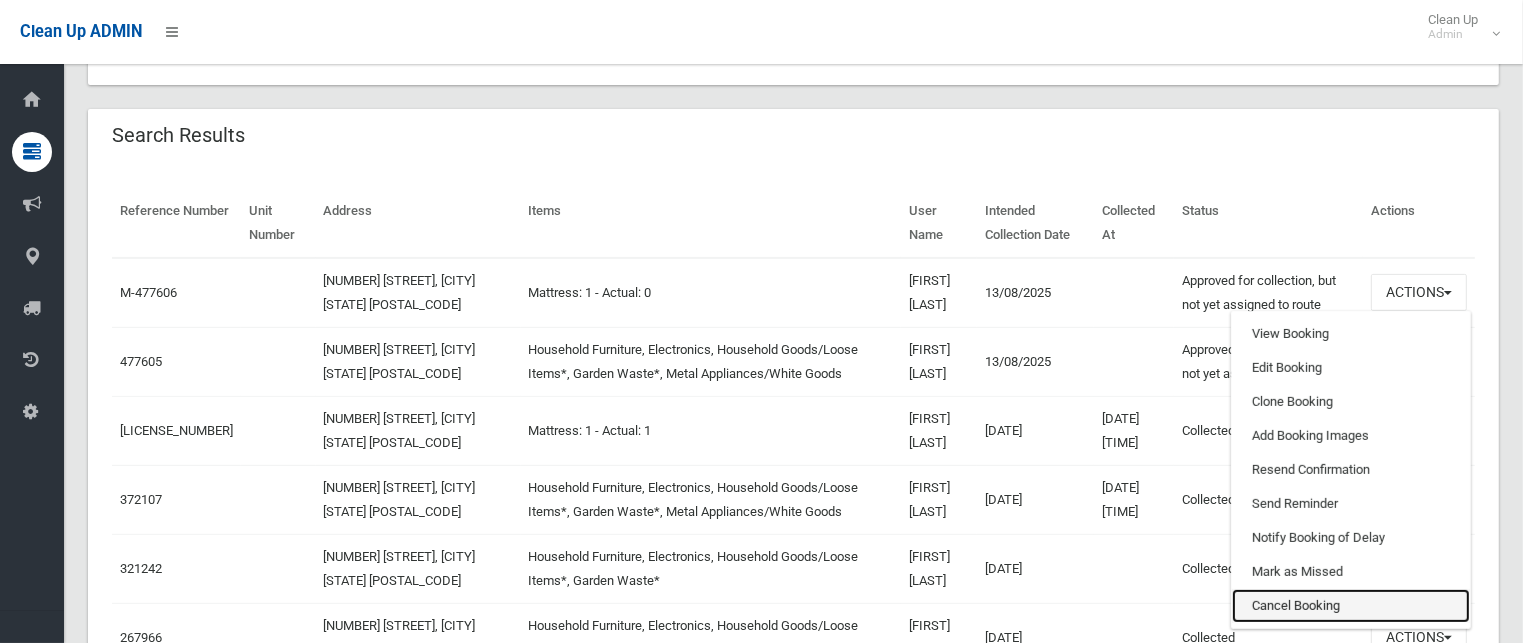 click on "Cancel Booking" at bounding box center (1351, 606) 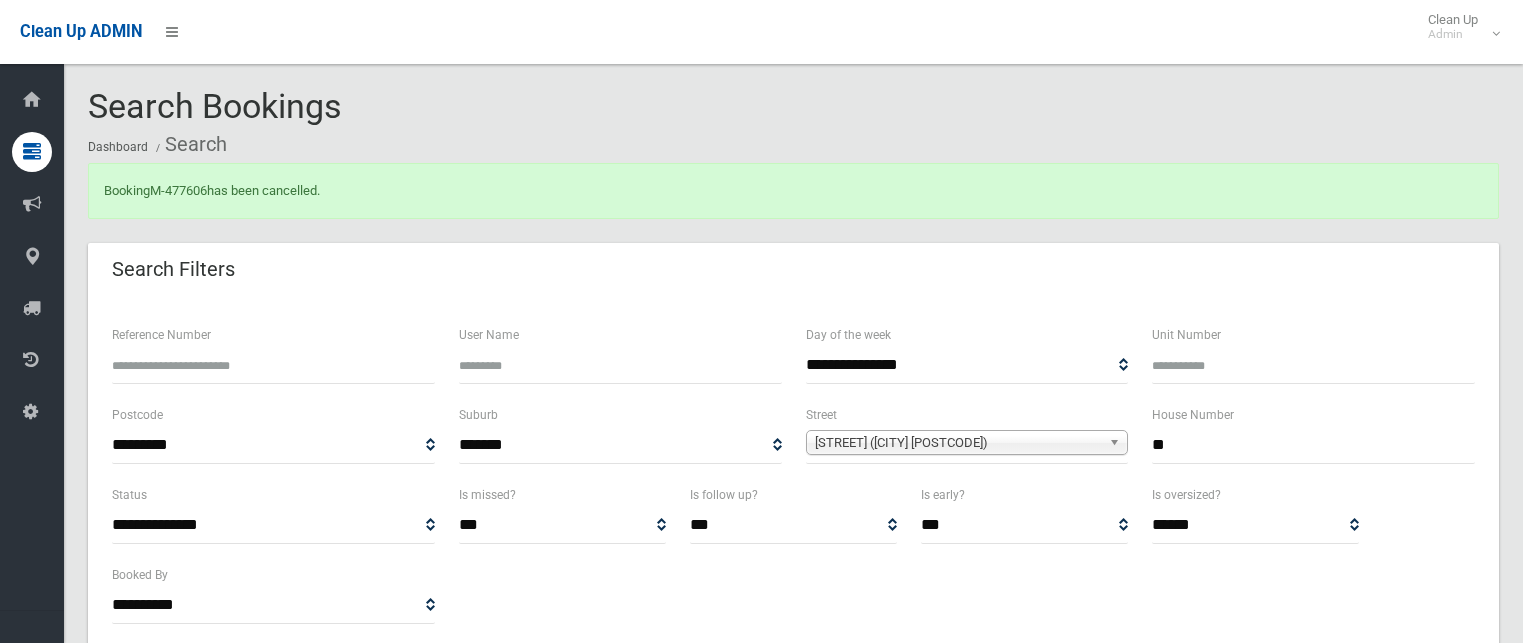 select 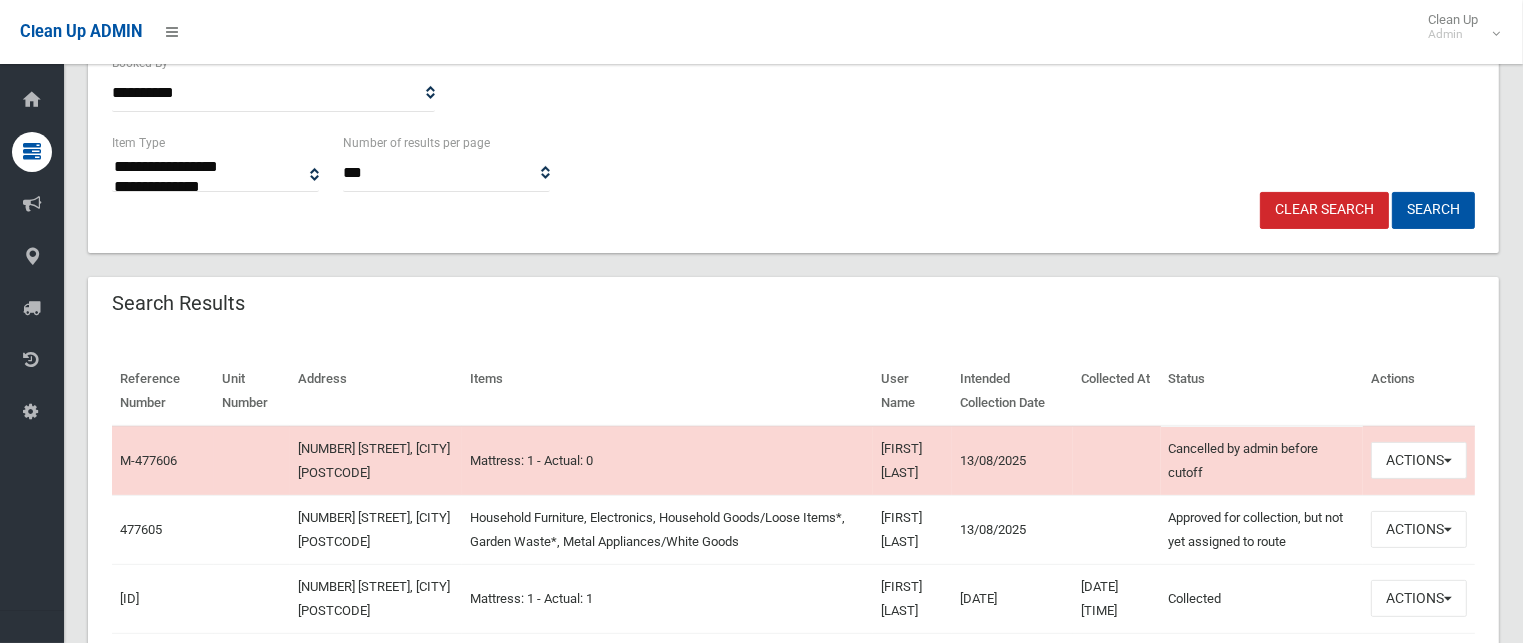 scroll, scrollTop: 300, scrollLeft: 0, axis: vertical 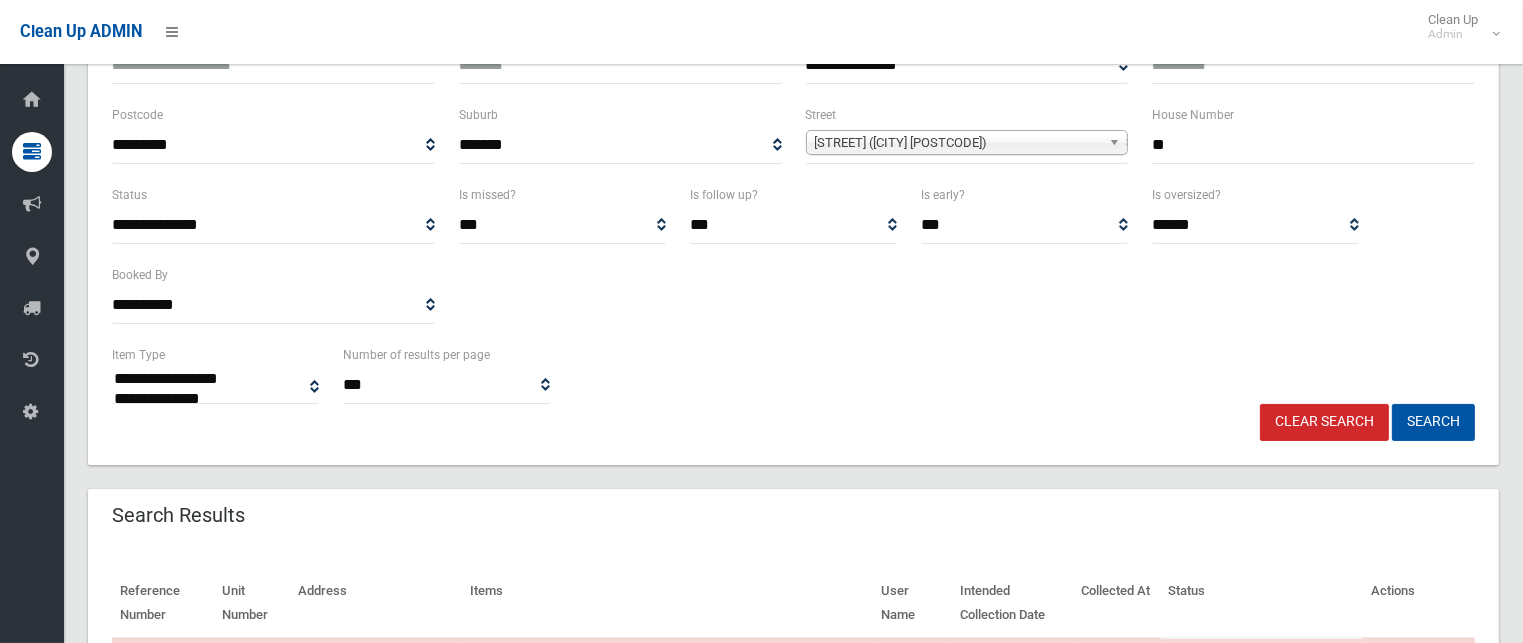 drag, startPoint x: 976, startPoint y: 139, endPoint x: 951, endPoint y: 142, distance: 25.179358 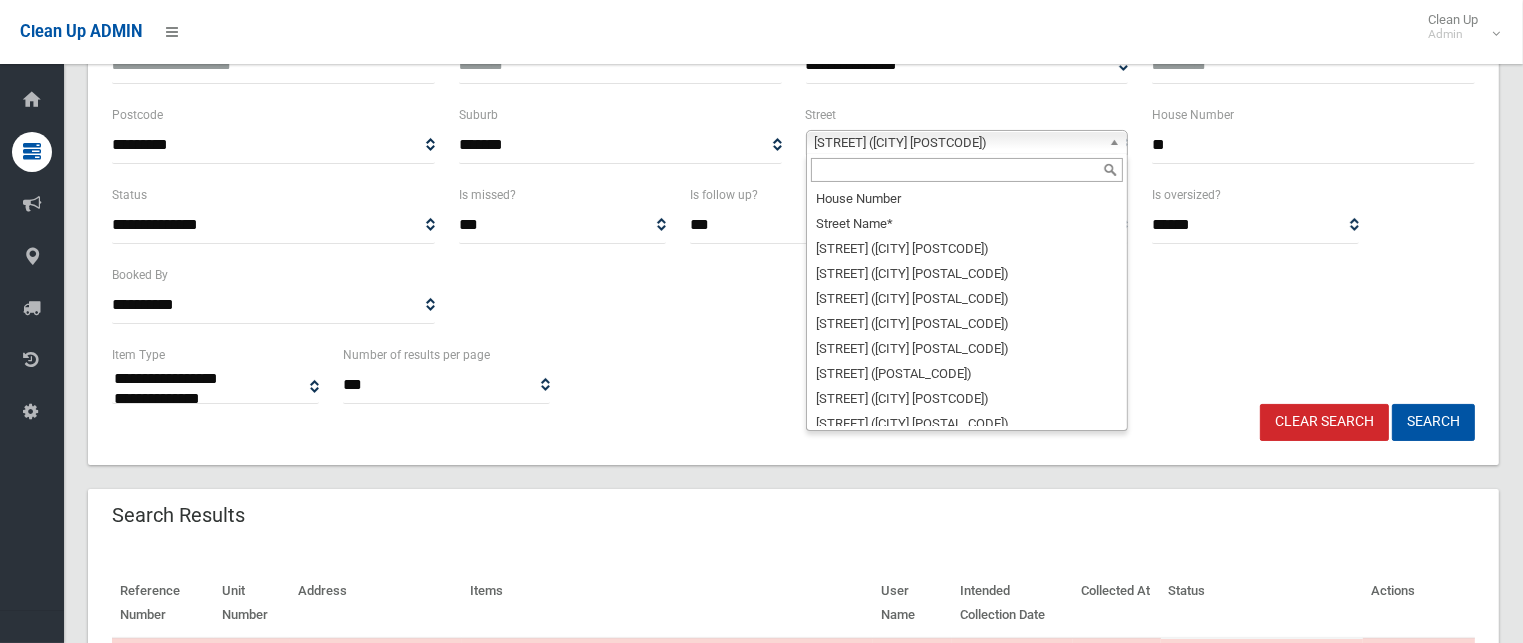 click on "[STREET] ([CITY] [POSTAL_CODE])" at bounding box center (958, 143) 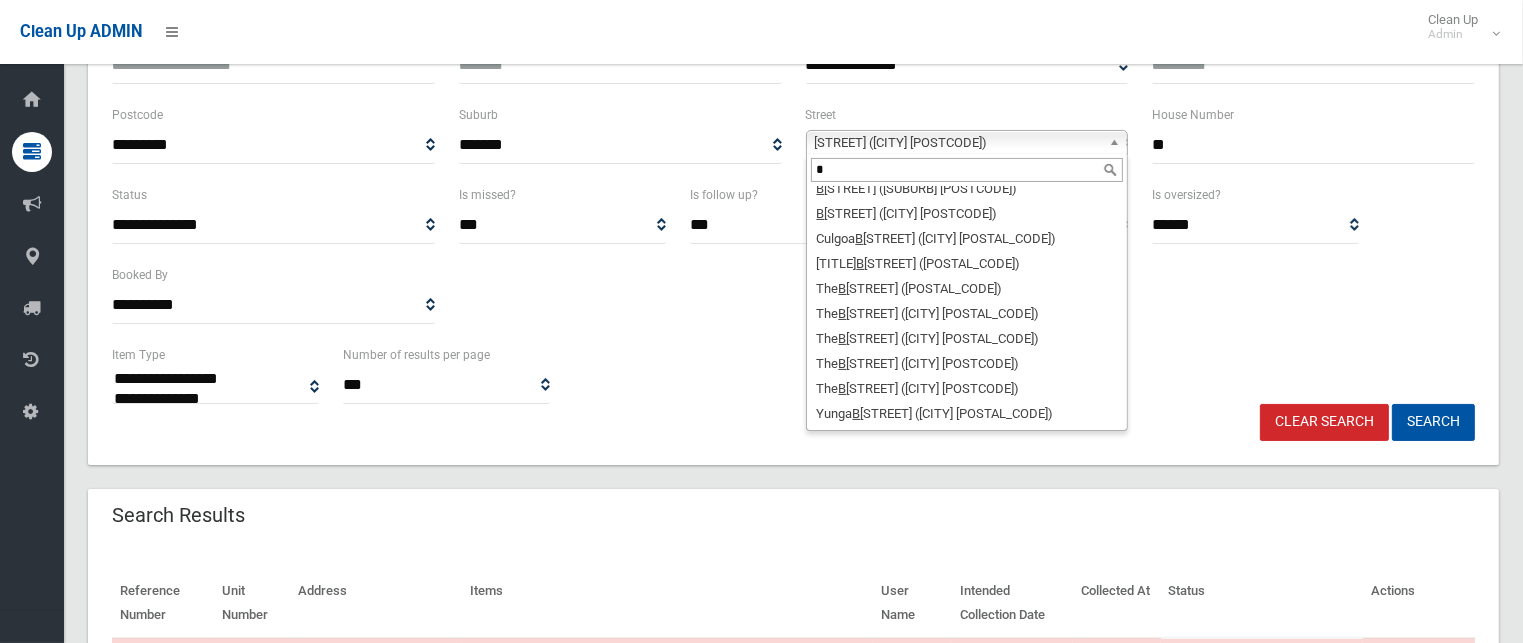 scroll, scrollTop: 0, scrollLeft: 0, axis: both 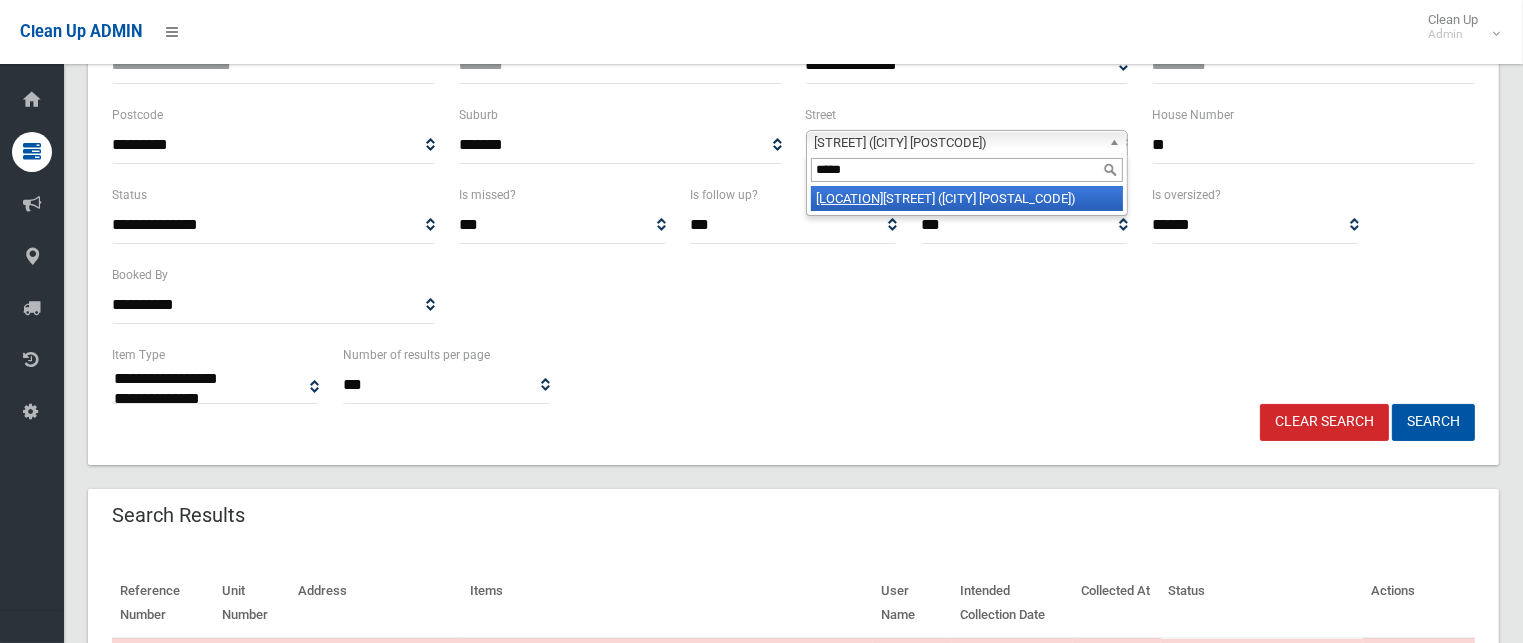 type on "*****" 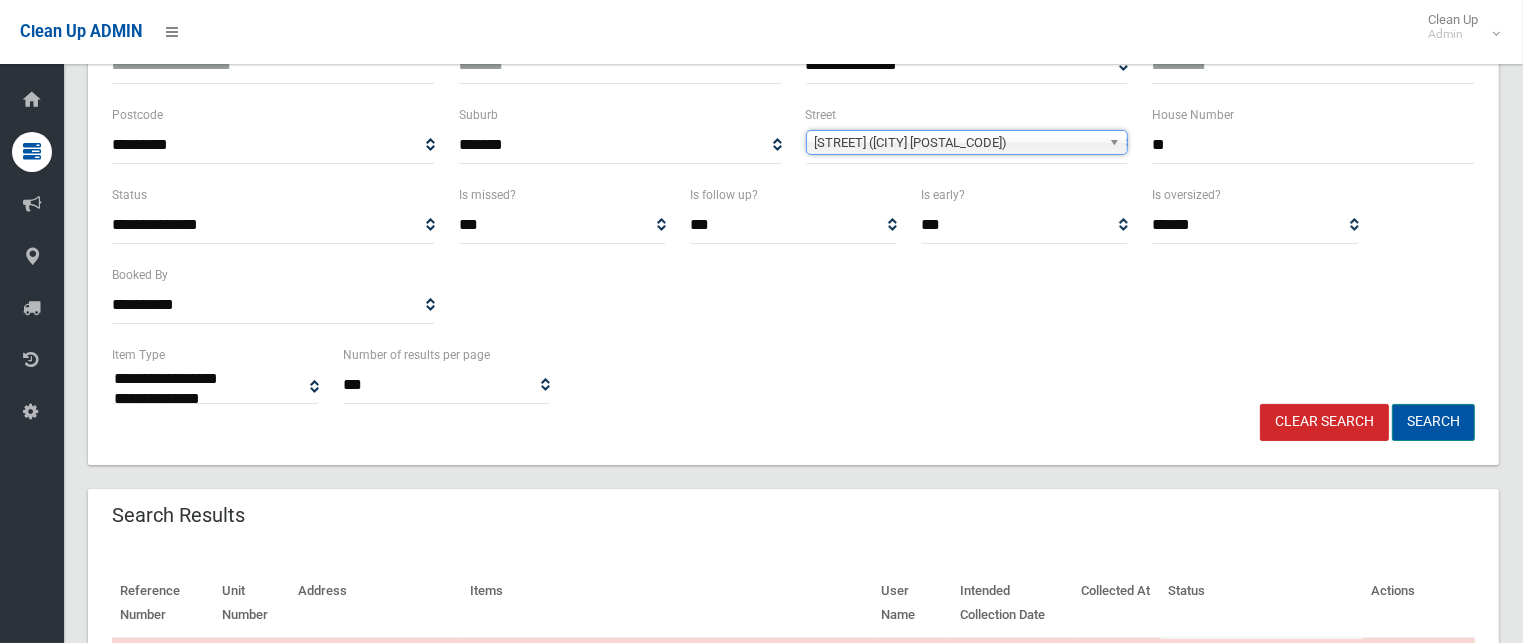click on "Search" at bounding box center [1433, 422] 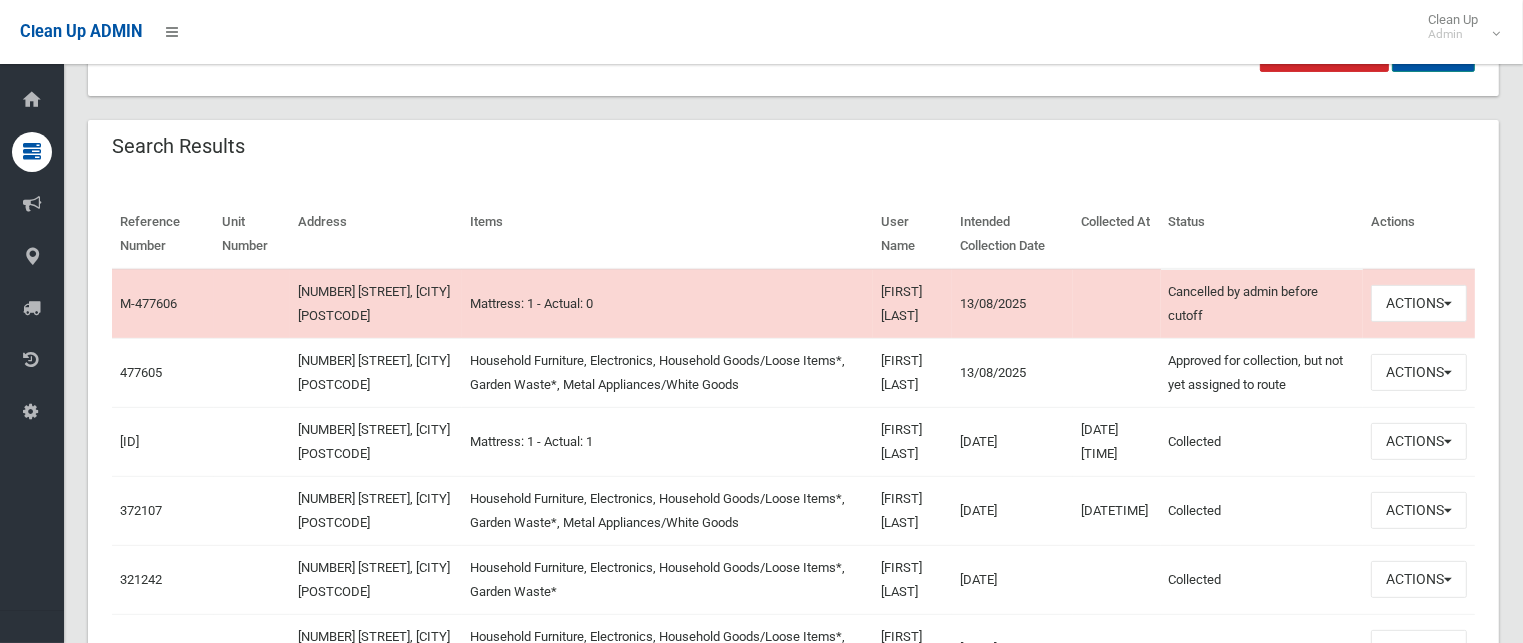 scroll, scrollTop: 700, scrollLeft: 0, axis: vertical 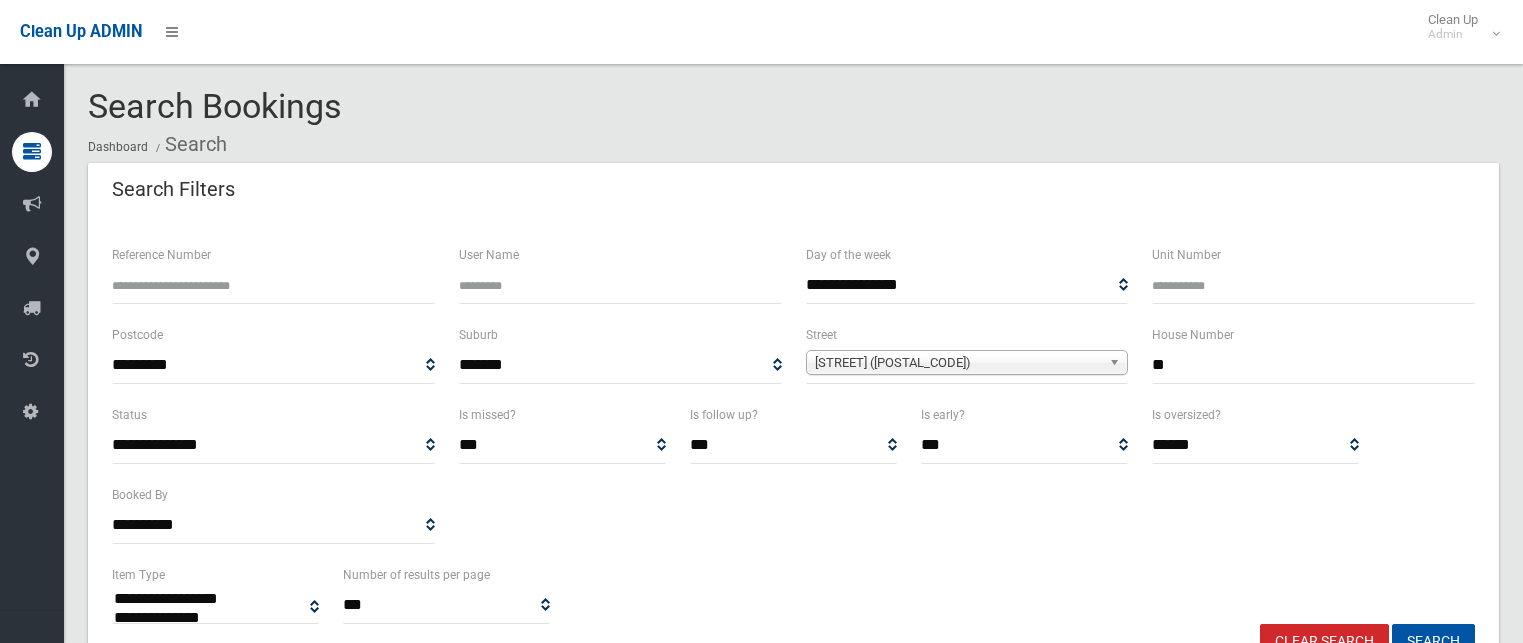 select 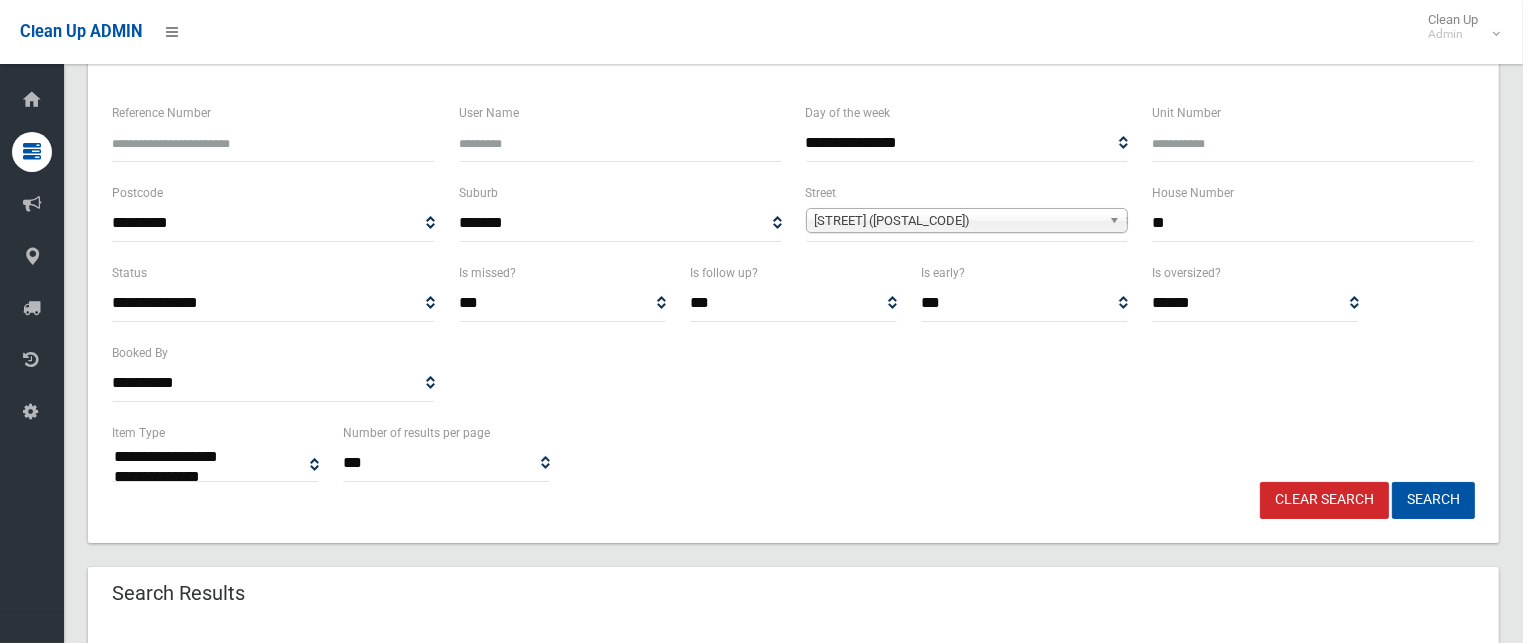 scroll, scrollTop: 0, scrollLeft: 0, axis: both 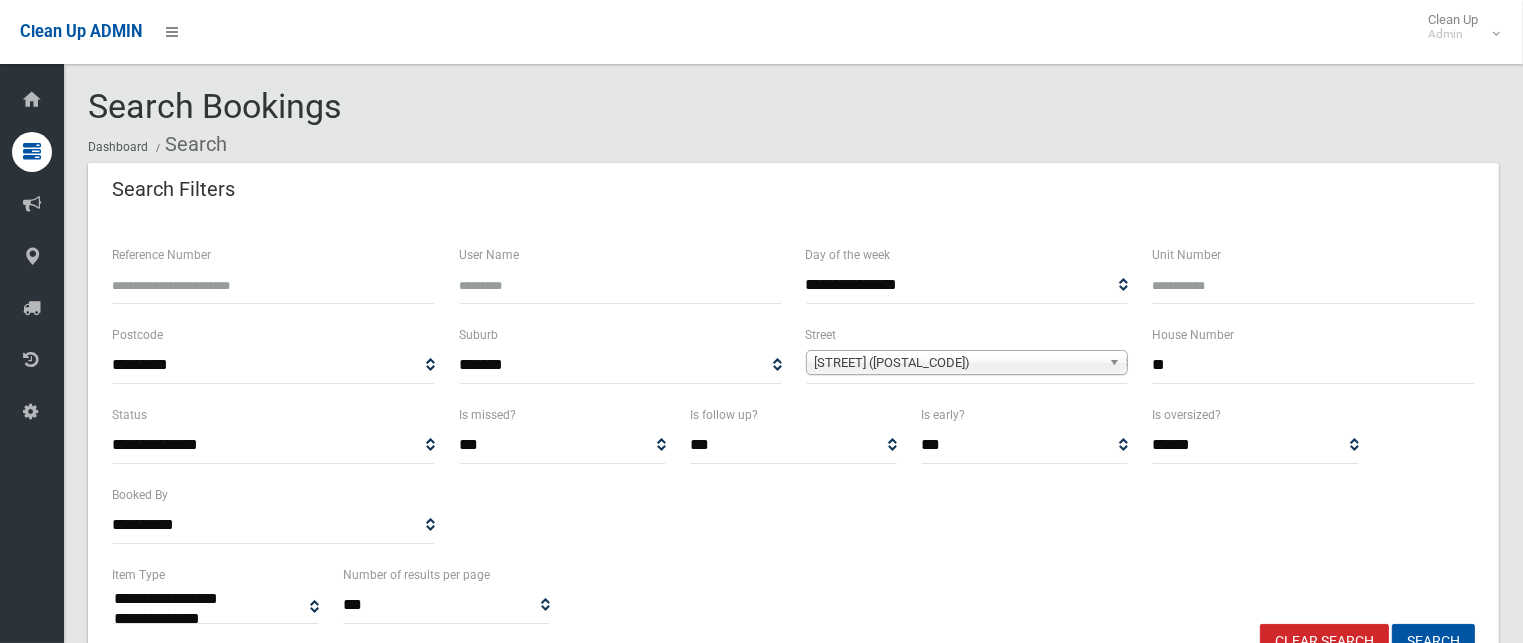 drag, startPoint x: 1198, startPoint y: 367, endPoint x: 1128, endPoint y: 375, distance: 70.45566 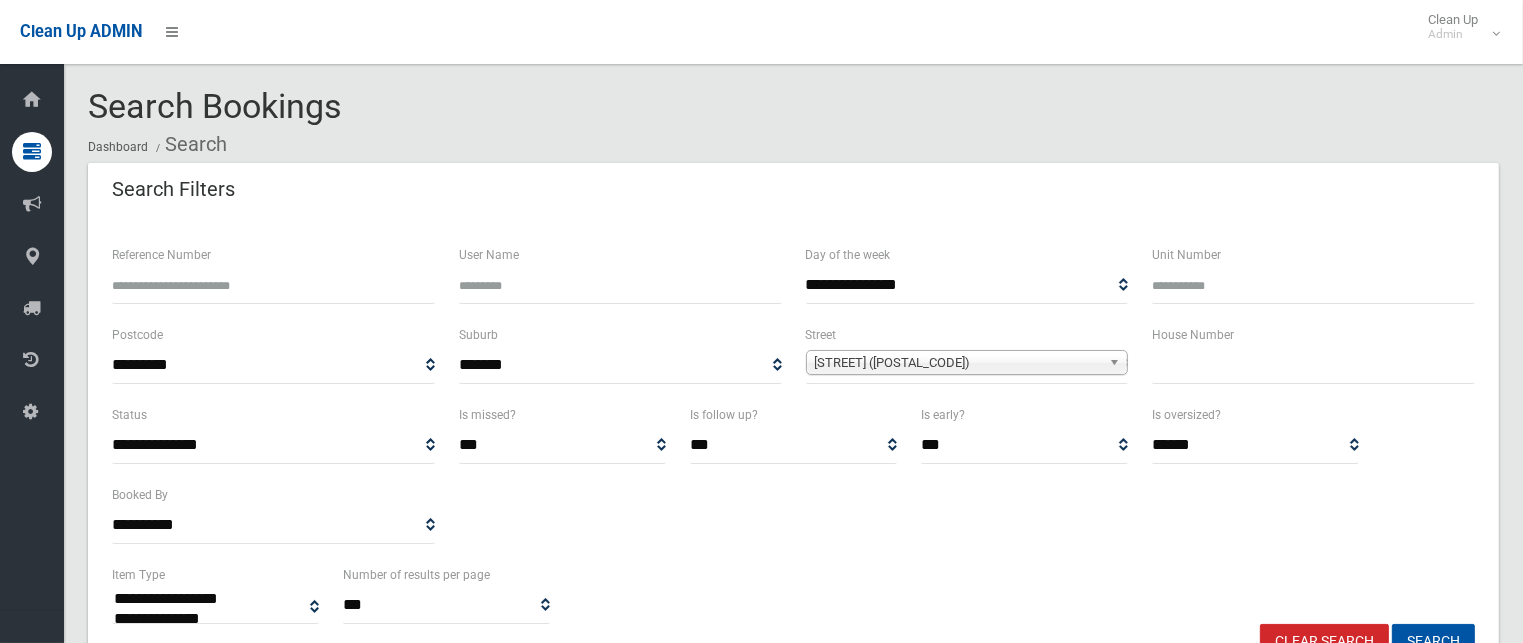 type 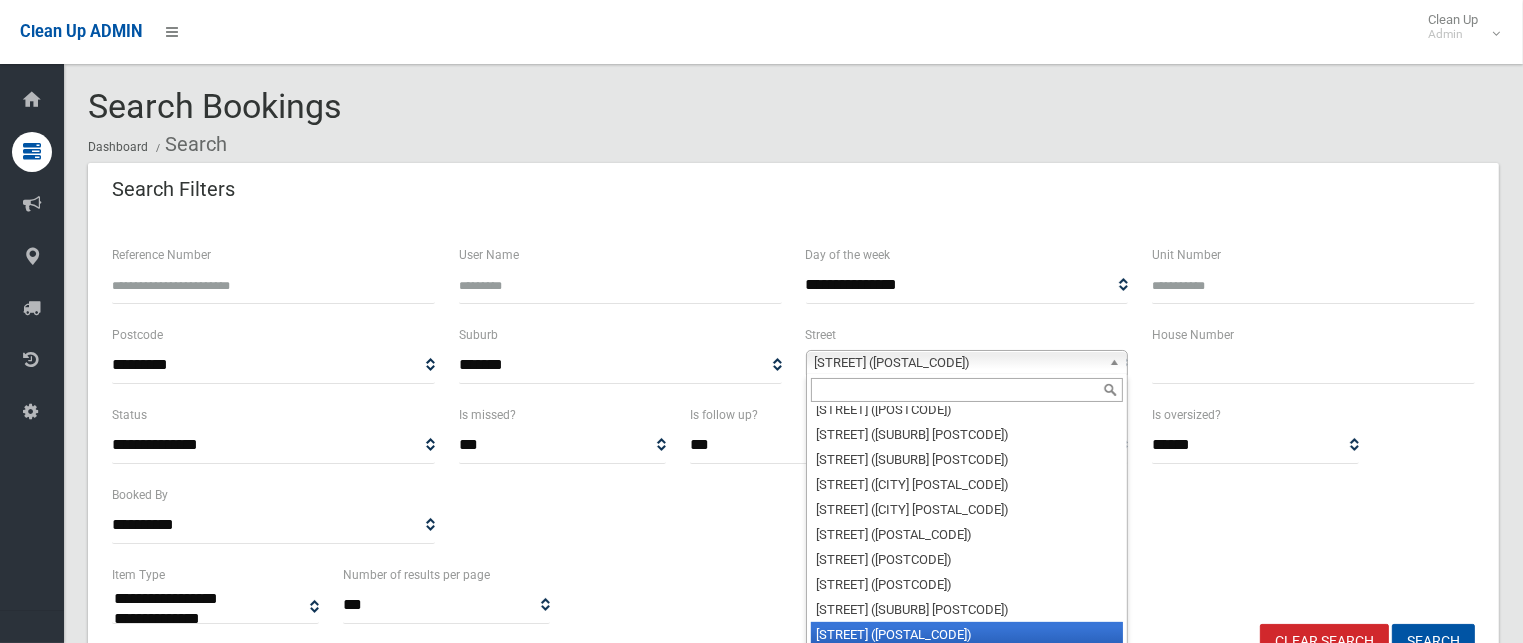 scroll, scrollTop: 4875, scrollLeft: 0, axis: vertical 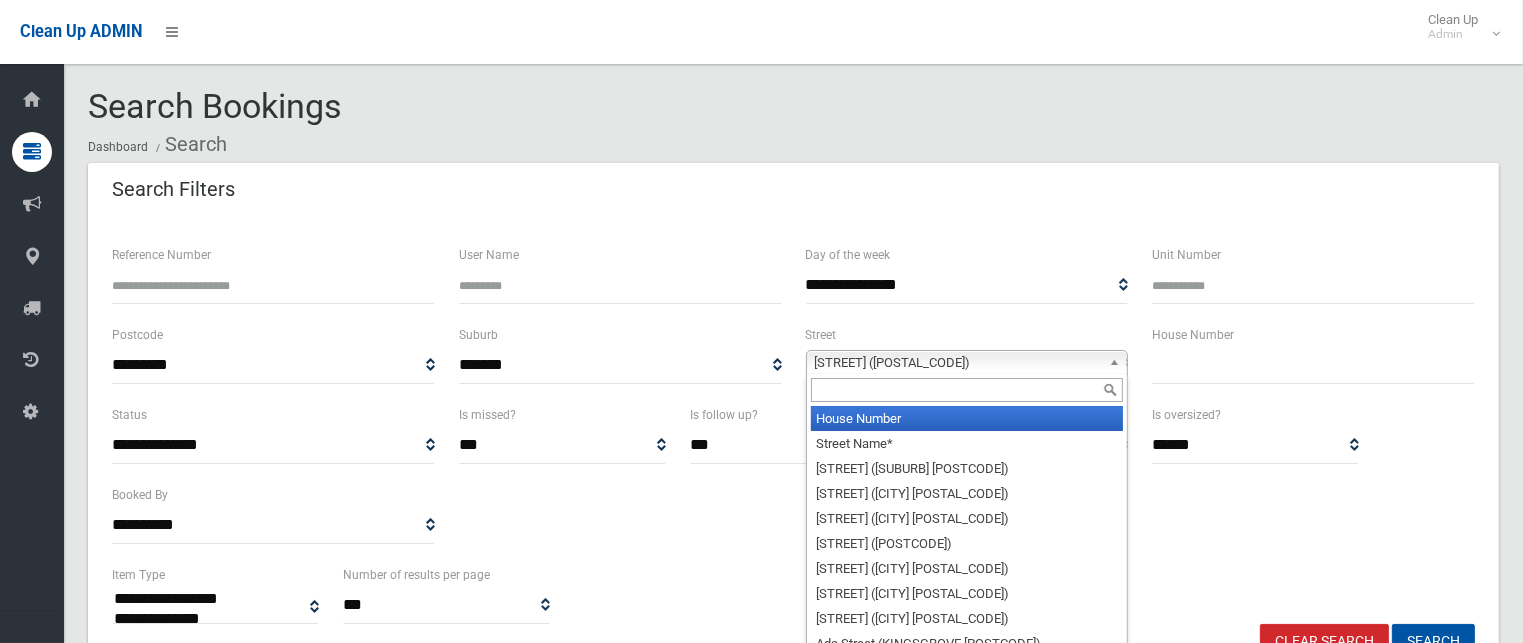 click on "House Number" at bounding box center [967, 418] 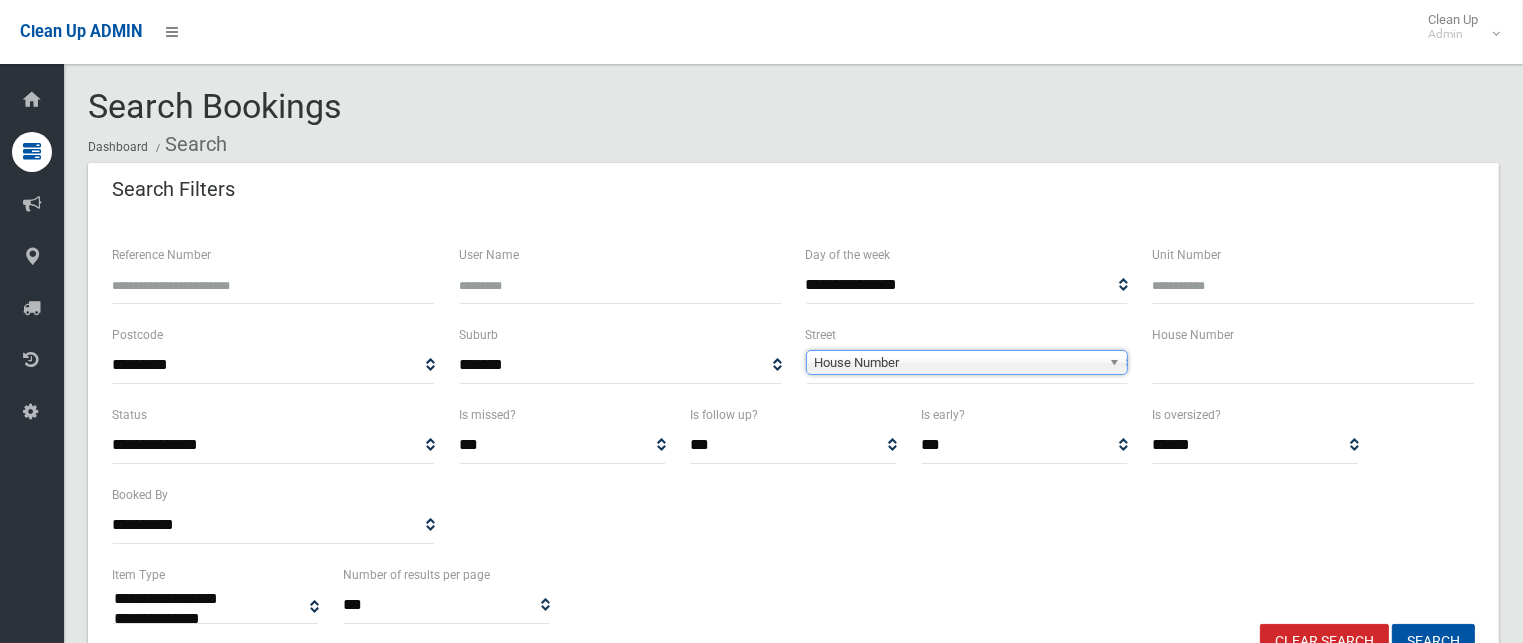 click on "Reference Number" at bounding box center [273, 285] 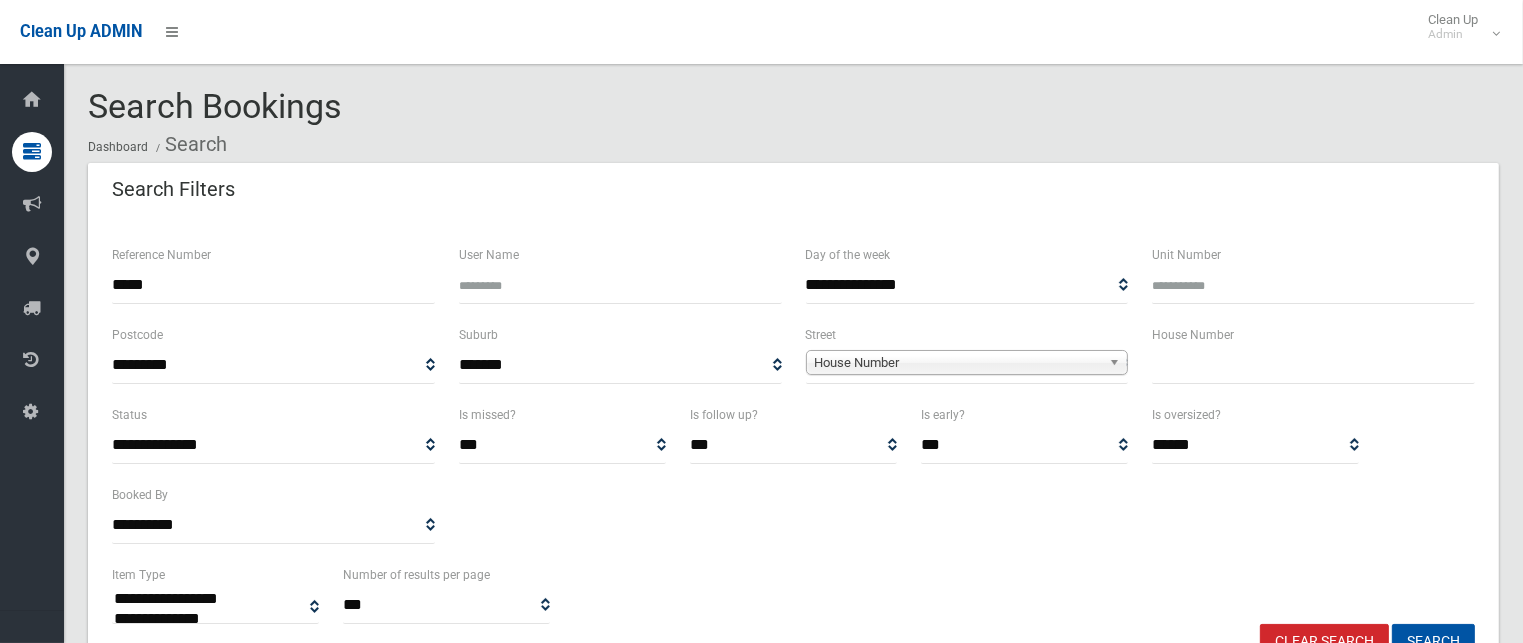 type on "*****" 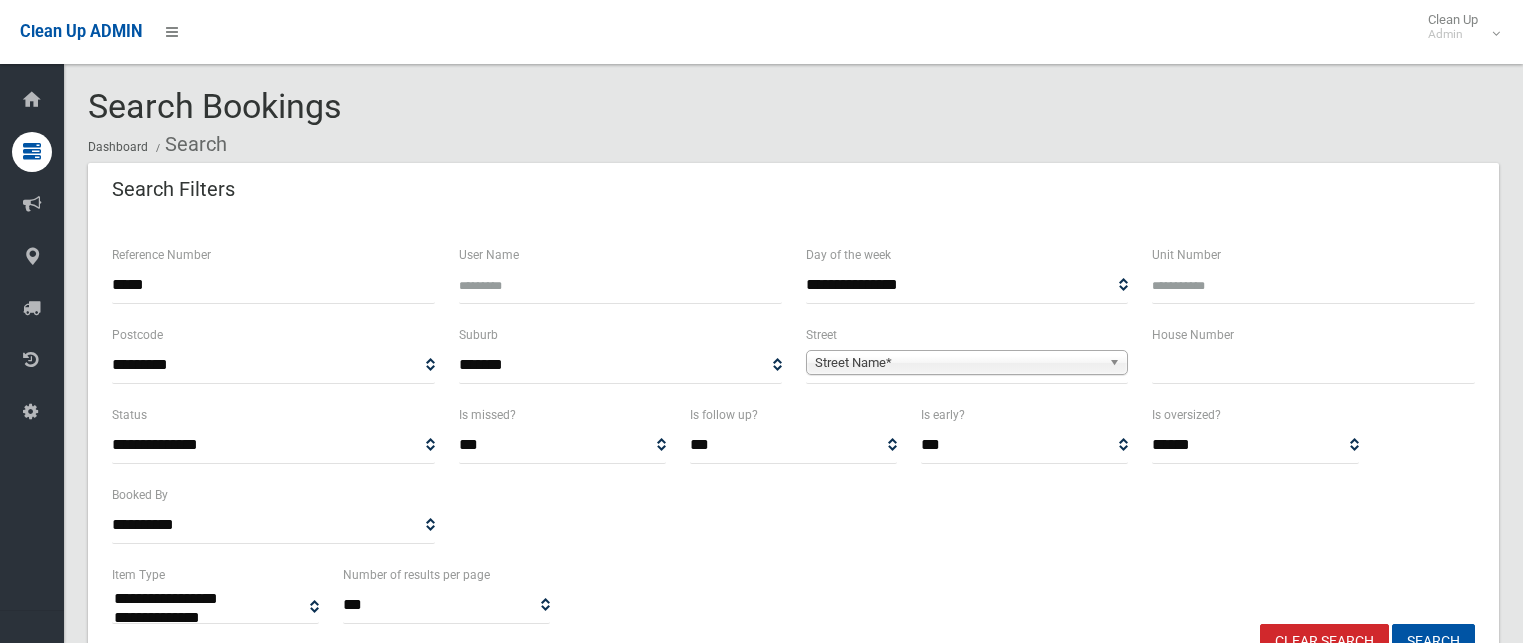 select 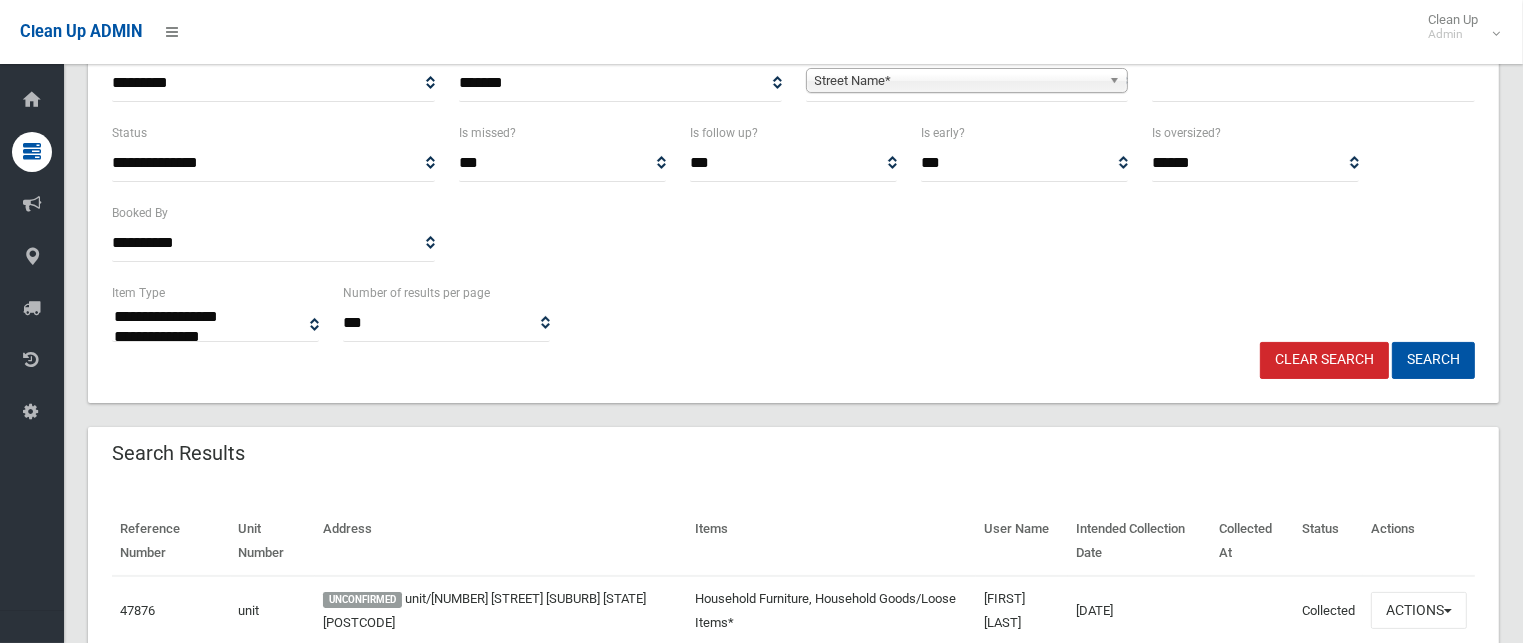 scroll, scrollTop: 0, scrollLeft: 0, axis: both 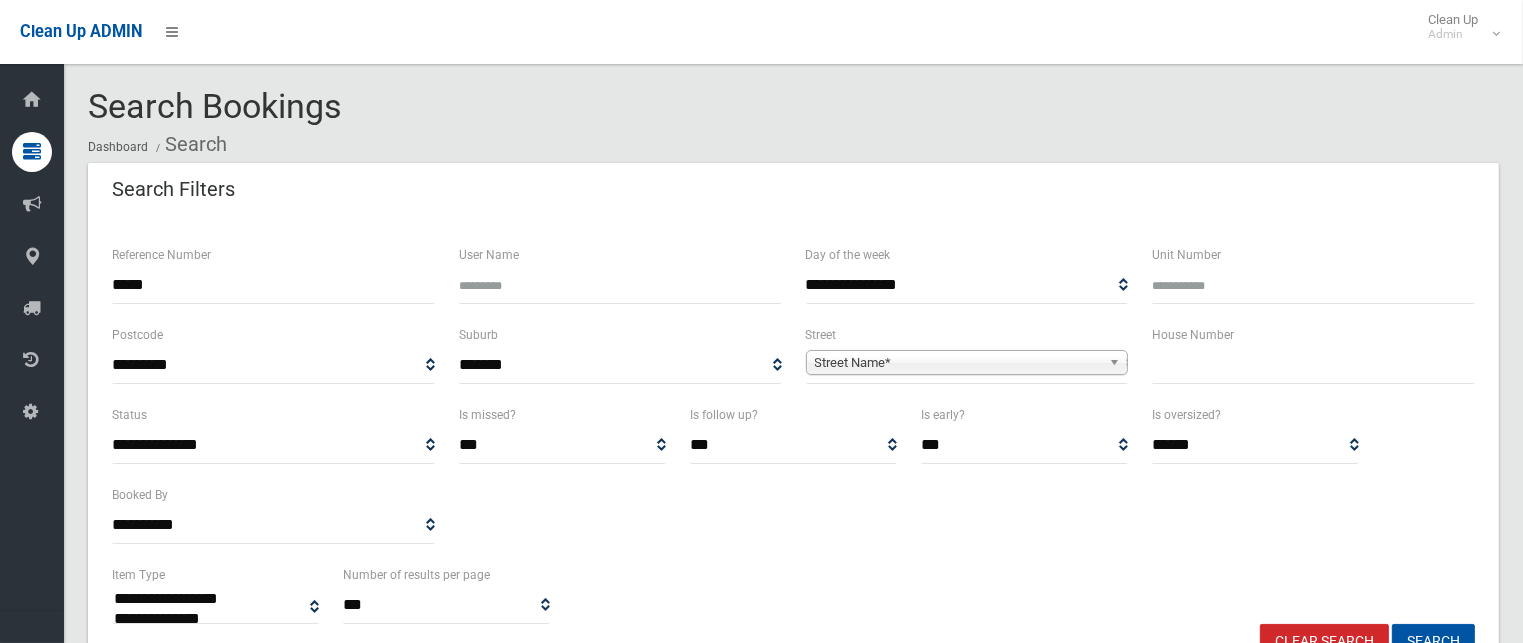 click on "*****" at bounding box center (273, 285) 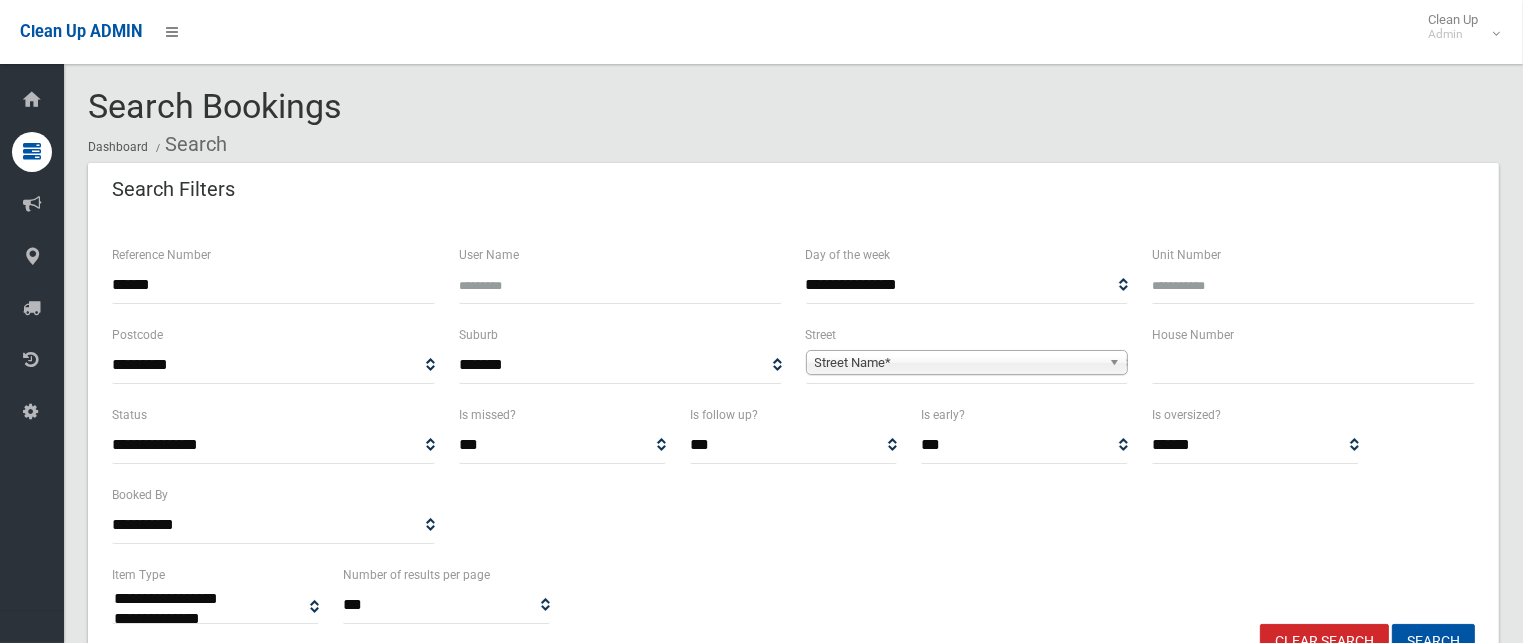 type on "******" 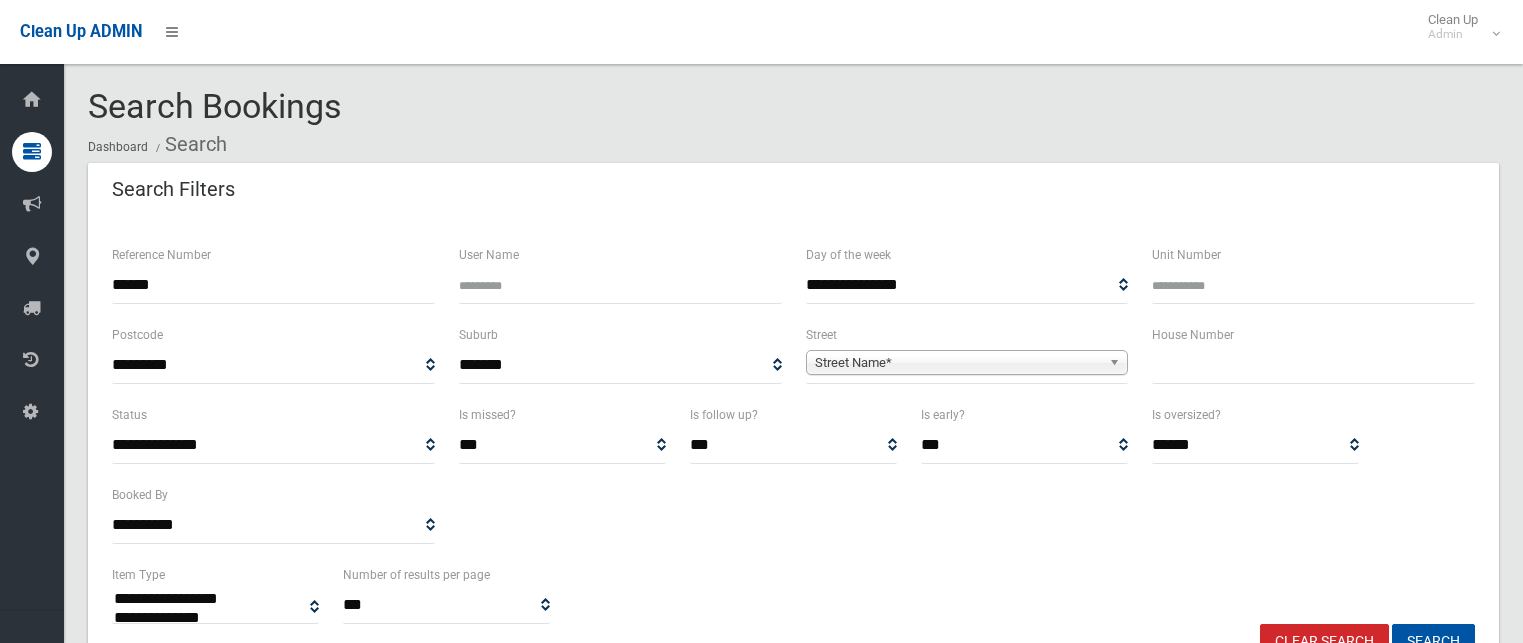 select 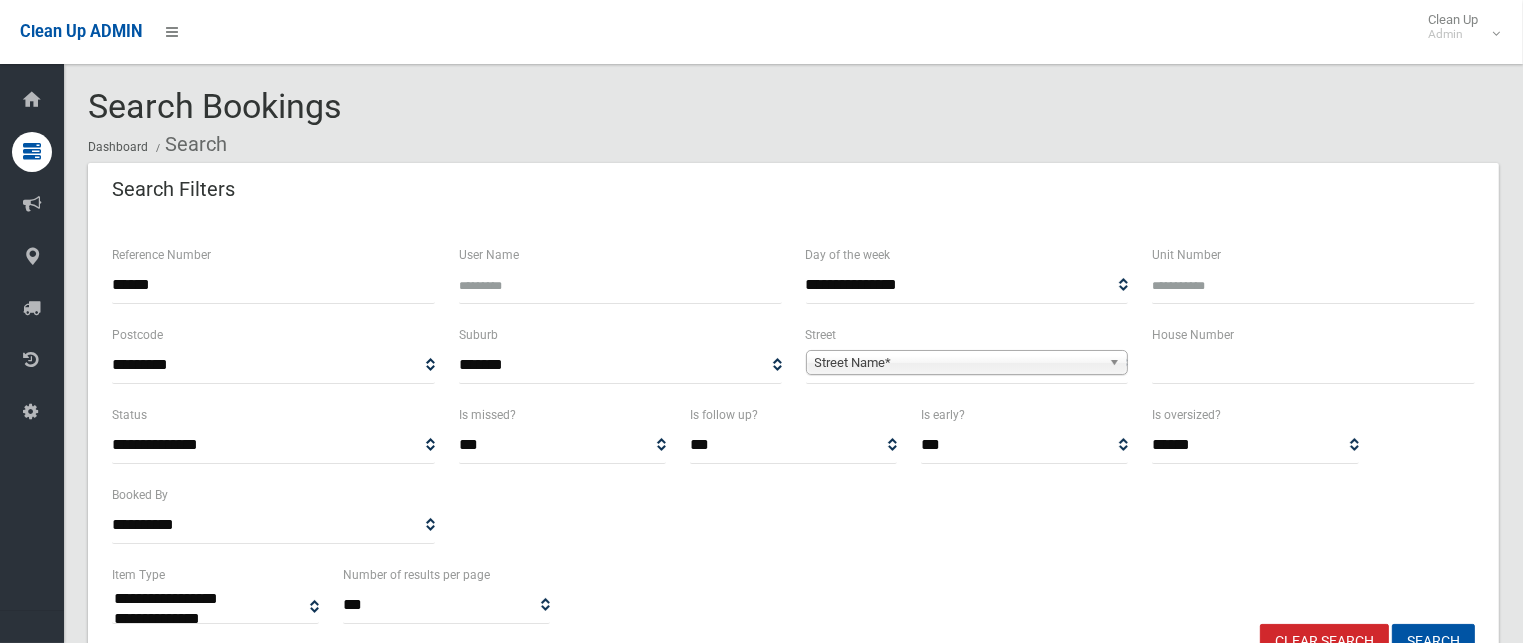 scroll, scrollTop: 0, scrollLeft: 0, axis: both 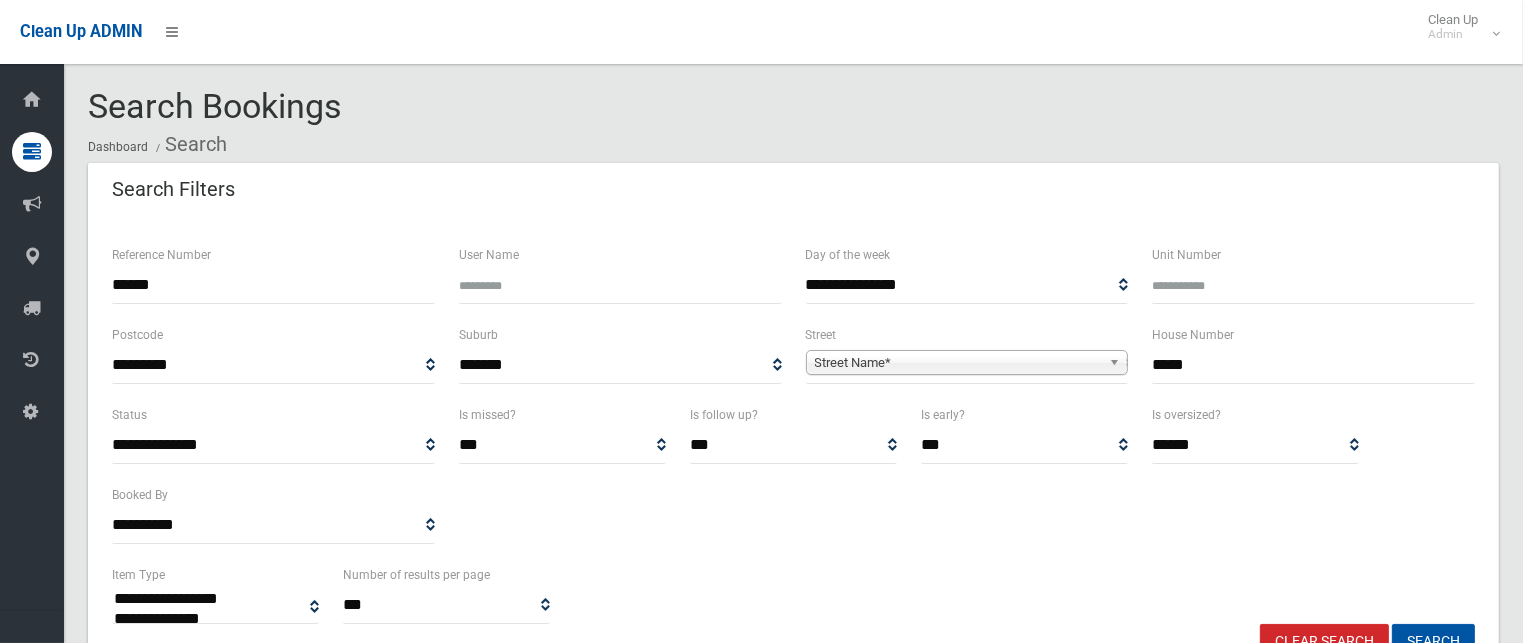 type on "*****" 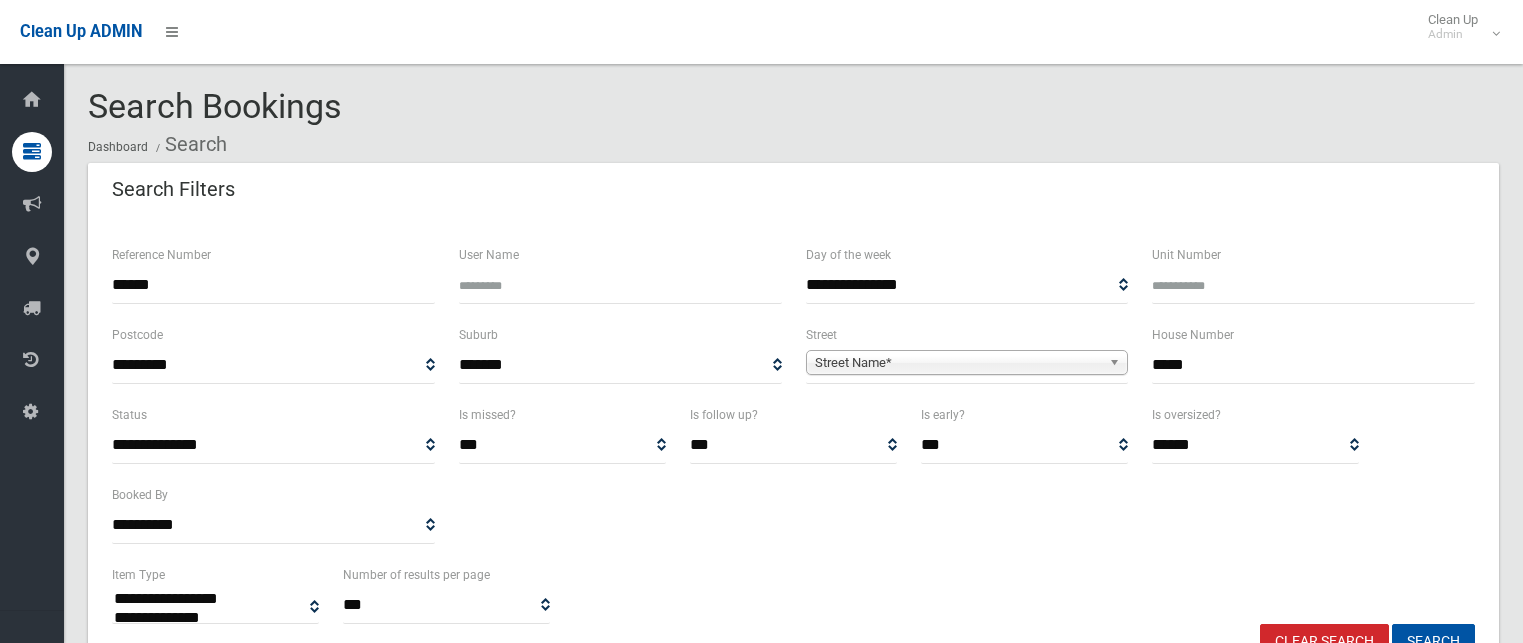 select 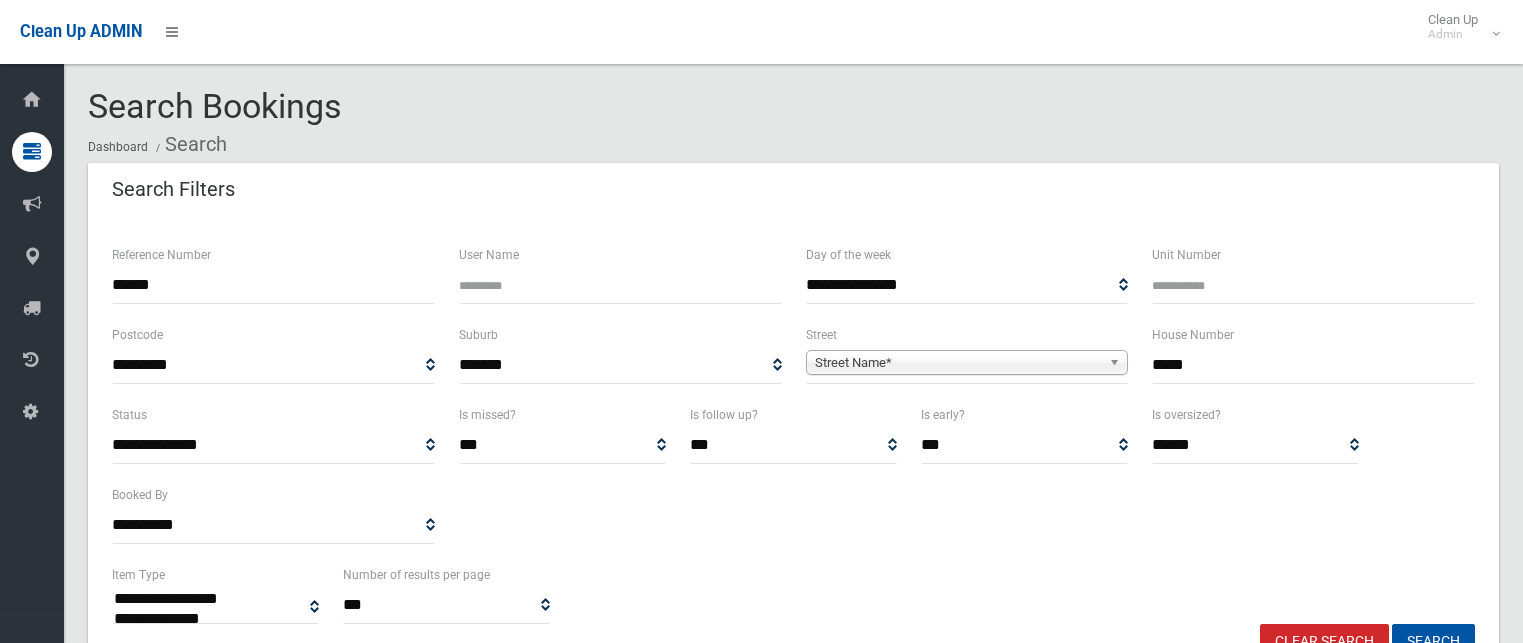 scroll, scrollTop: 0, scrollLeft: 0, axis: both 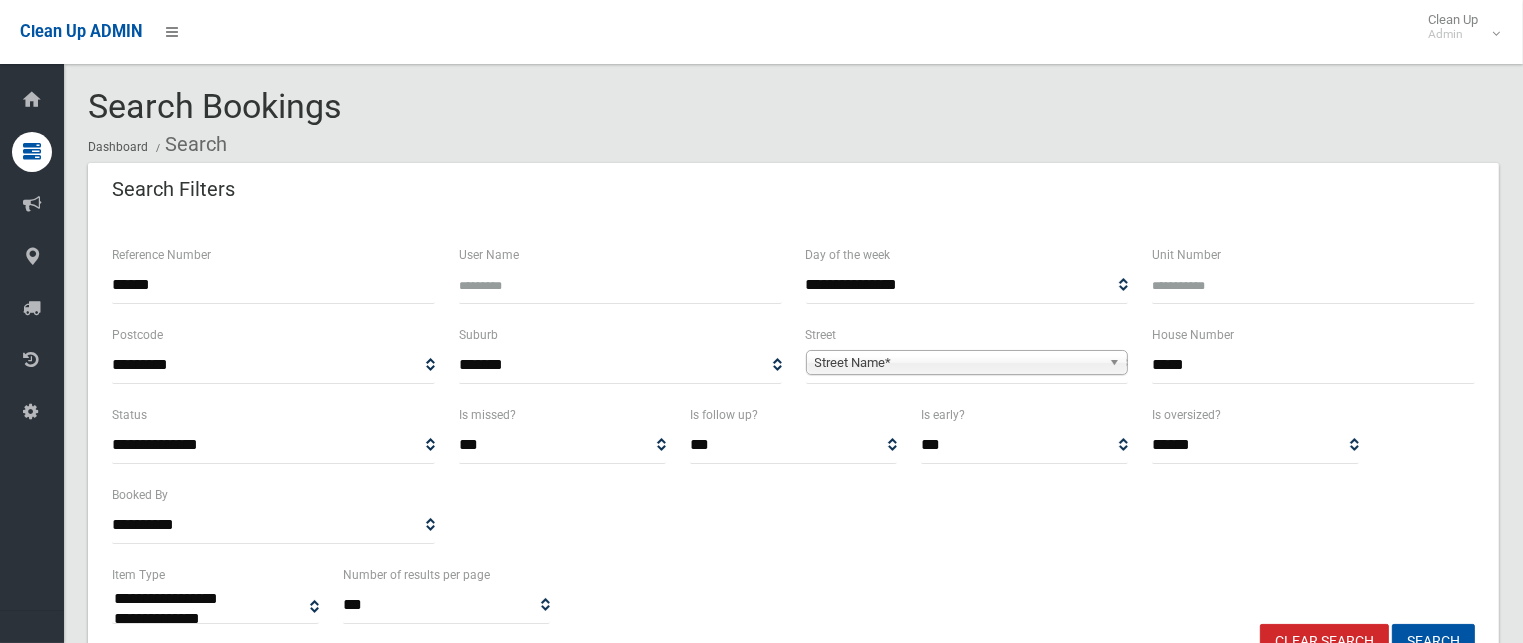 click on "Street Name*" at bounding box center (958, 363) 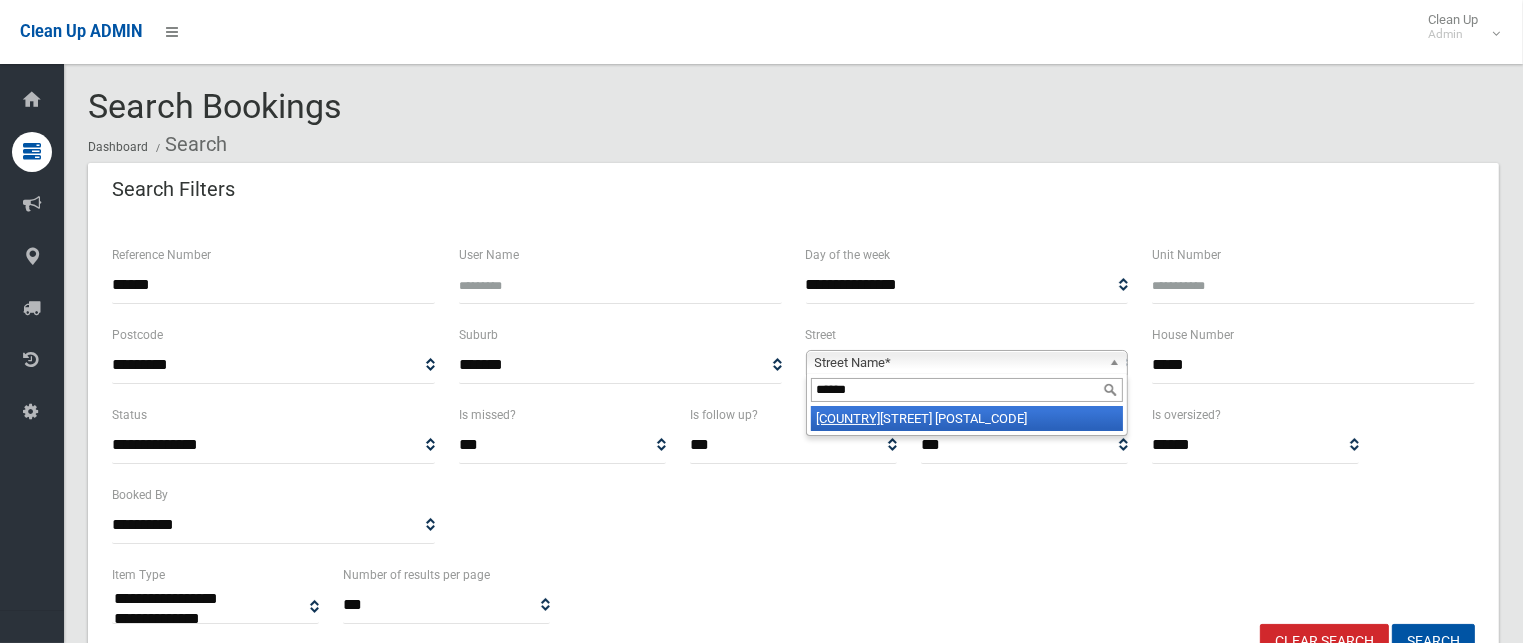 type on "*******" 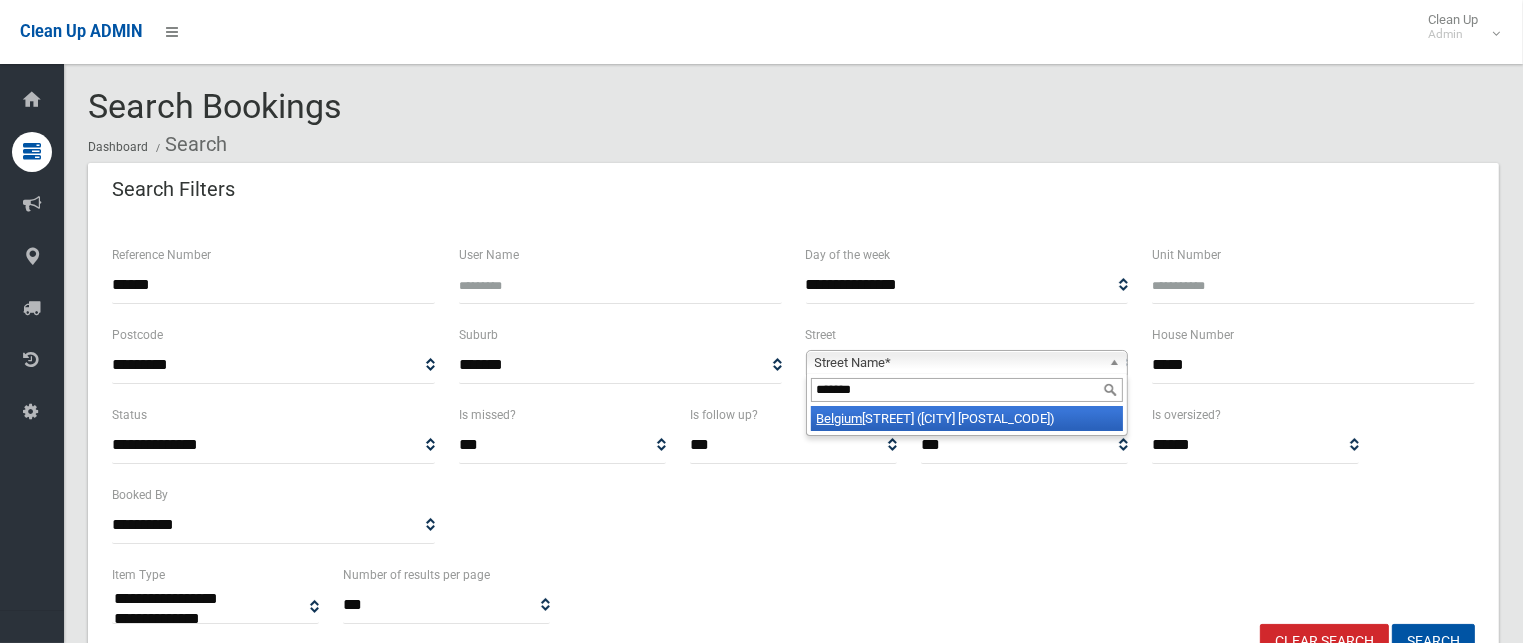 type 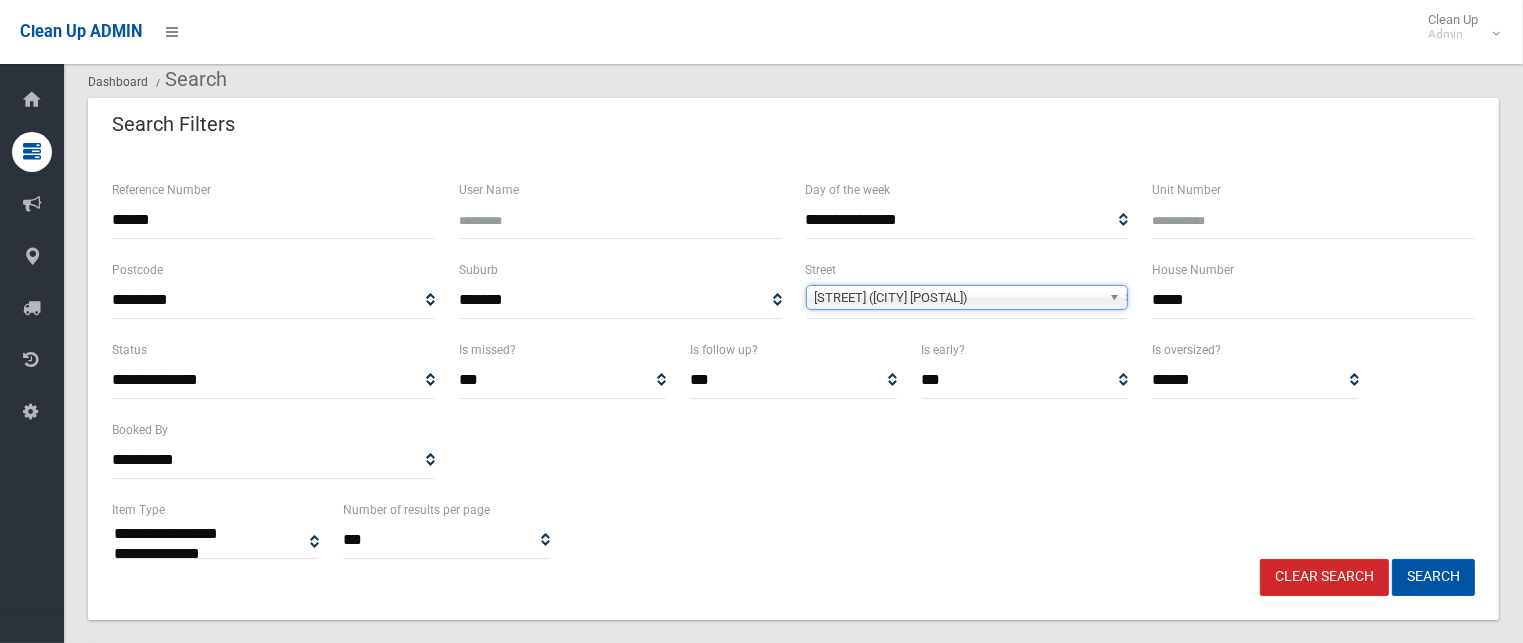 scroll, scrollTop: 100, scrollLeft: 0, axis: vertical 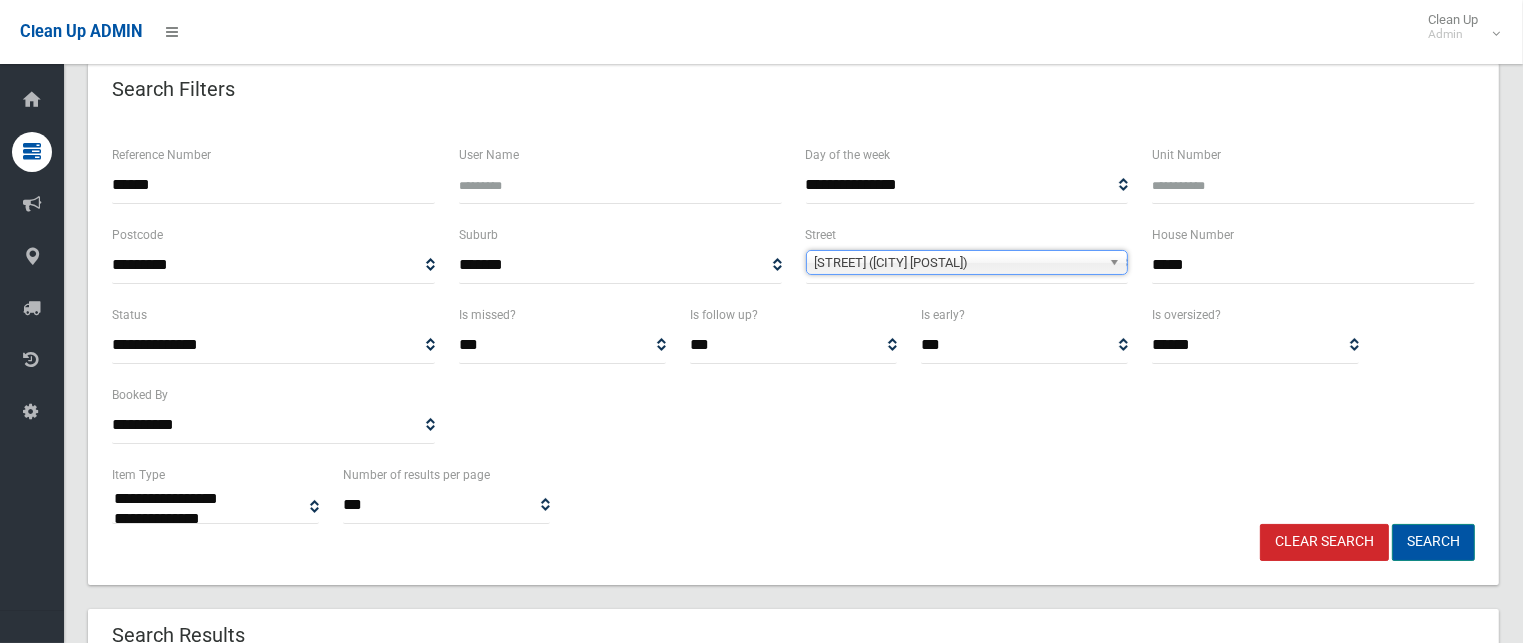 click on "Search" at bounding box center [1433, 542] 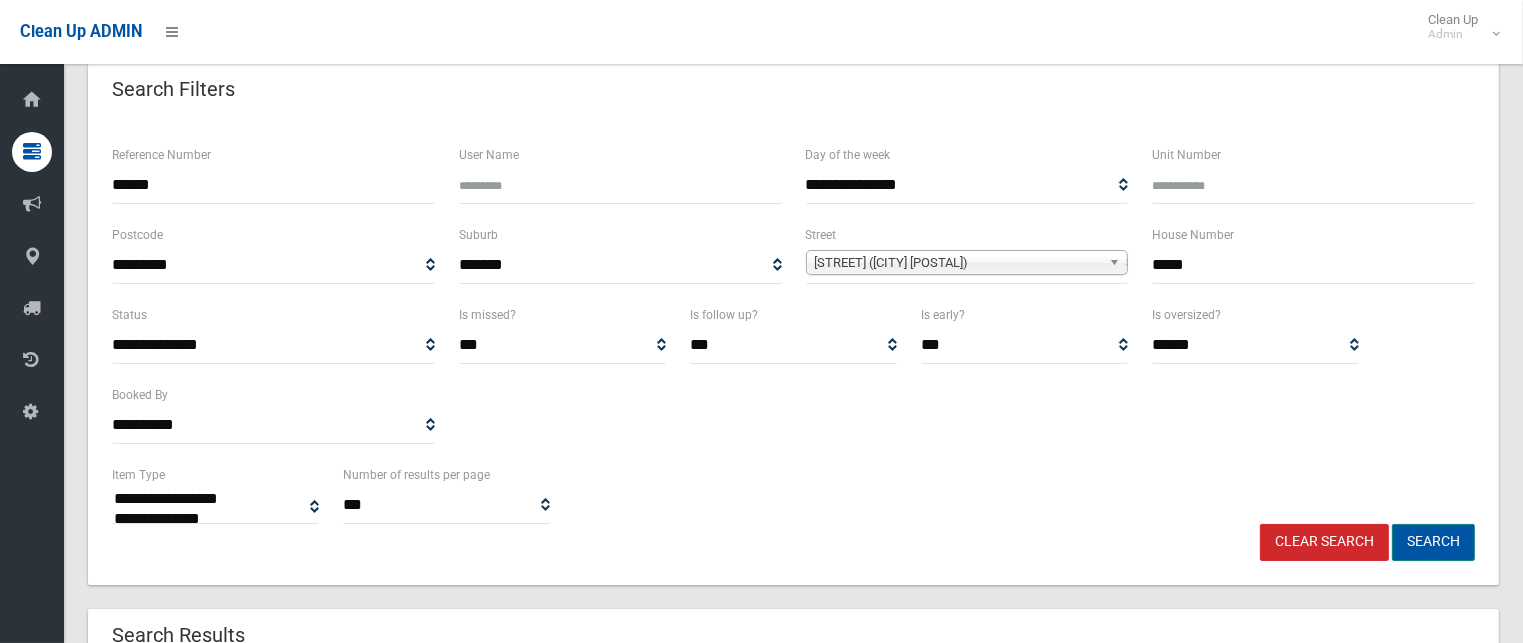 scroll, scrollTop: 212, scrollLeft: 0, axis: vertical 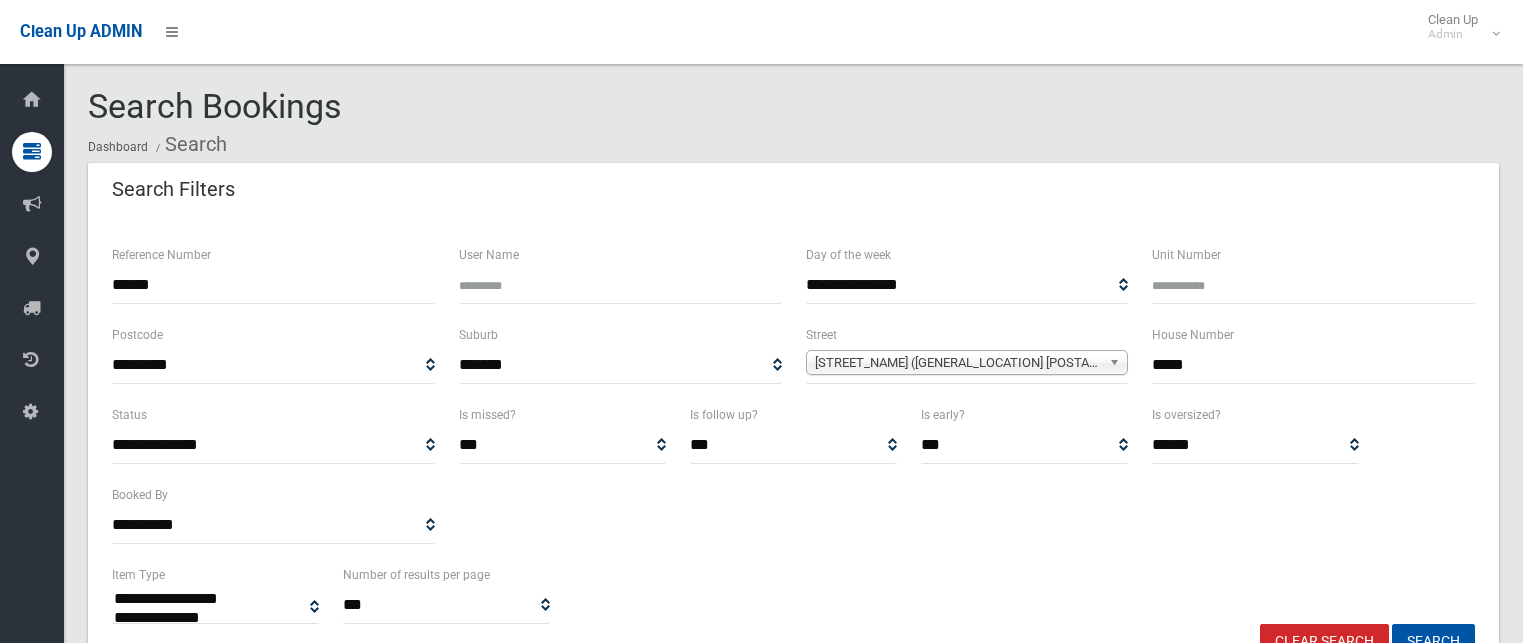 select 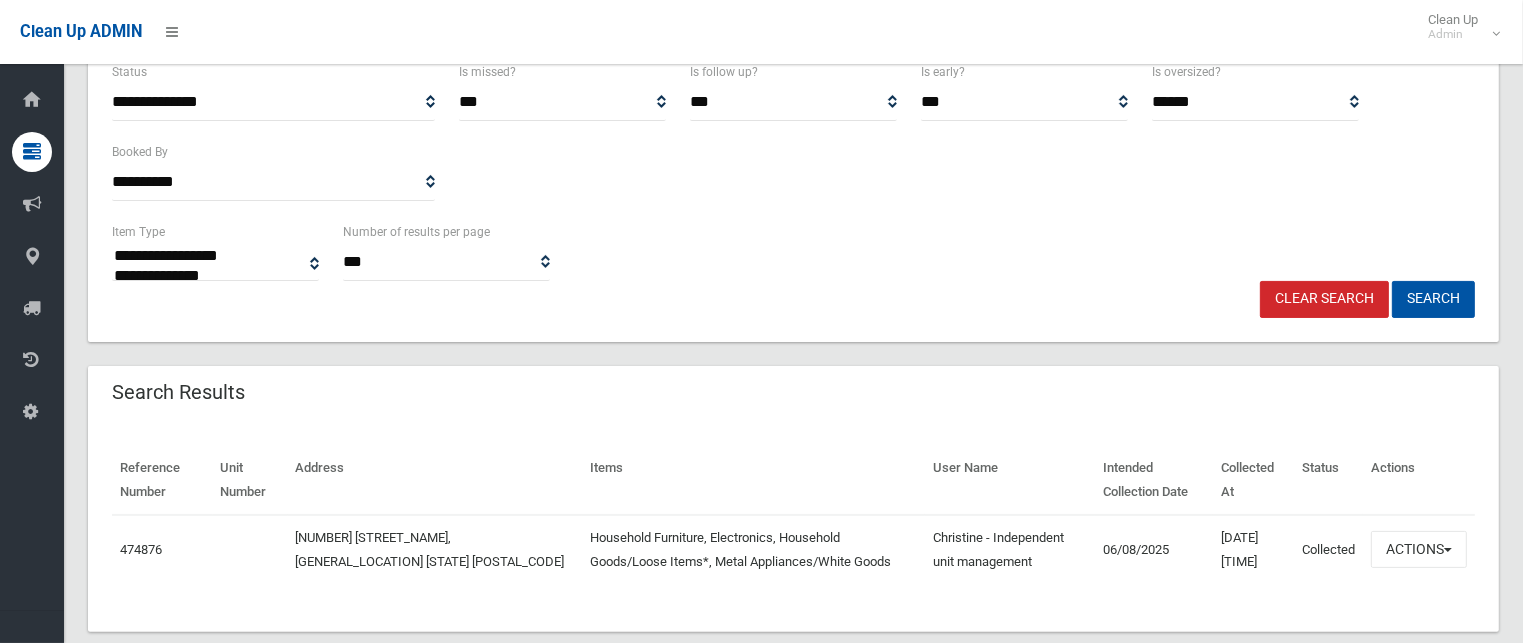 scroll, scrollTop: 0, scrollLeft: 0, axis: both 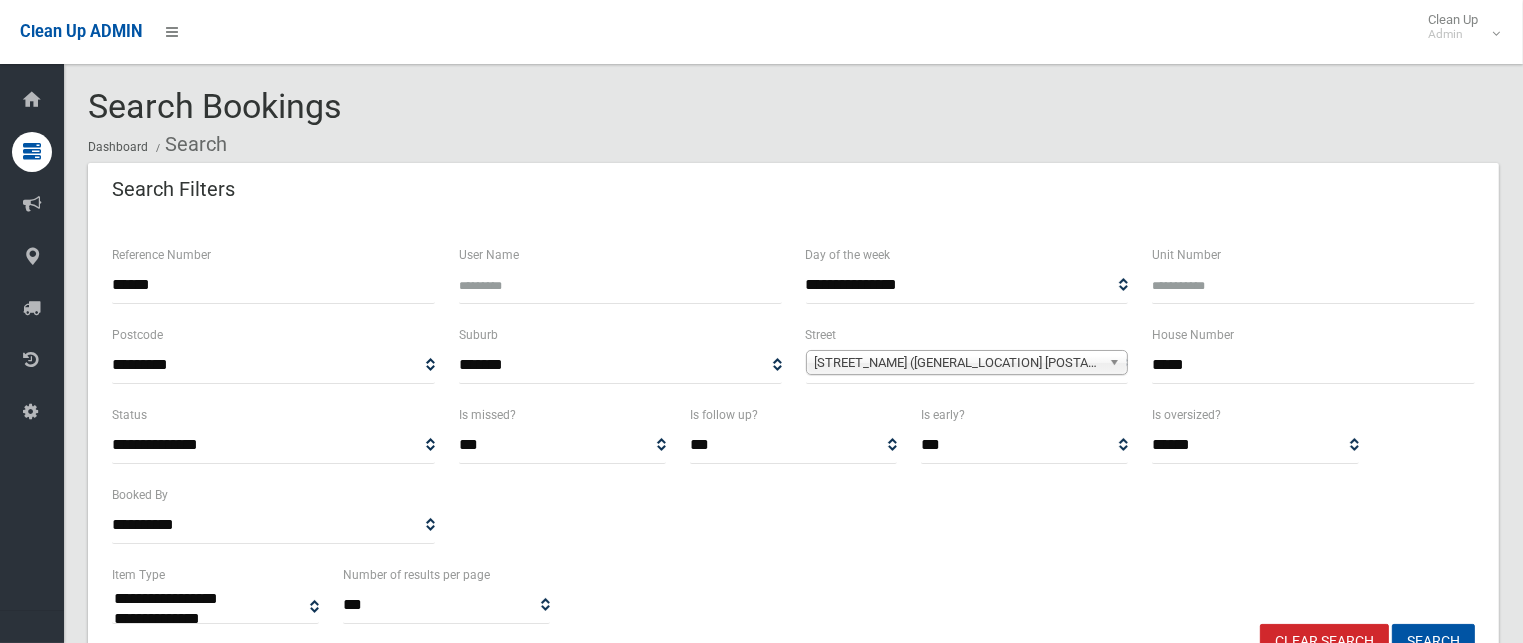 drag, startPoint x: 152, startPoint y: 280, endPoint x: 0, endPoint y: 283, distance: 152.0296 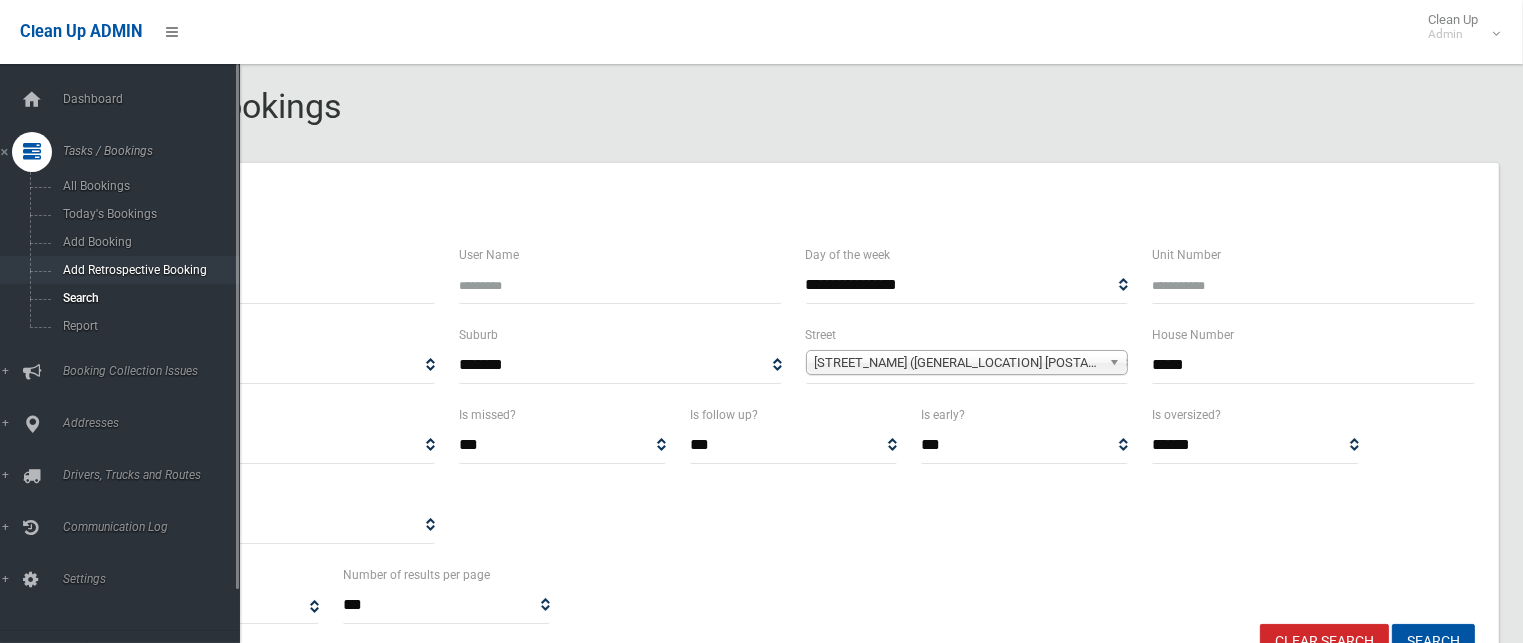 type 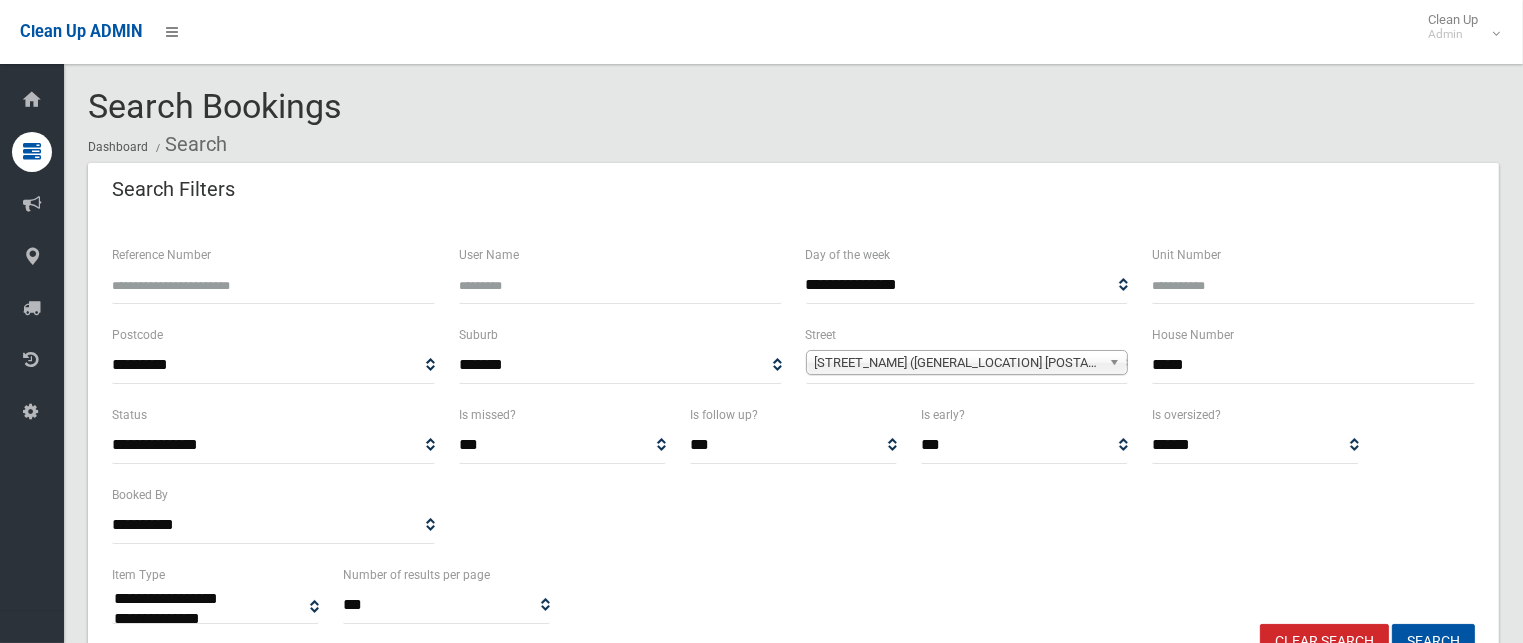 scroll, scrollTop: 300, scrollLeft: 0, axis: vertical 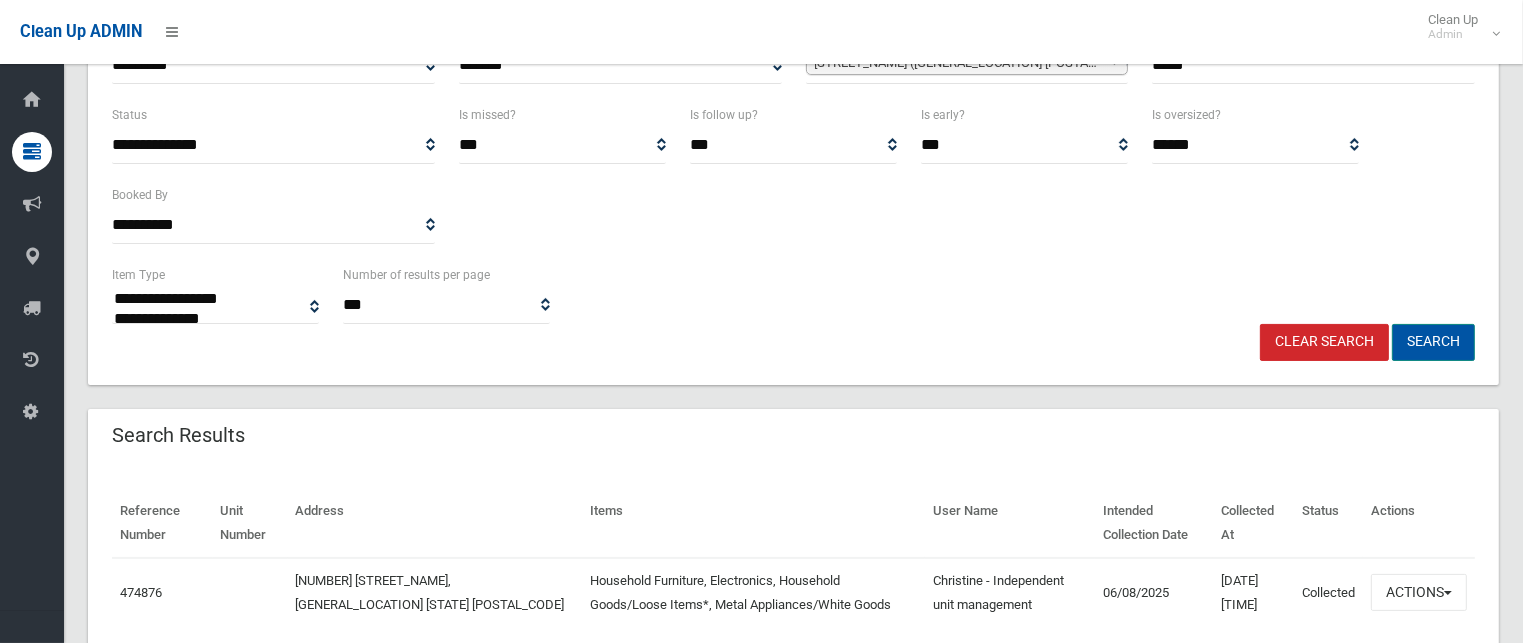 click on "Search" at bounding box center [1433, 342] 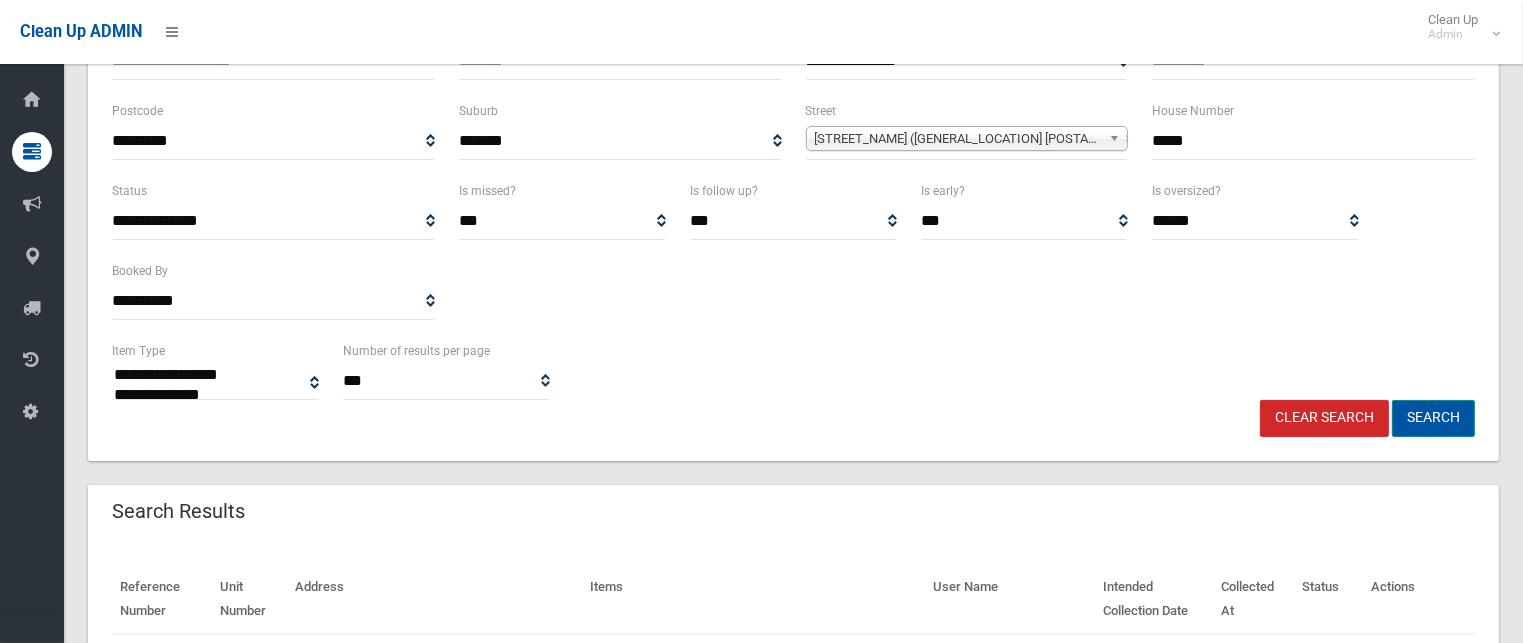 scroll, scrollTop: 378, scrollLeft: 0, axis: vertical 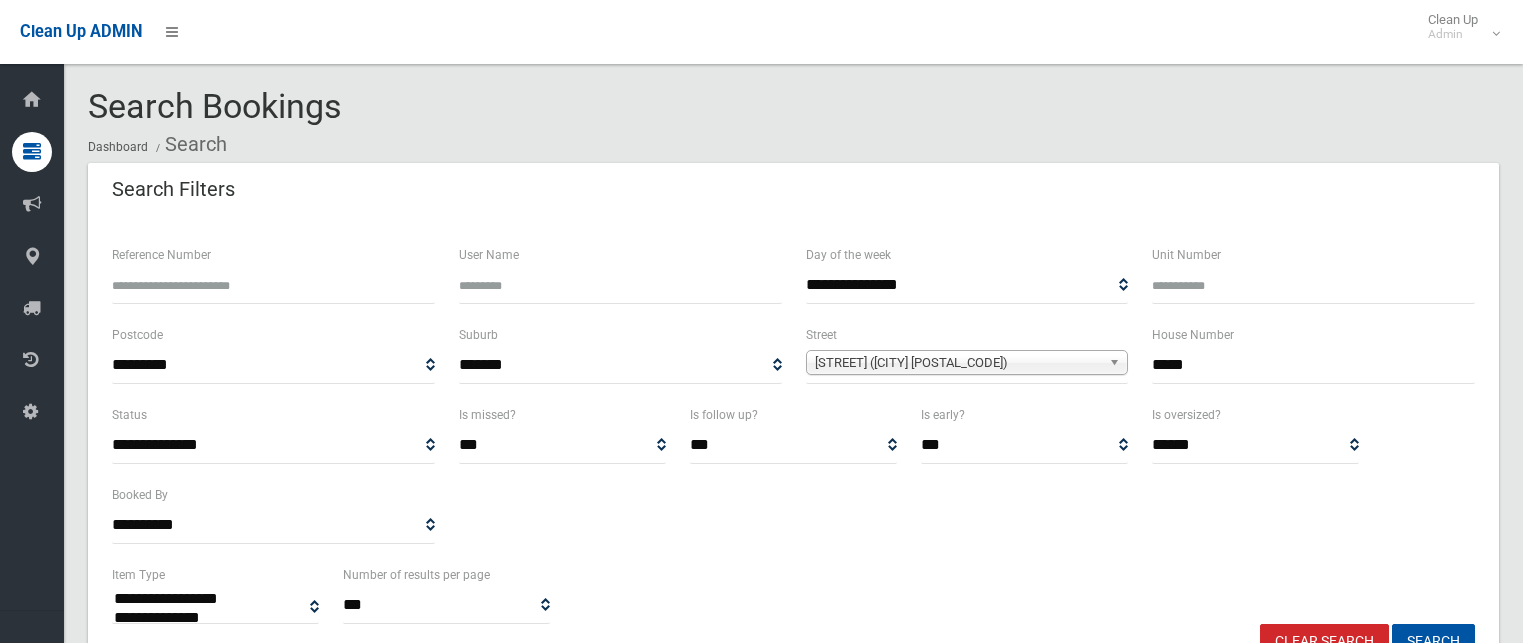 select 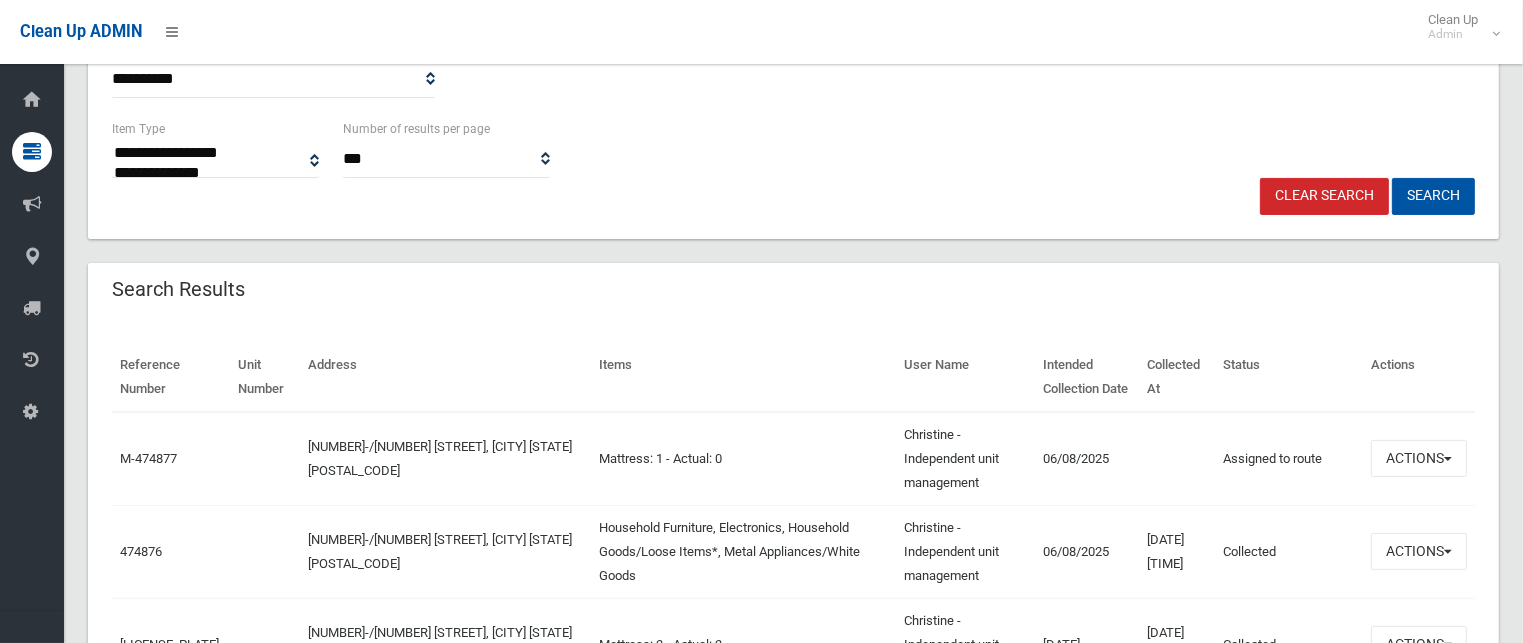 scroll, scrollTop: 600, scrollLeft: 0, axis: vertical 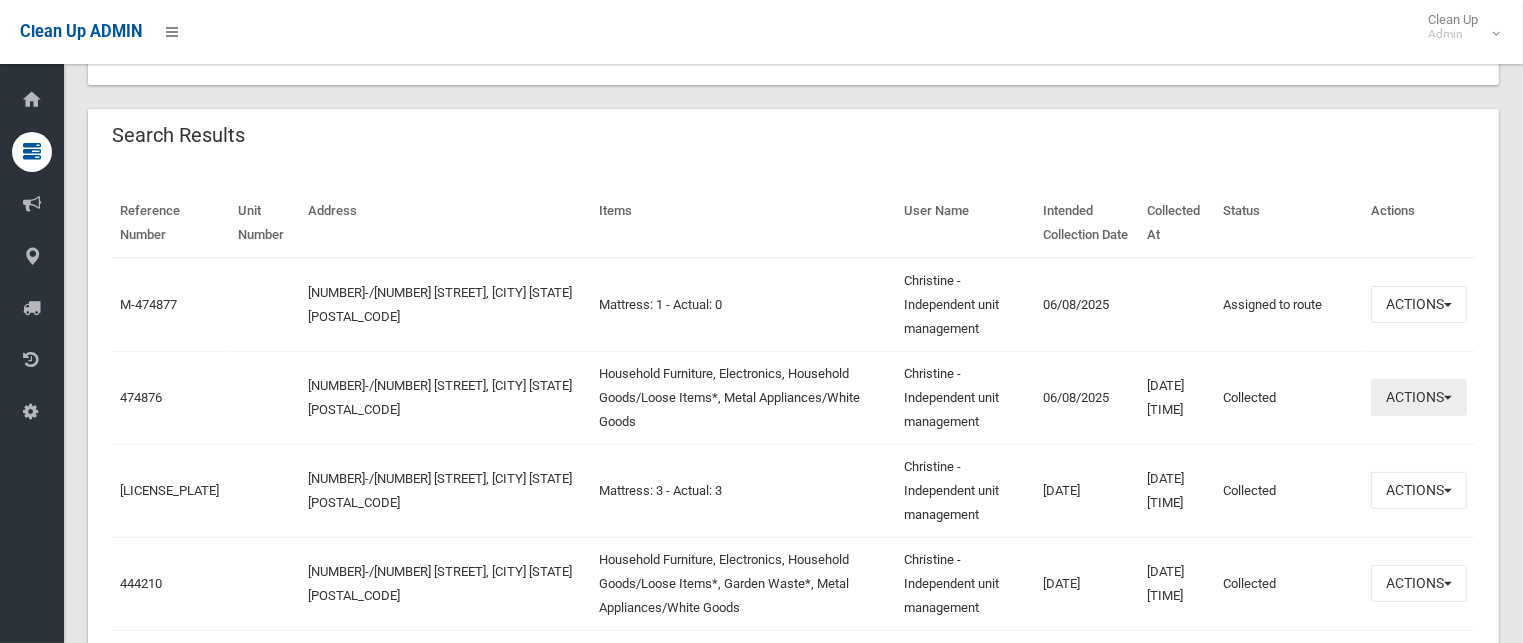 click on "Actions" at bounding box center (1419, 397) 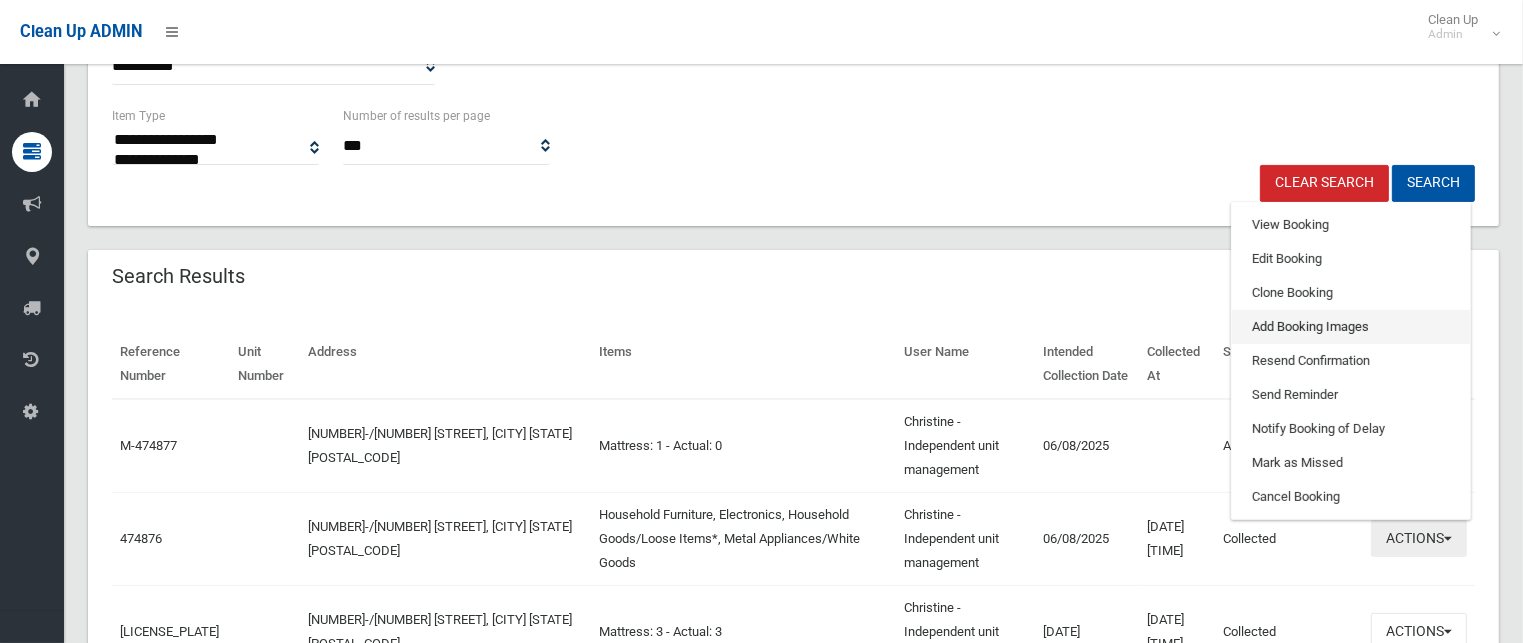 scroll, scrollTop: 400, scrollLeft: 0, axis: vertical 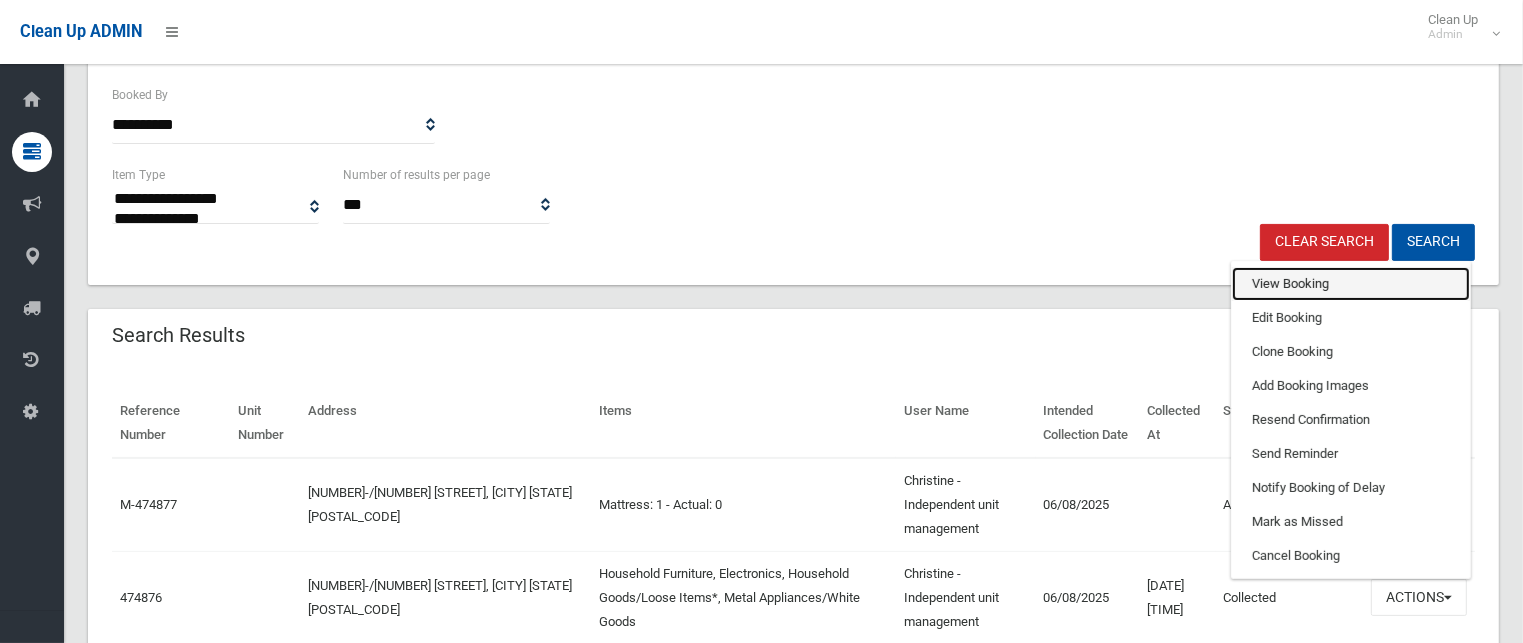 click on "View Booking" at bounding box center (1351, 284) 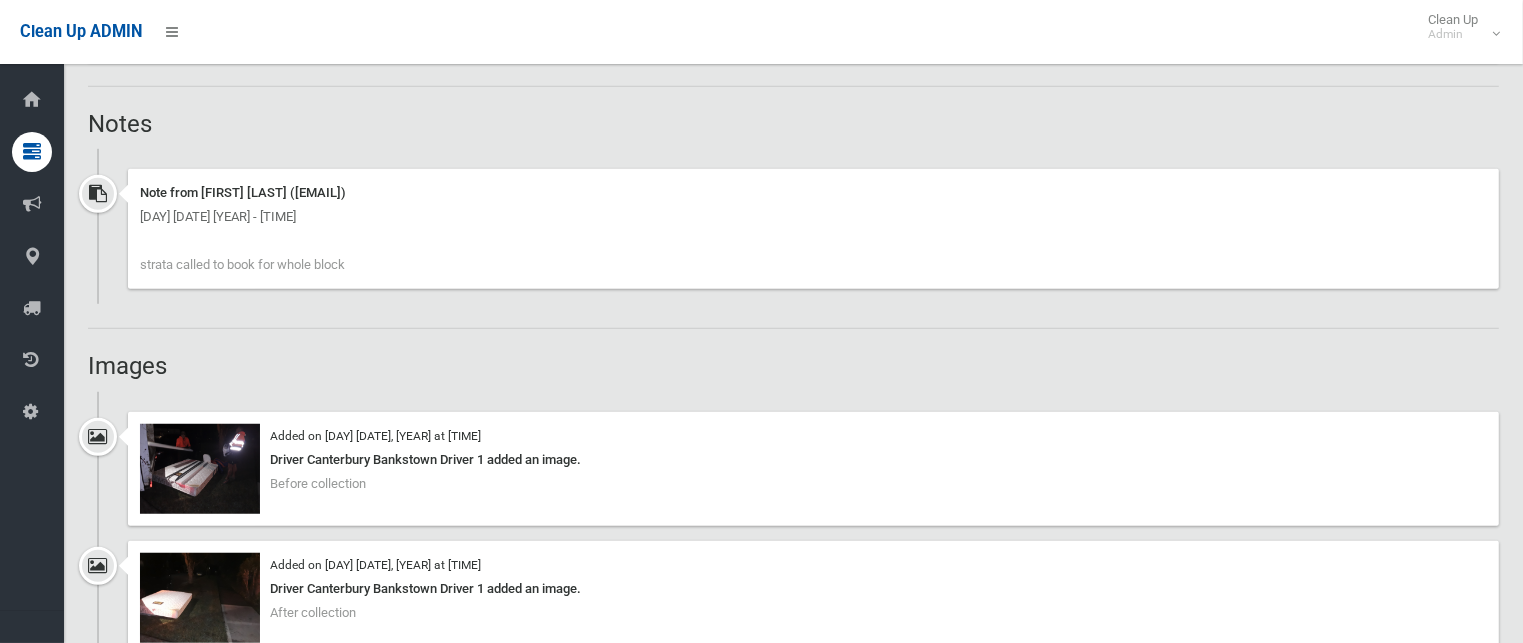 scroll, scrollTop: 1700, scrollLeft: 0, axis: vertical 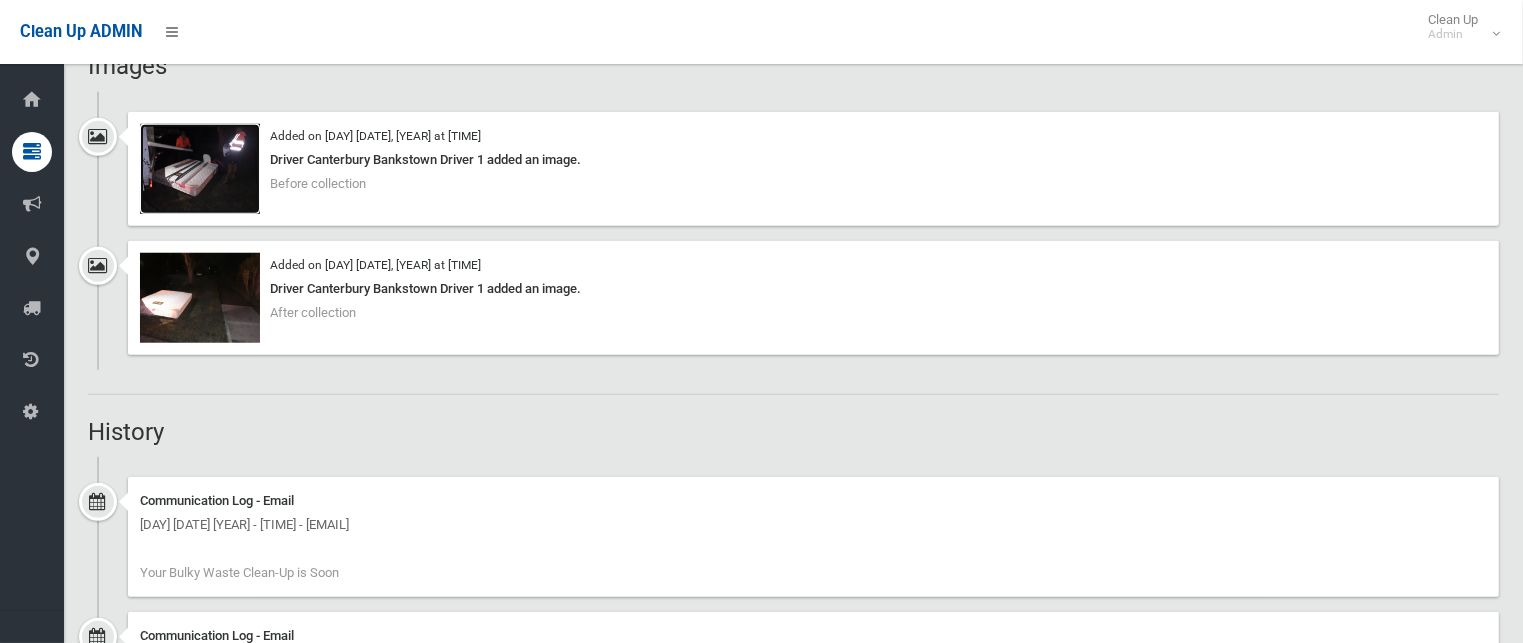 click at bounding box center (200, 169) 